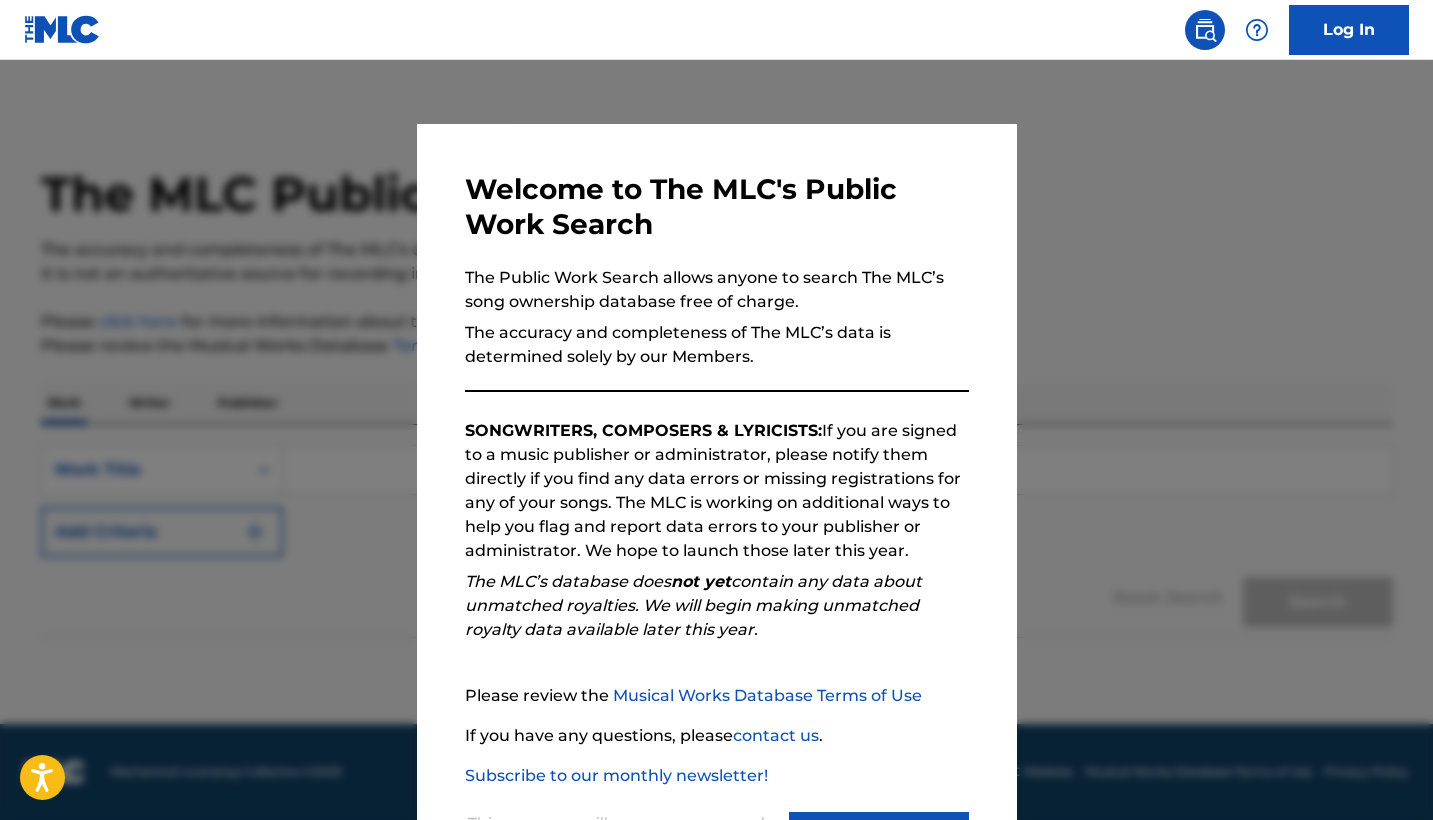 scroll, scrollTop: 0, scrollLeft: 0, axis: both 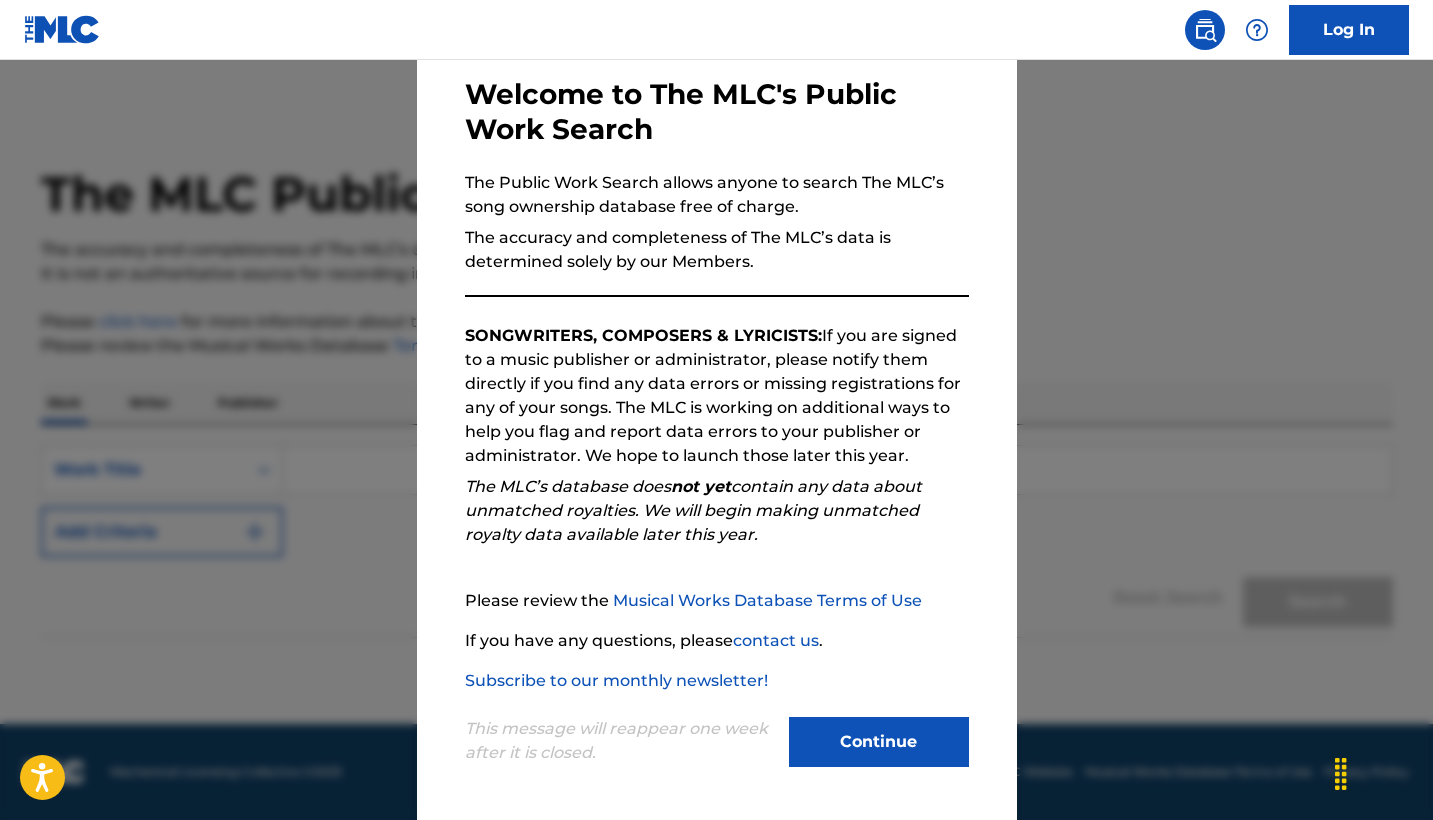 click on "Continue" at bounding box center (879, 742) 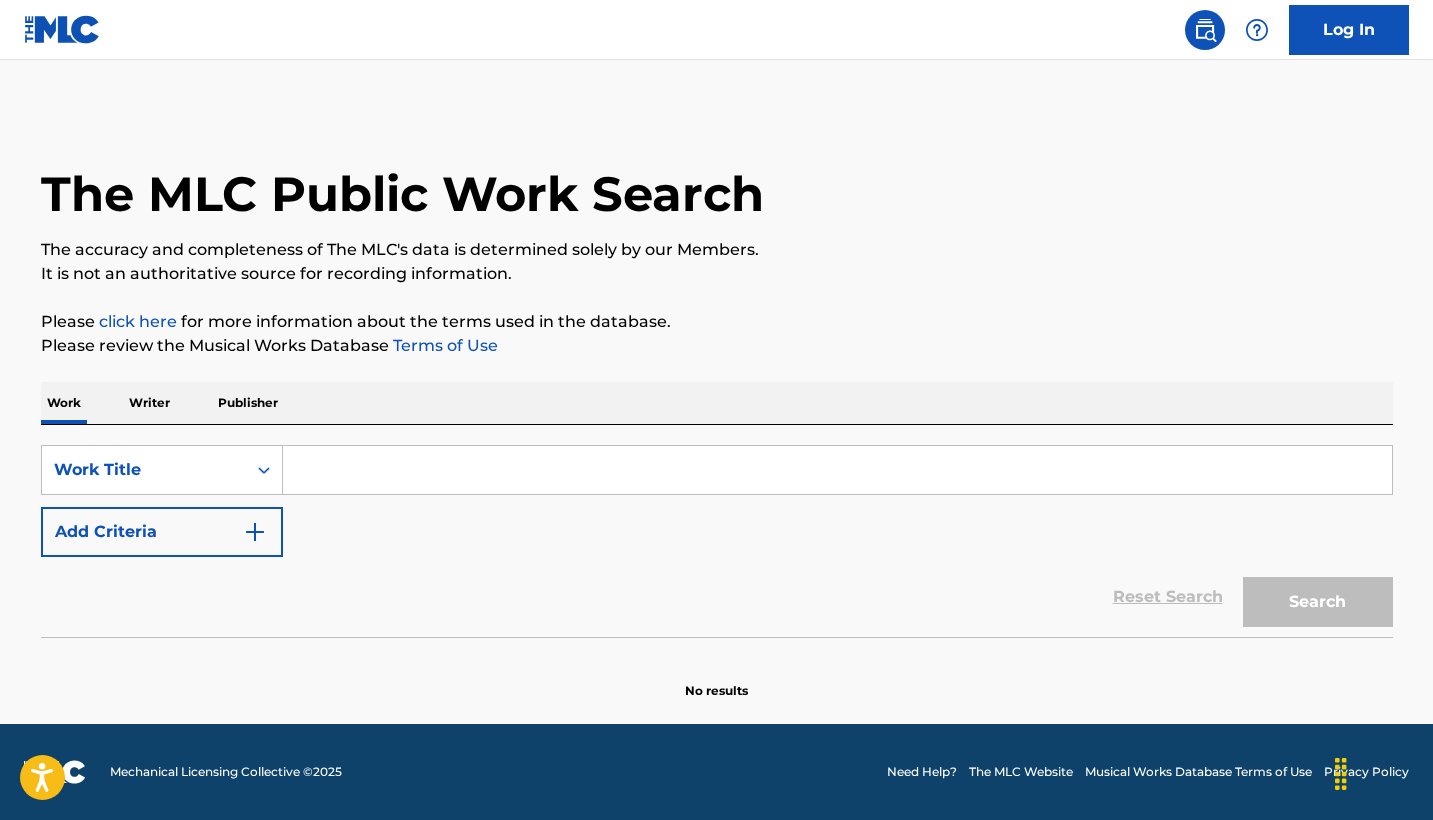 click at bounding box center [837, 470] 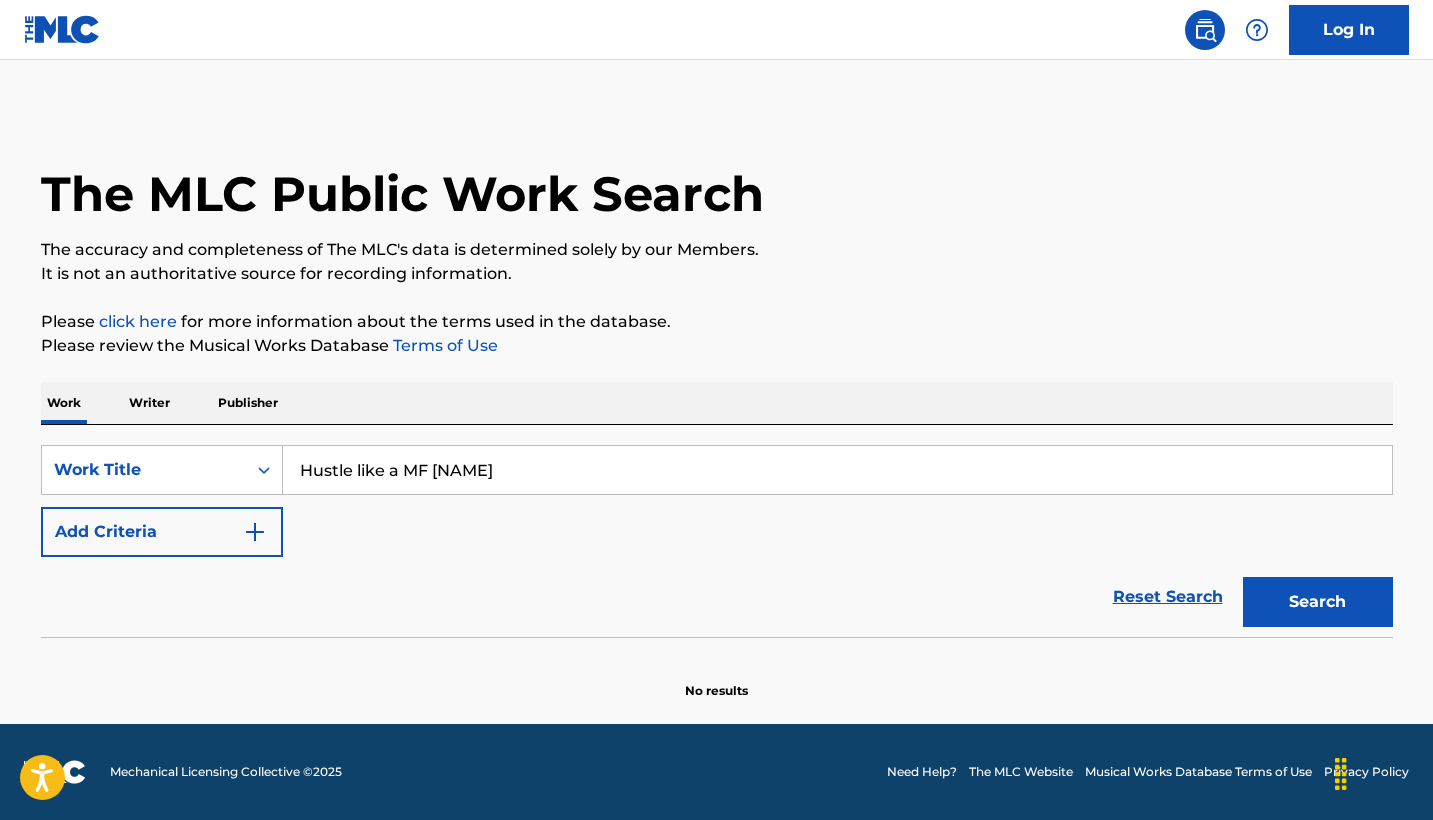 click on "Search" at bounding box center (1318, 602) 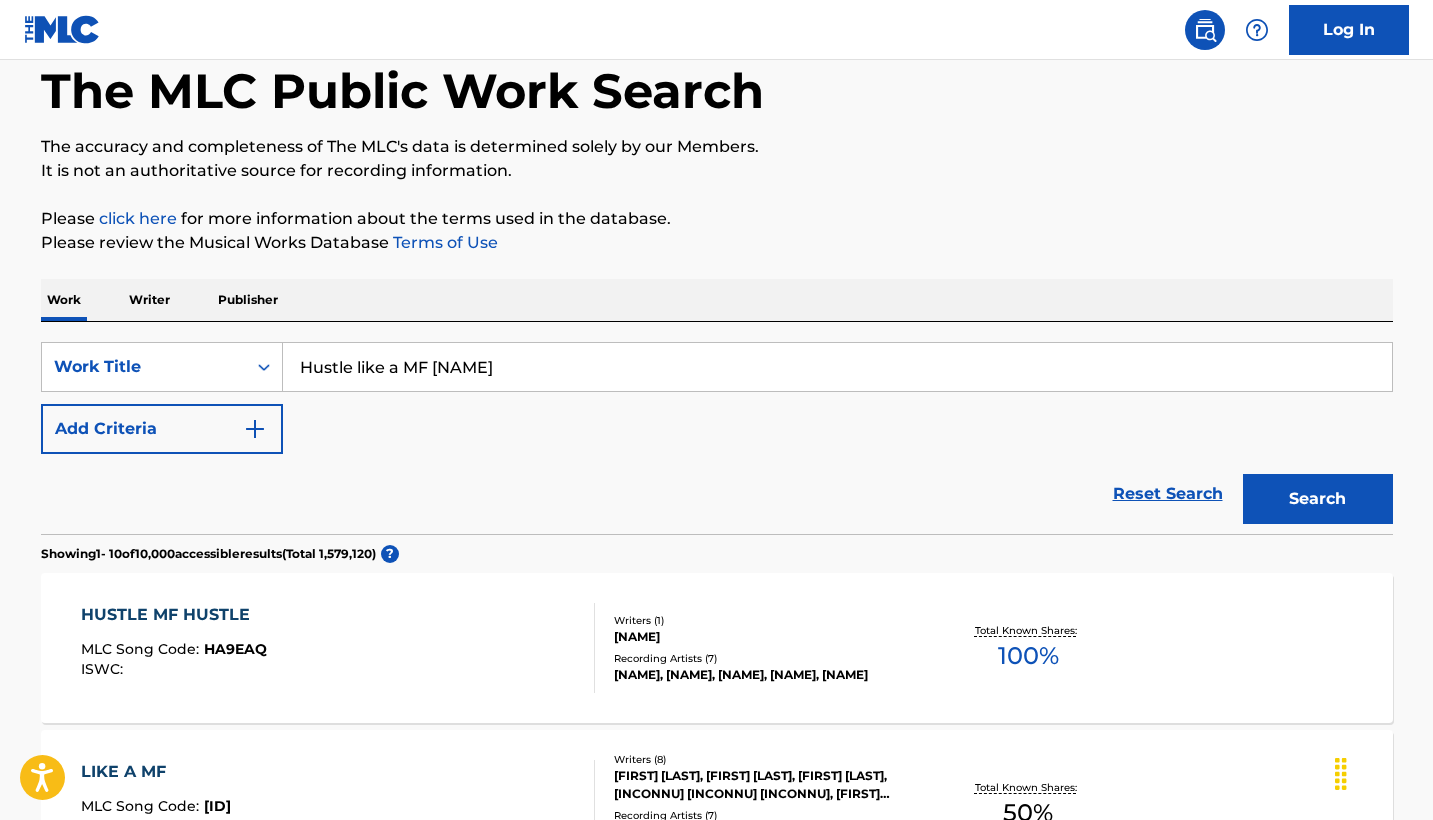 scroll, scrollTop: 106, scrollLeft: 0, axis: vertical 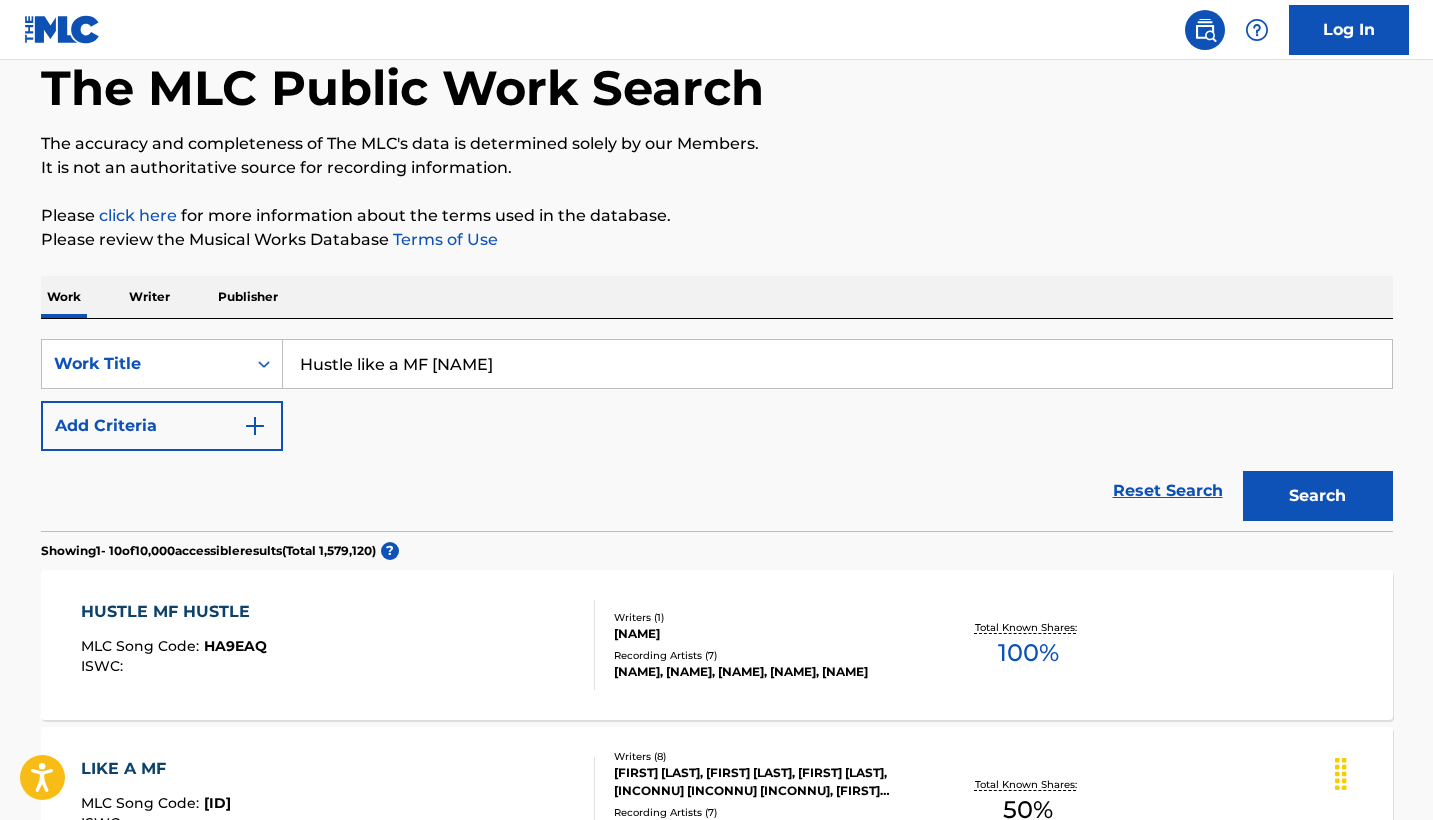 click on "Hustle like a MF [NAME]" at bounding box center [837, 364] 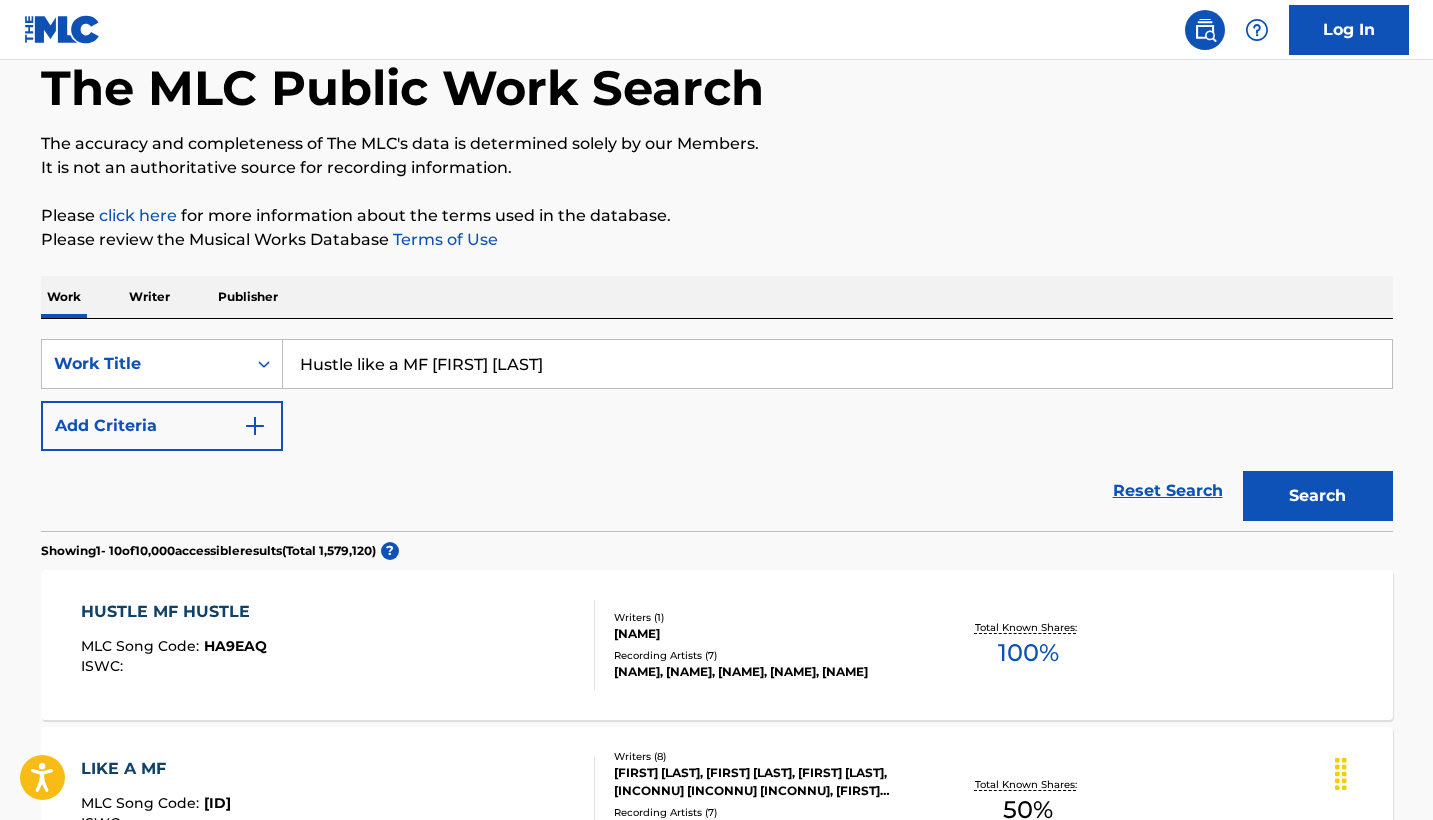 type on "Hustle like a MF [FIRST] [LAST]" 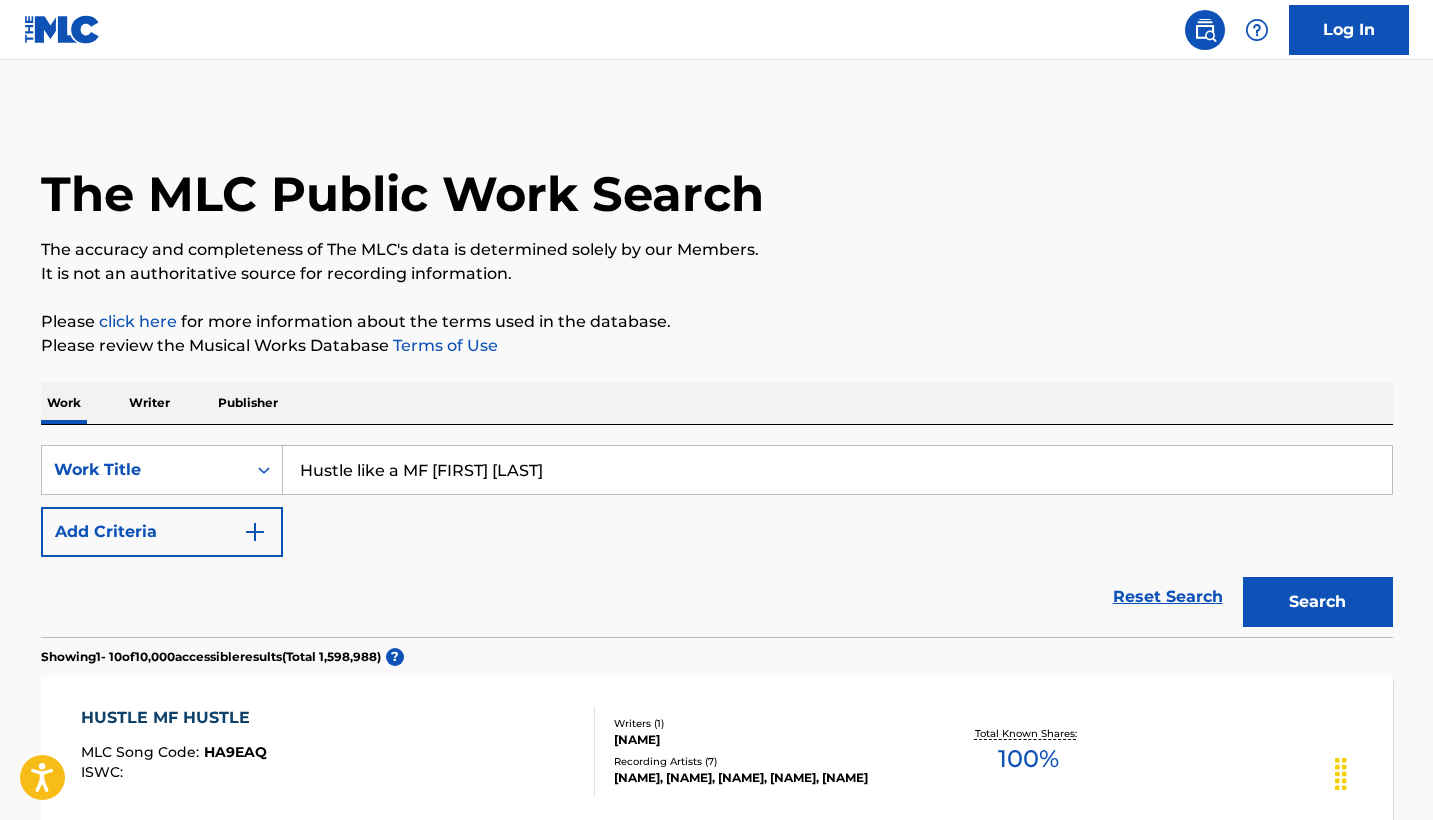 scroll, scrollTop: 0, scrollLeft: 0, axis: both 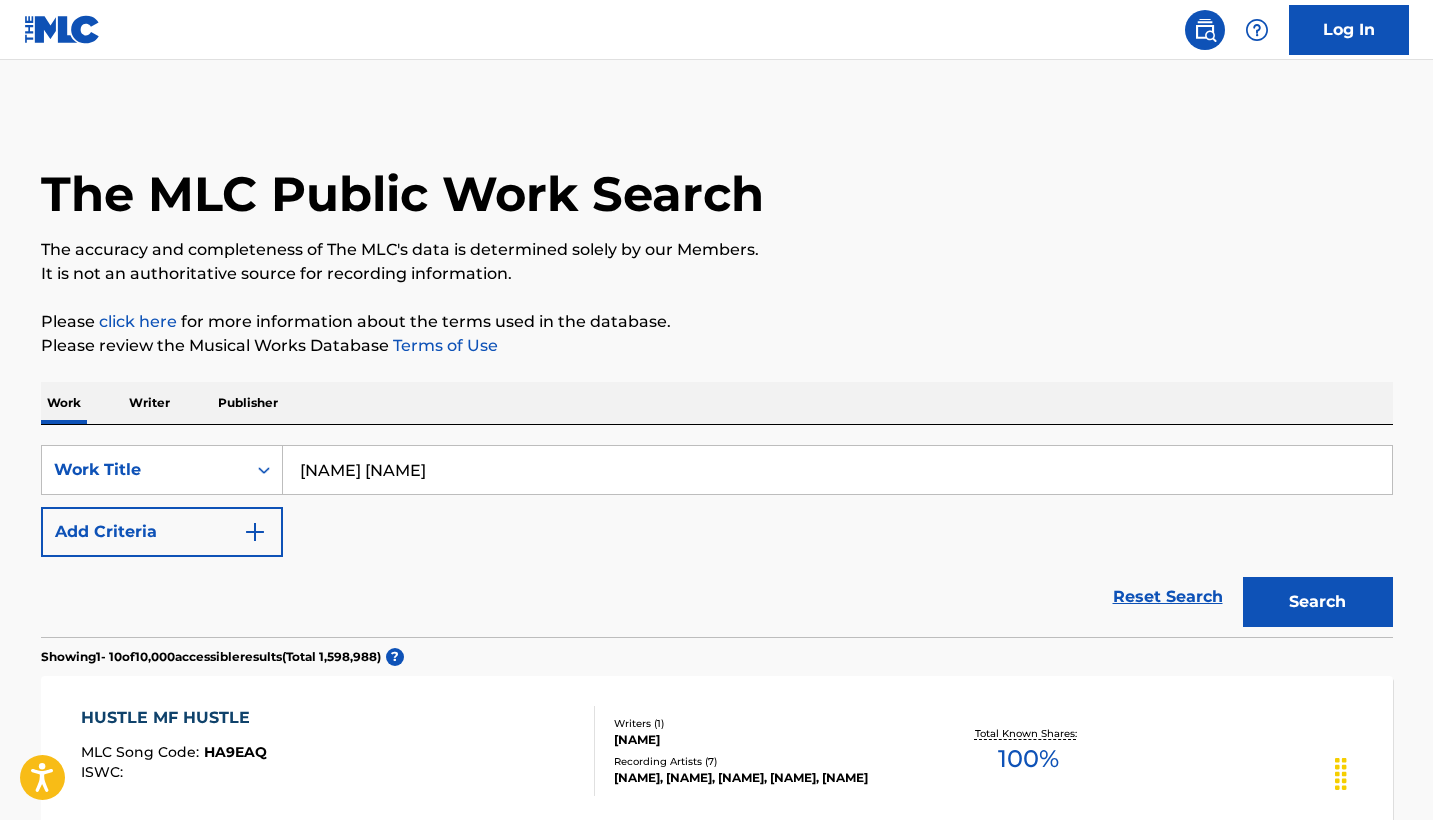 type on "[NAME] [NAME]" 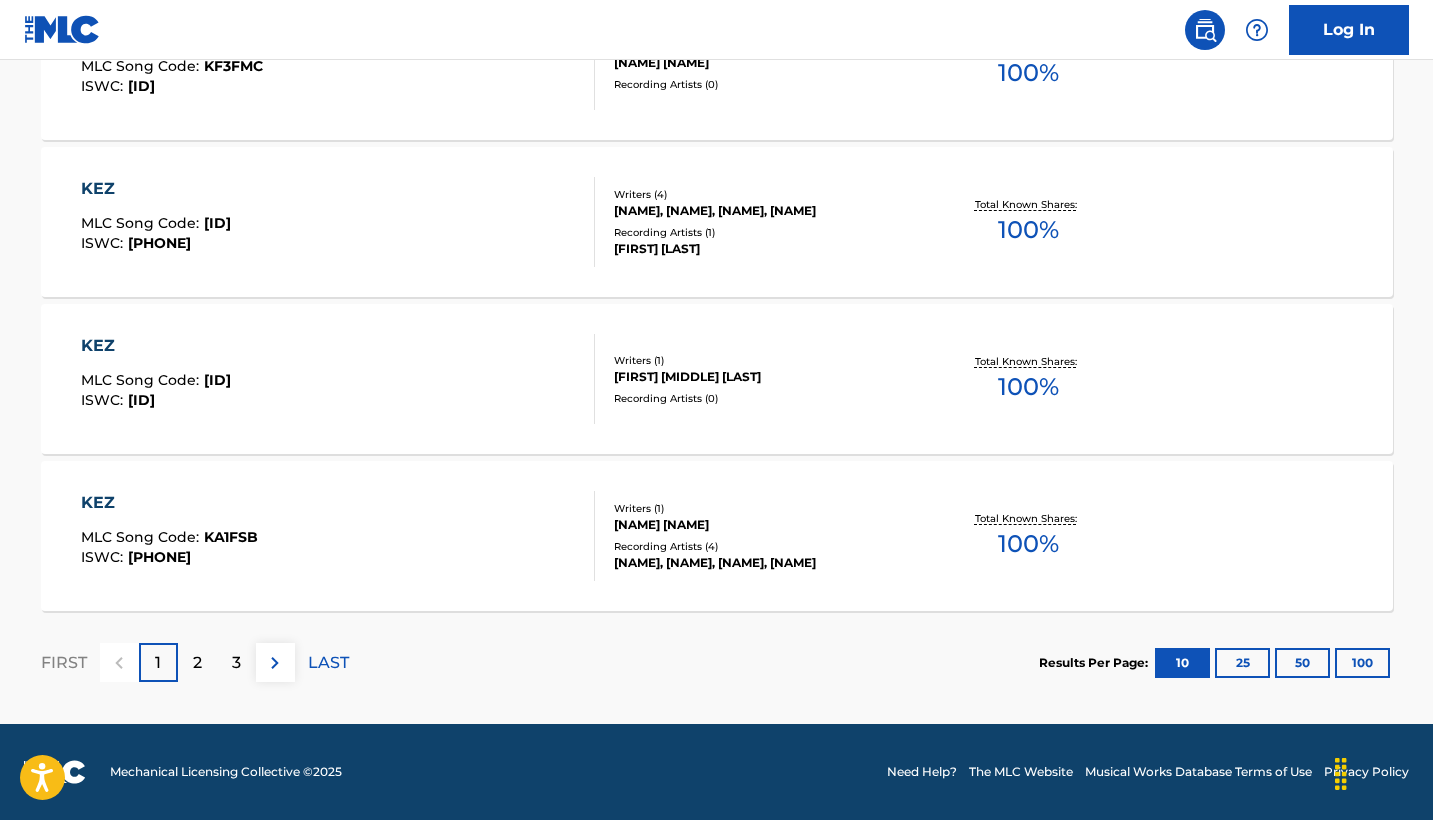 scroll, scrollTop: 1628, scrollLeft: 0, axis: vertical 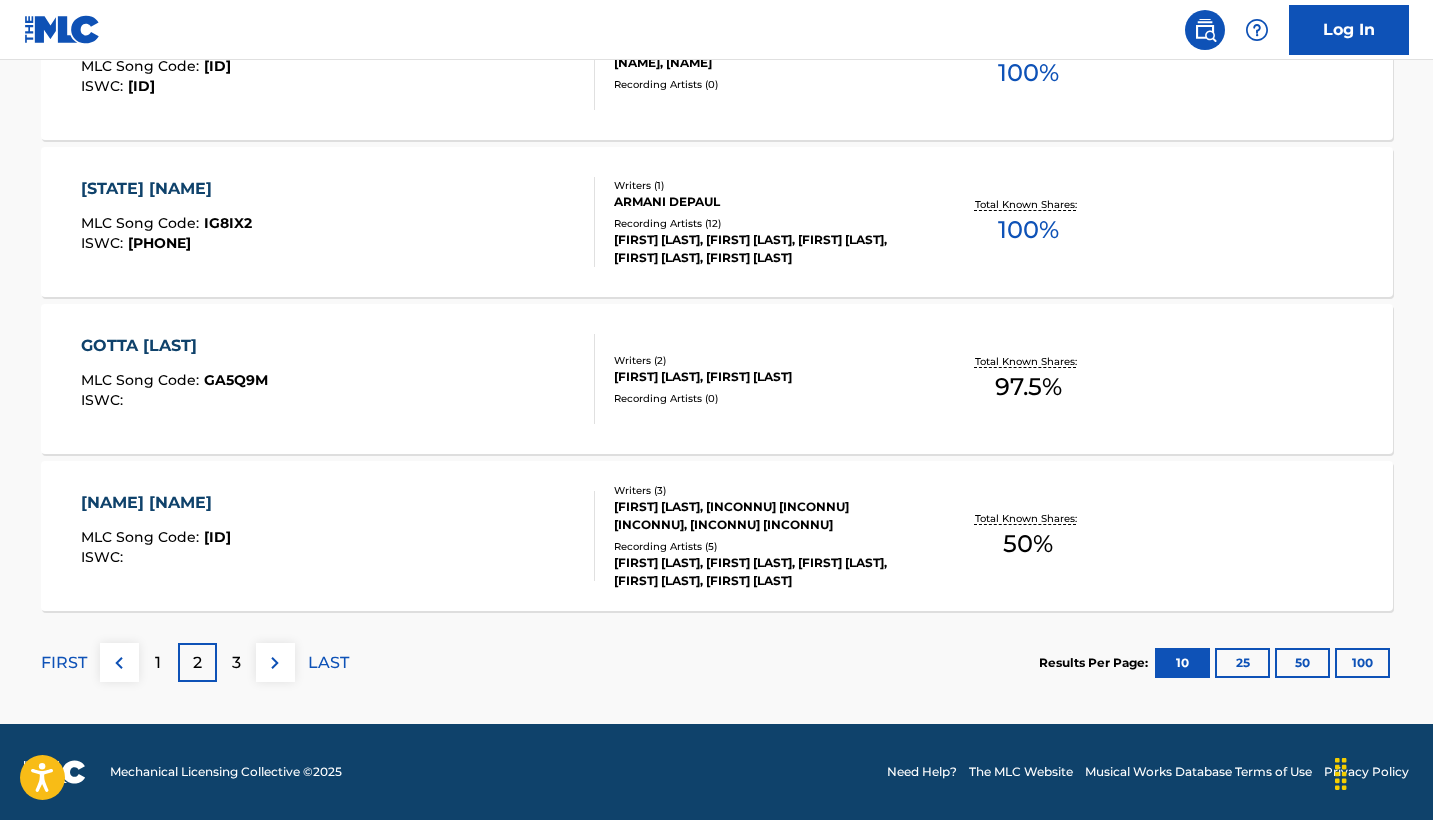 click on "3" at bounding box center [236, 663] 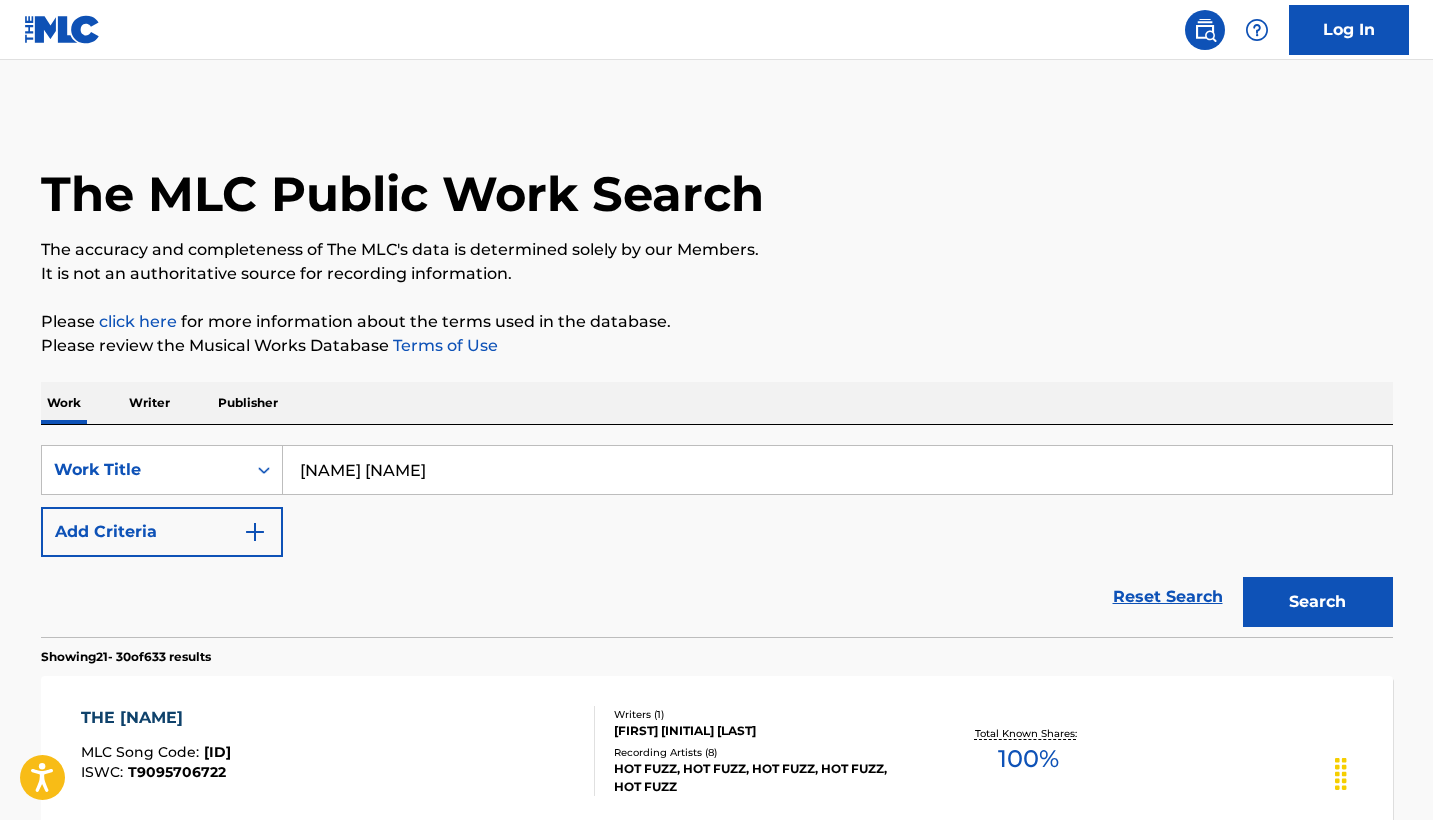 scroll, scrollTop: 0, scrollLeft: 0, axis: both 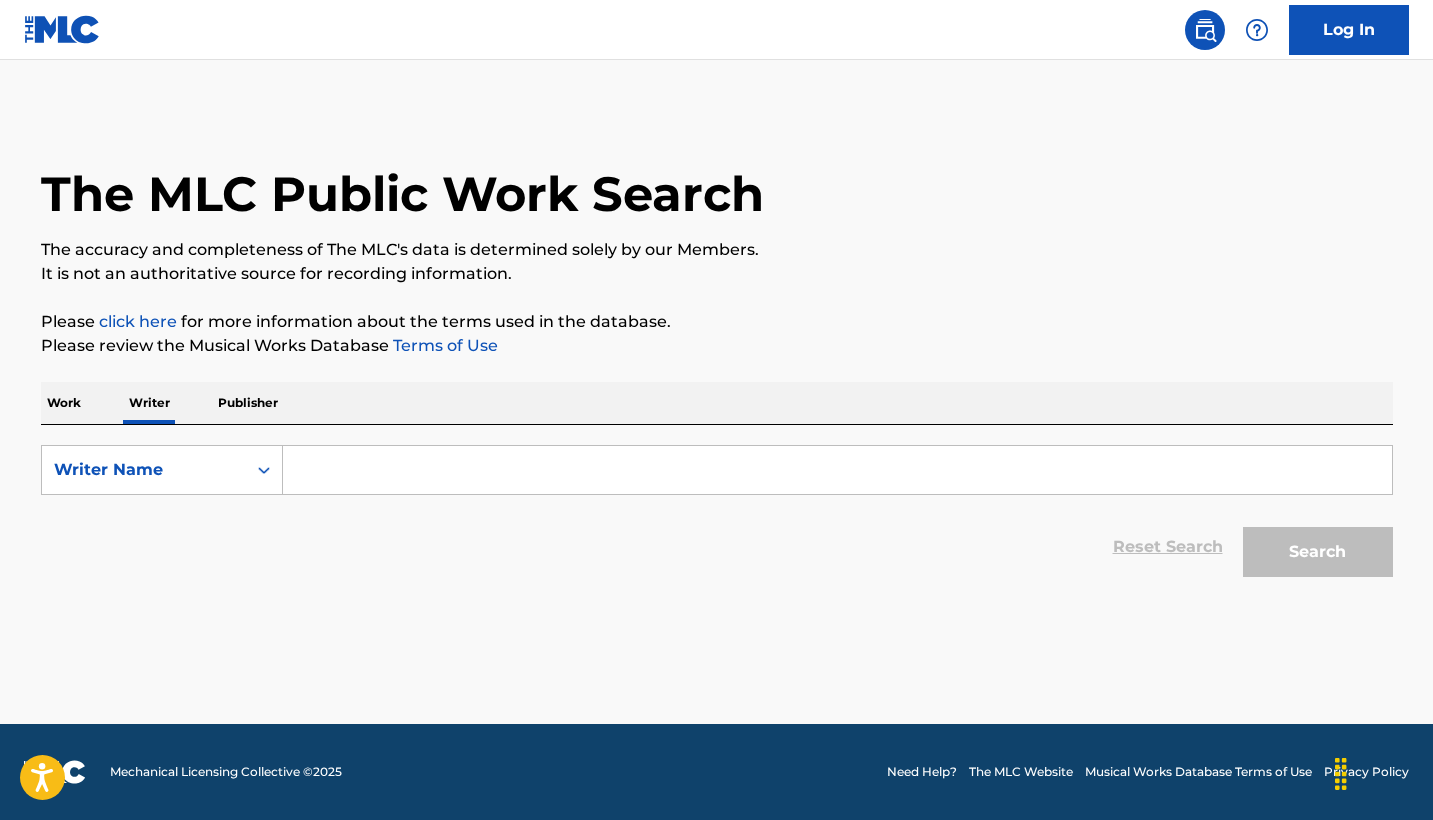 click at bounding box center (837, 470) 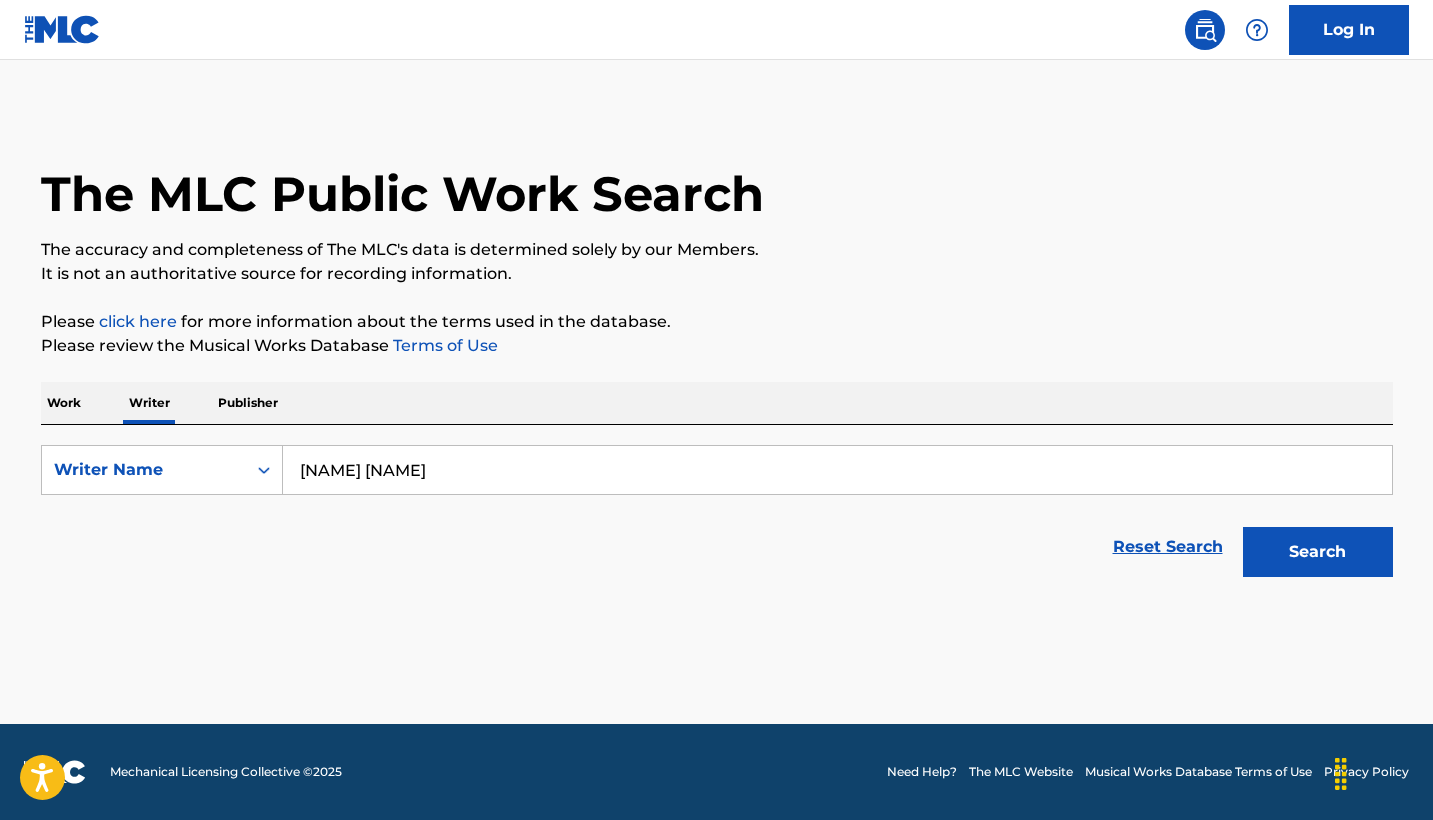 type on "[NAME] [NAME]" 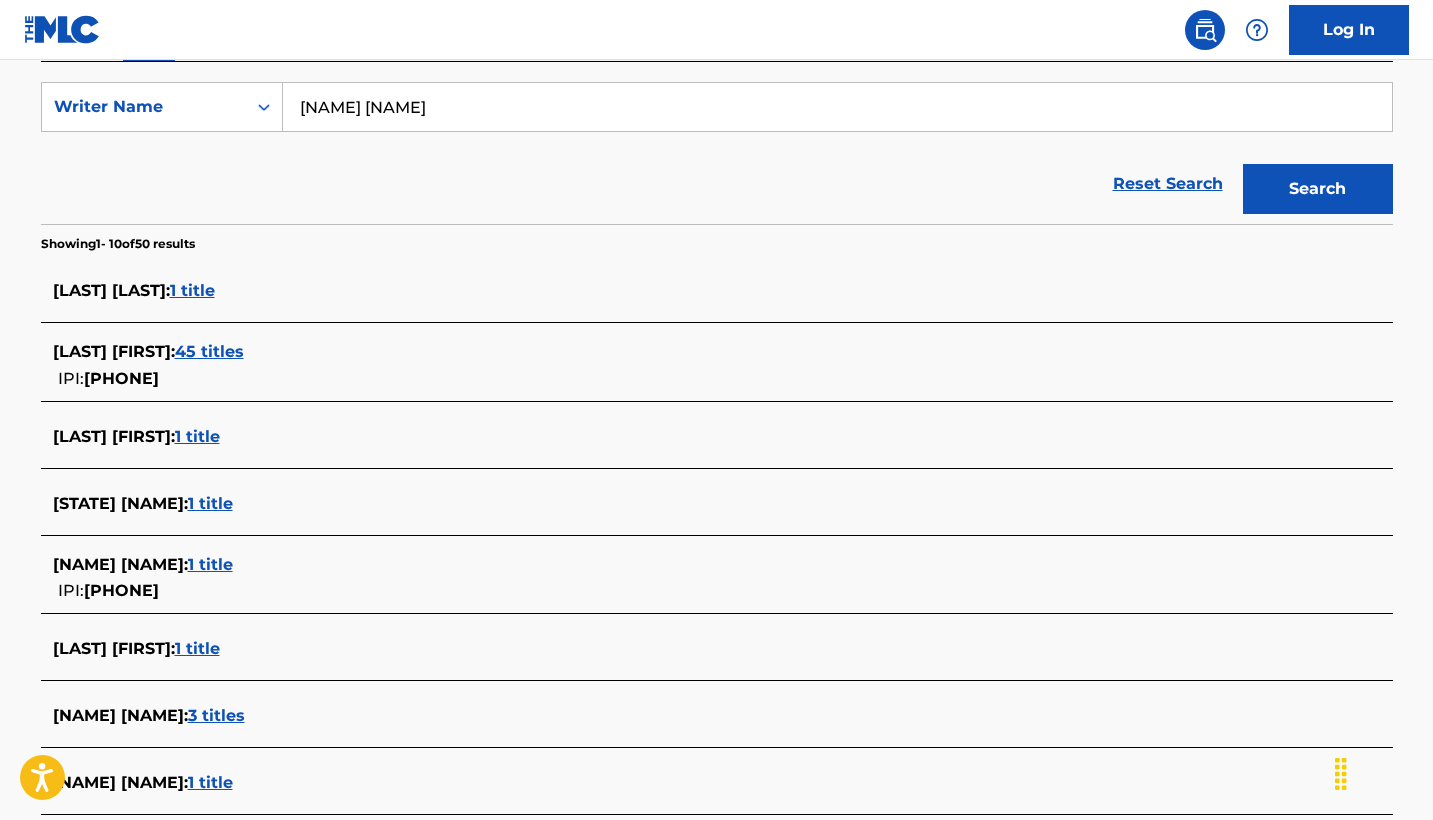 scroll, scrollTop: 396, scrollLeft: 0, axis: vertical 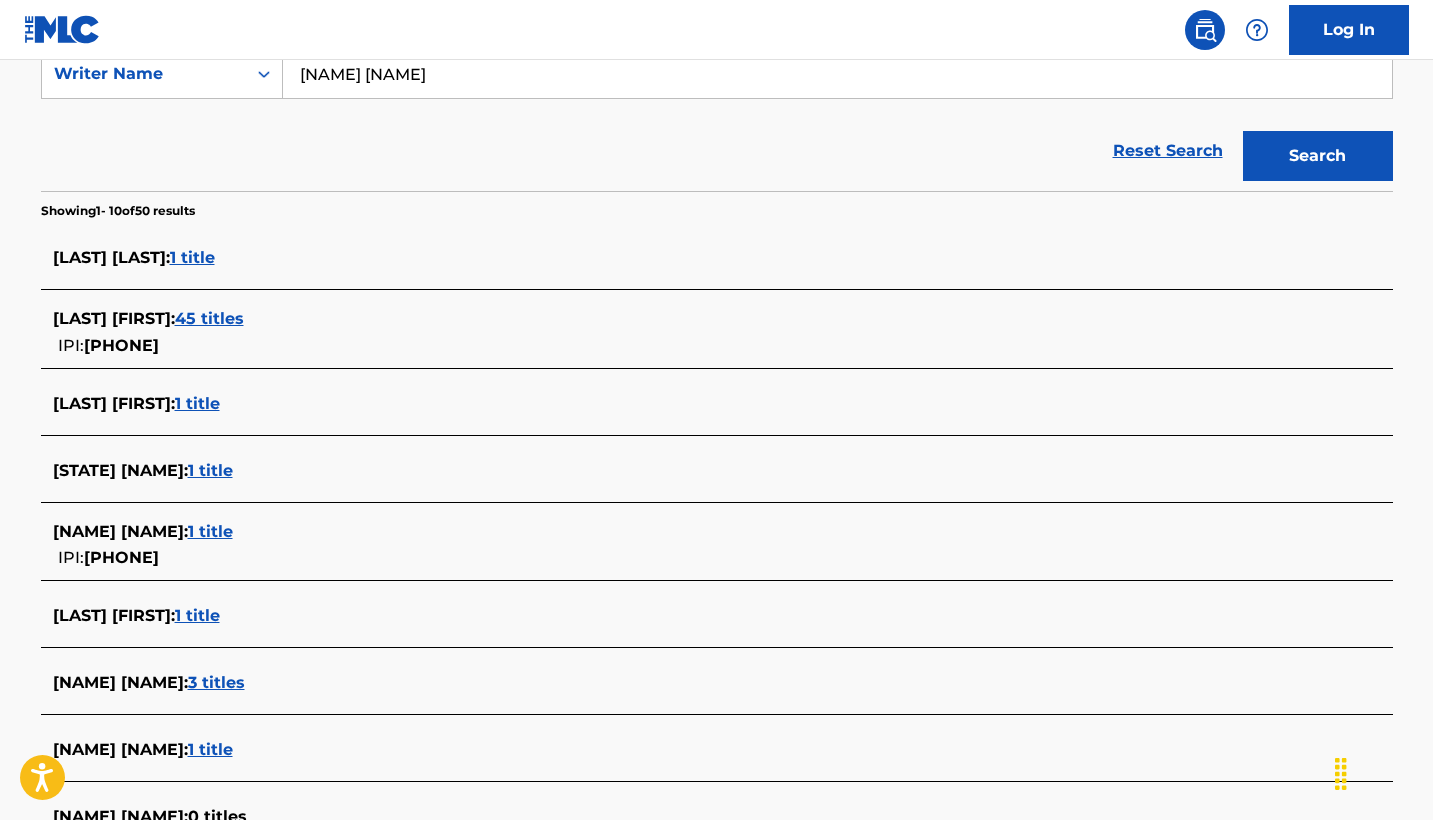 click on "[NAME] :" at bounding box center [111, 257] 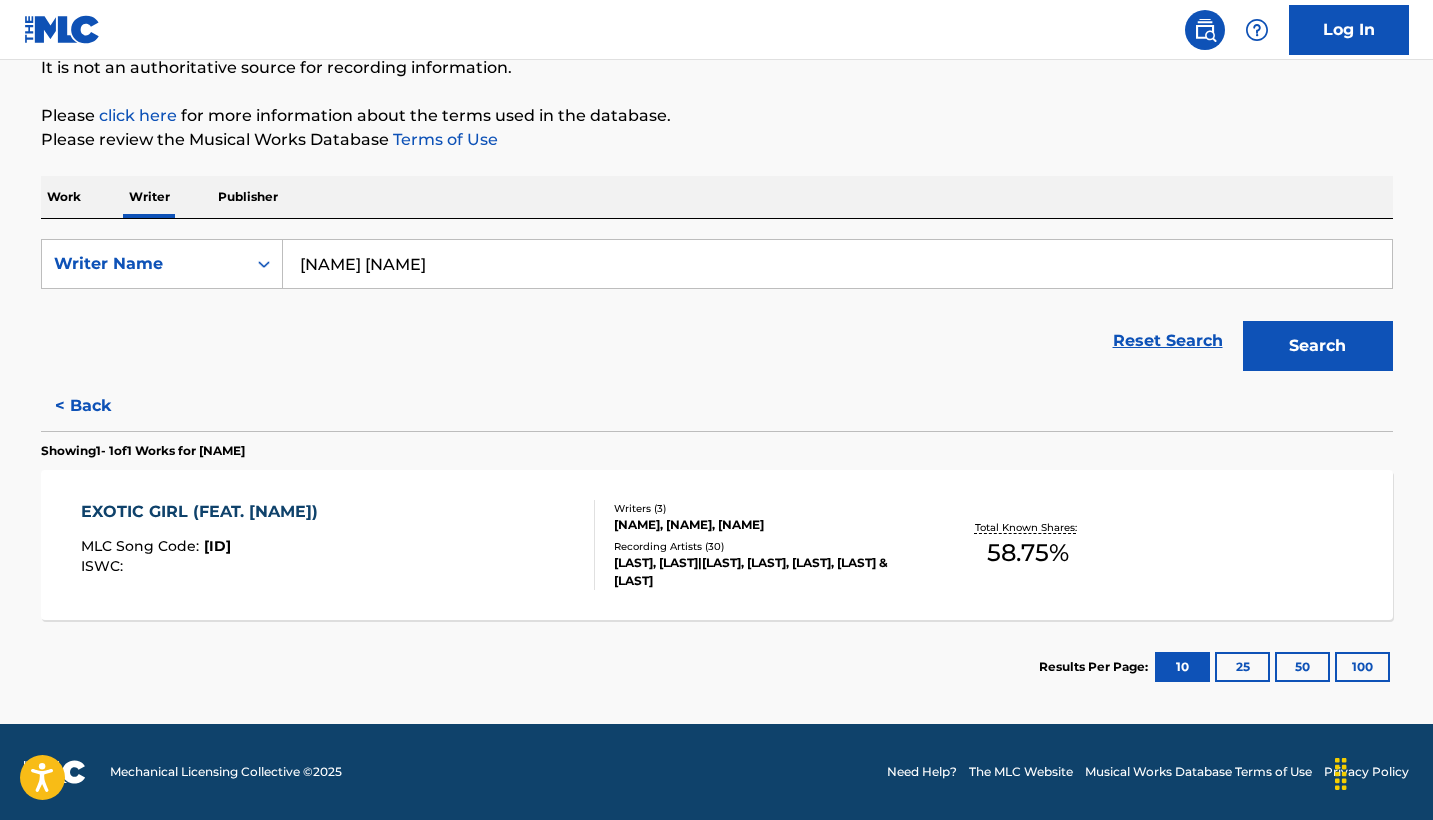 scroll, scrollTop: 206, scrollLeft: 0, axis: vertical 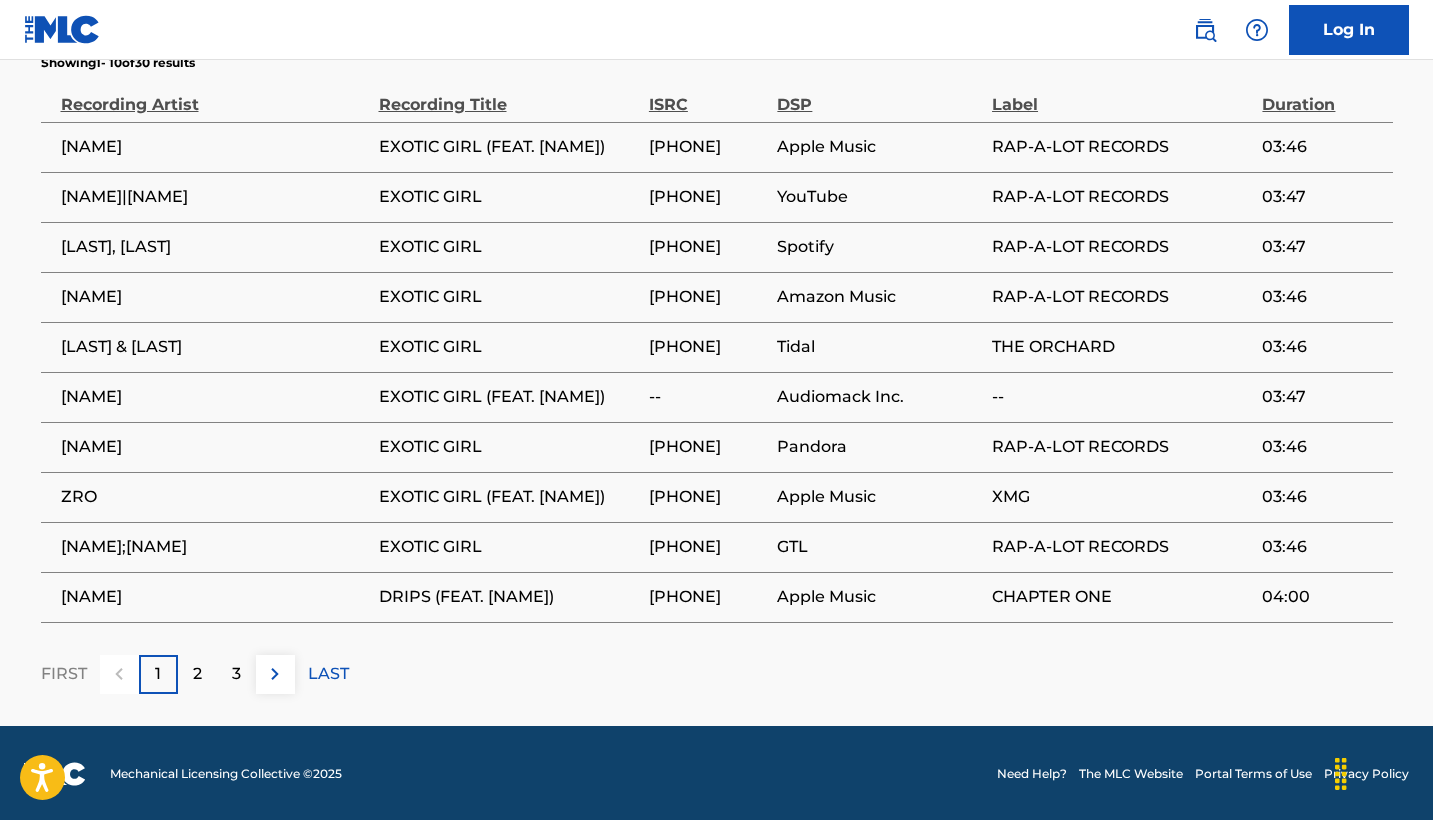 click on "2" at bounding box center (197, 674) 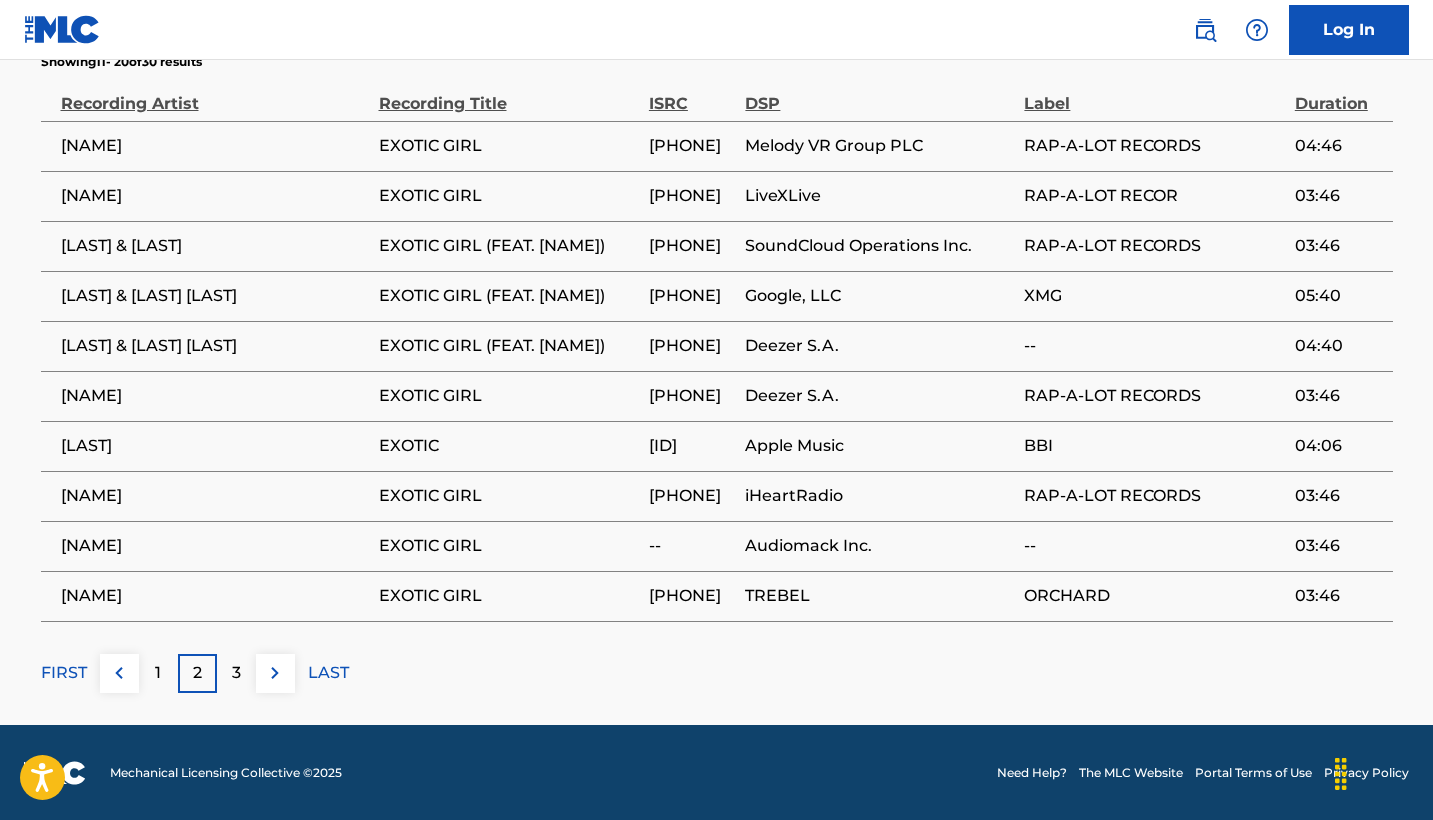 scroll, scrollTop: 1250, scrollLeft: 0, axis: vertical 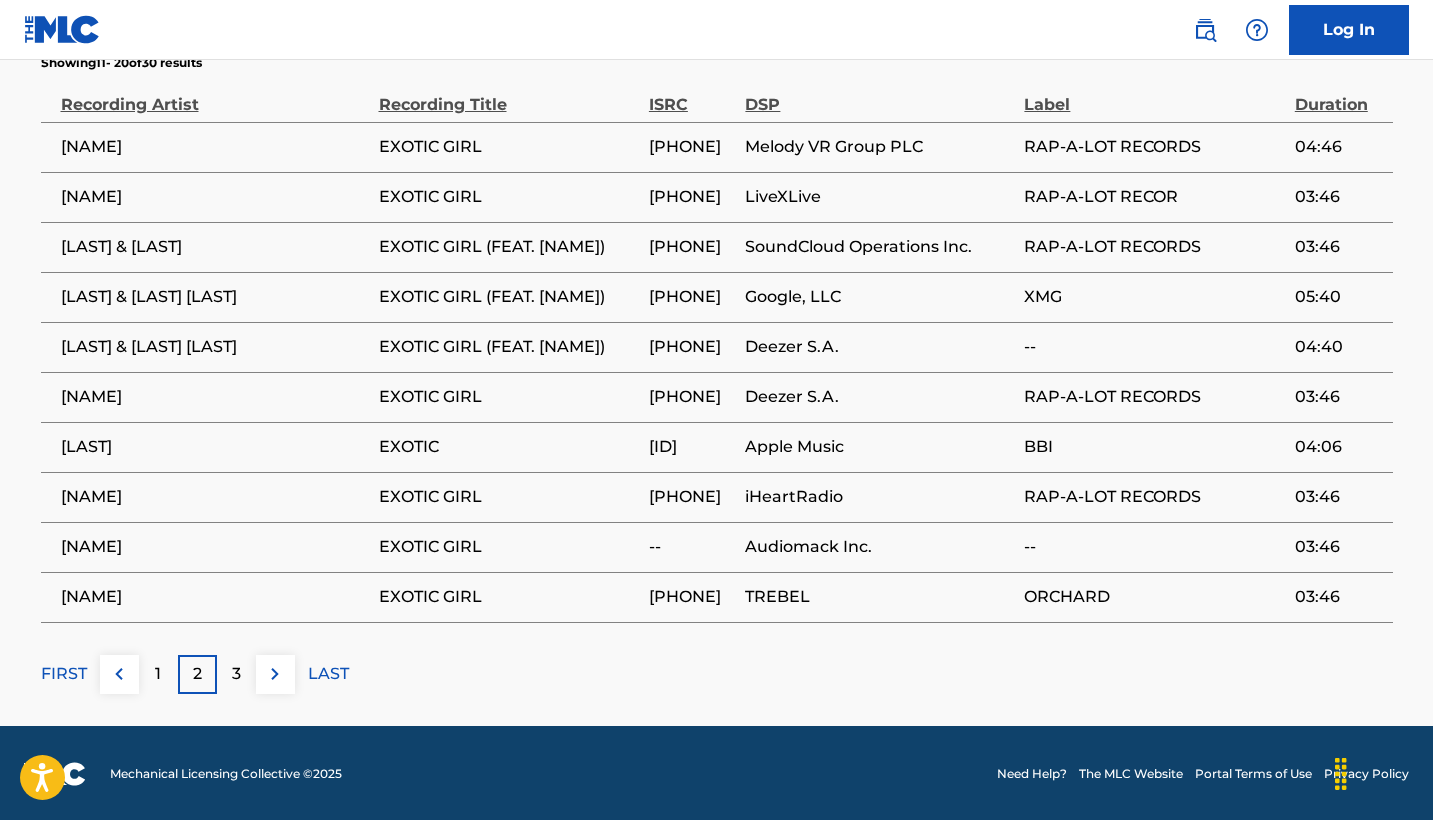 click on "3" at bounding box center (236, 674) 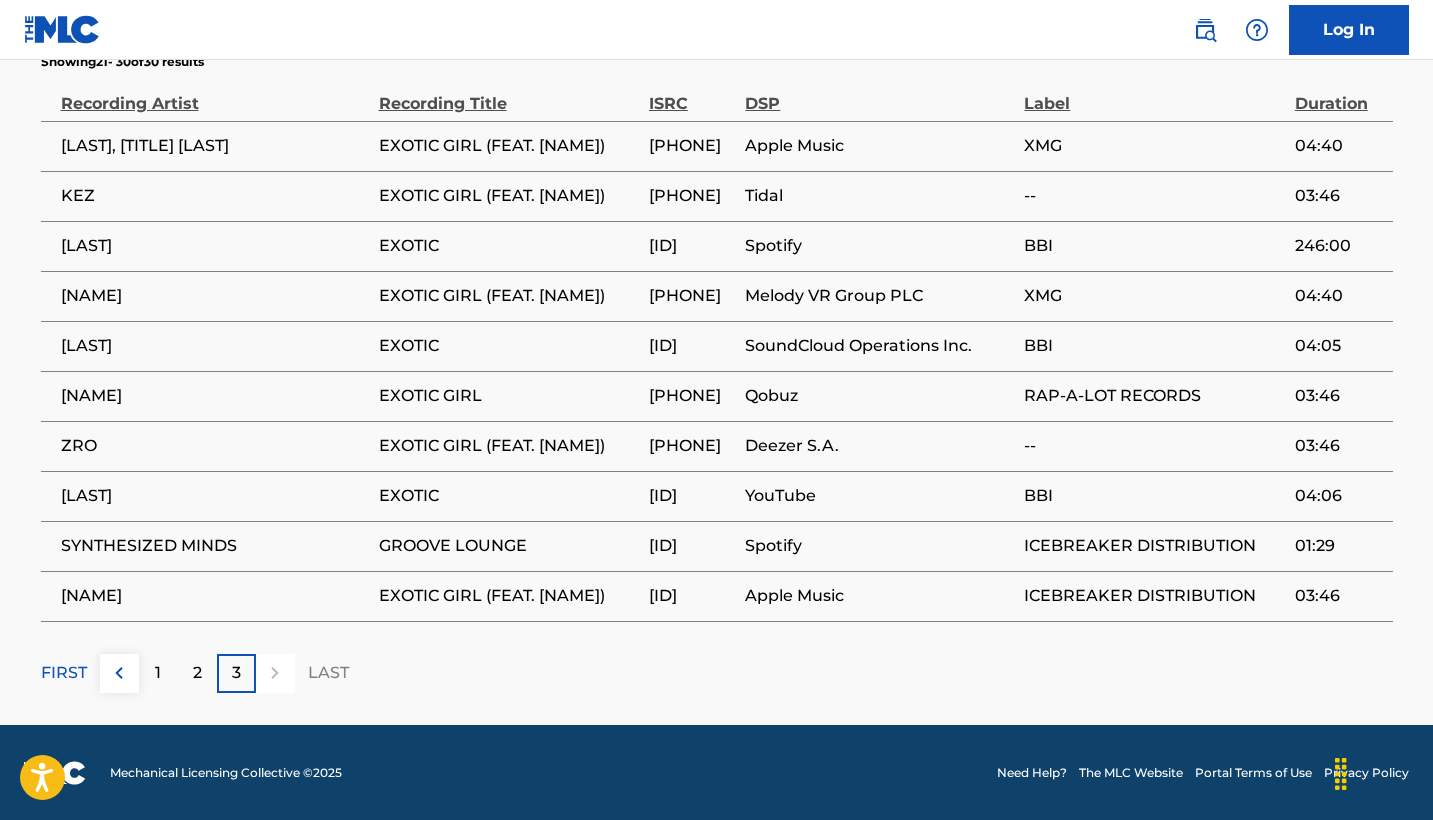 scroll, scrollTop: 1250, scrollLeft: 0, axis: vertical 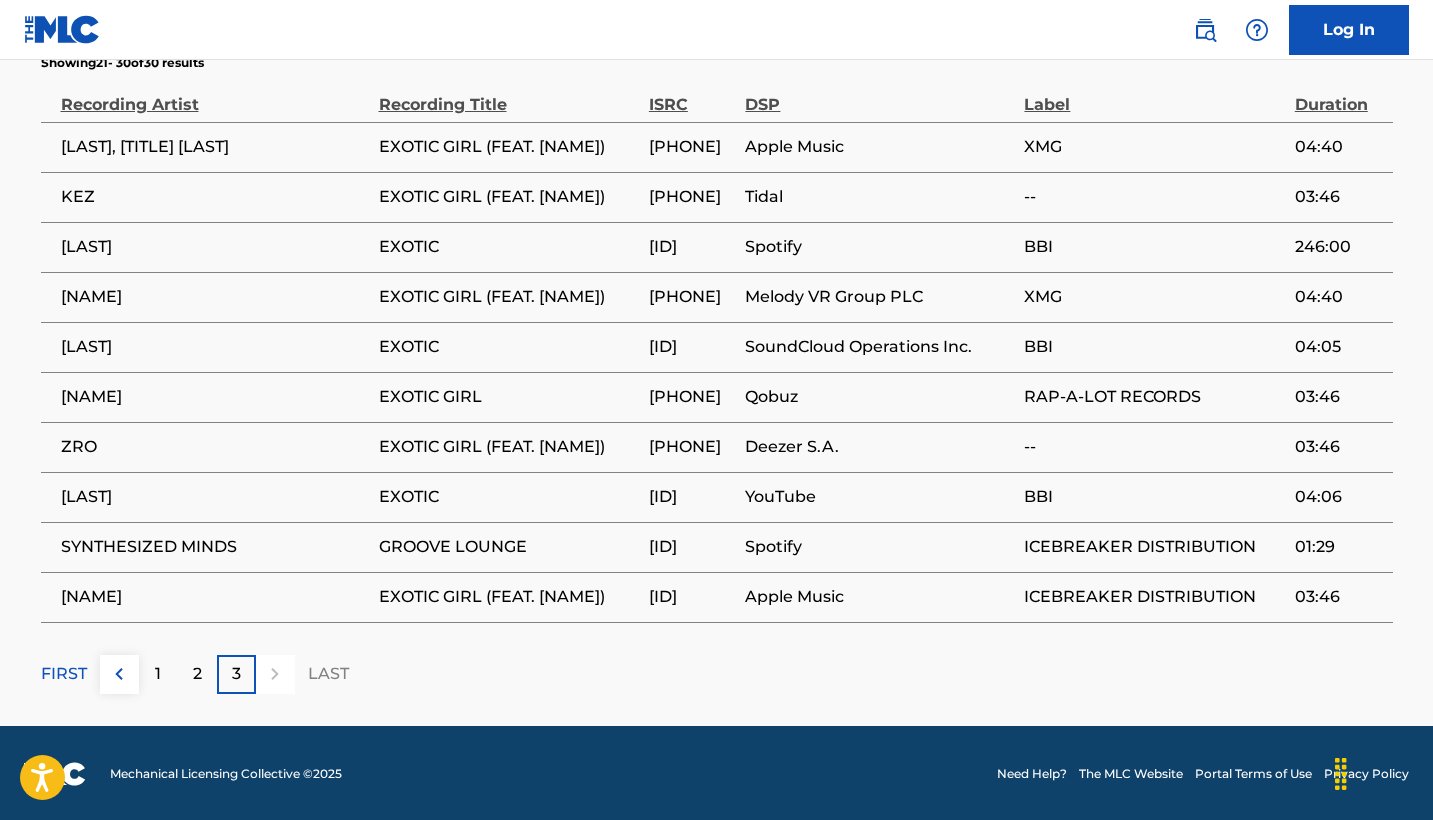 click on "1" at bounding box center [158, 674] 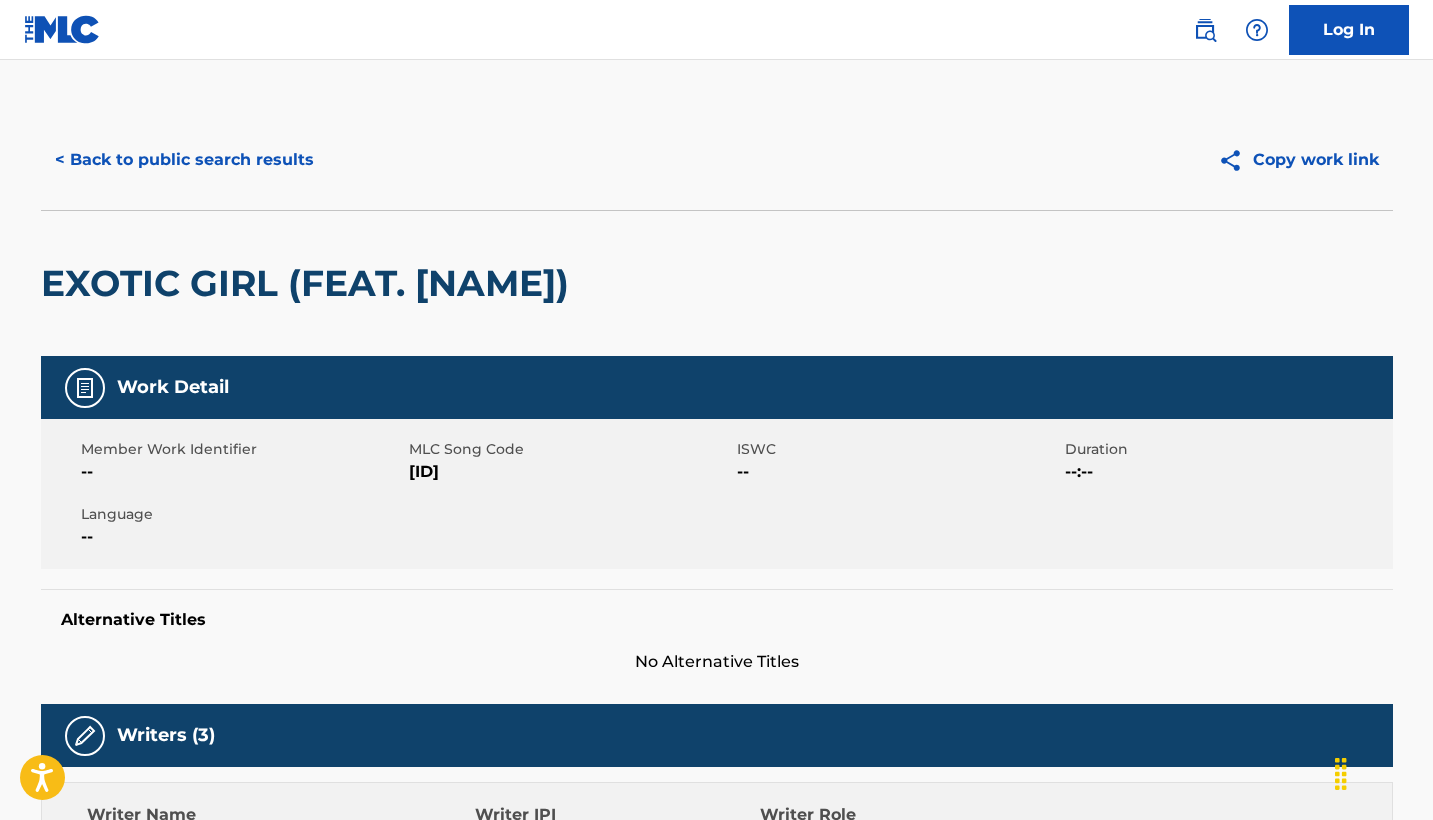scroll, scrollTop: 0, scrollLeft: 0, axis: both 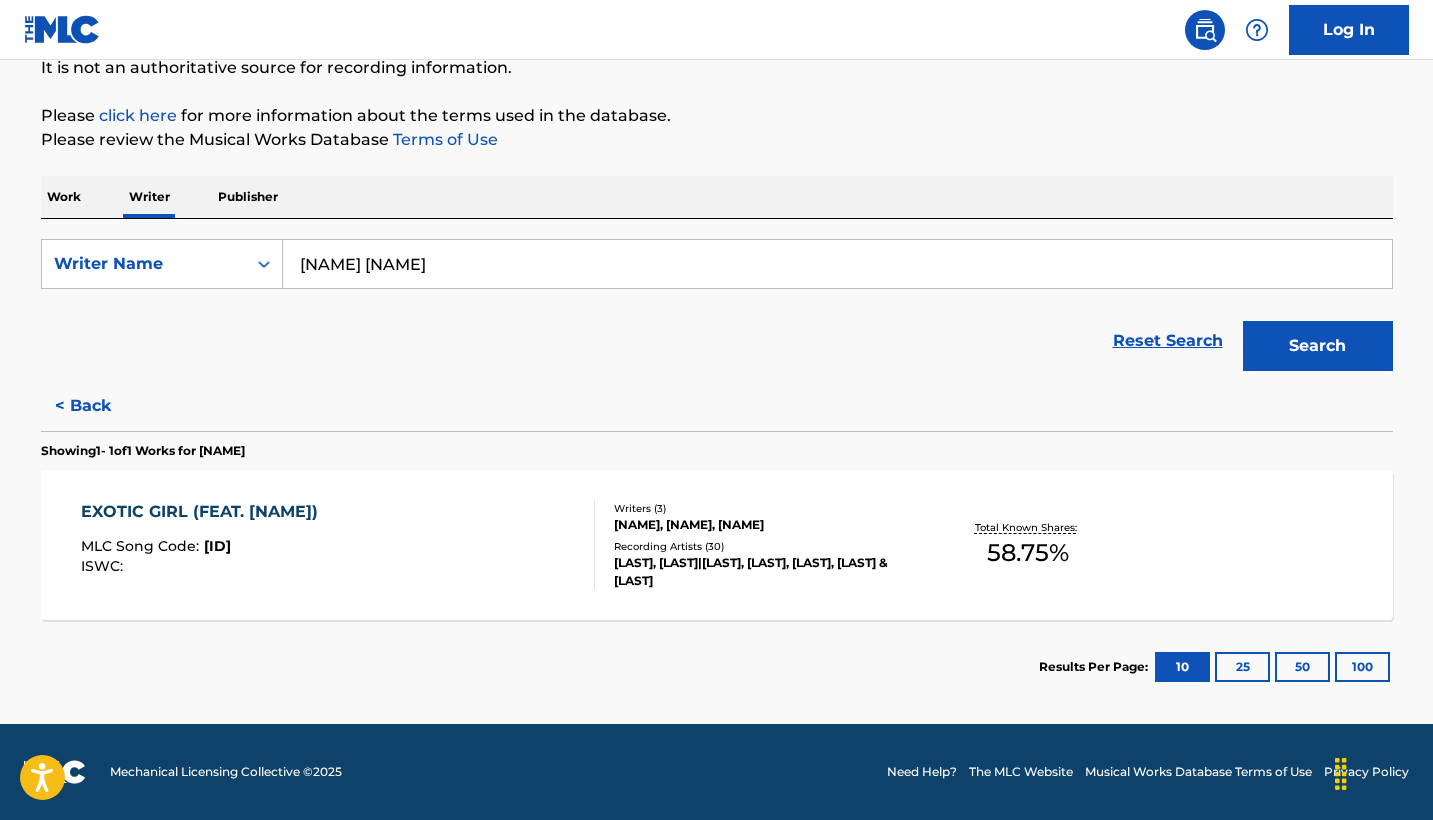 click on "[NAME] [NAME]" at bounding box center [837, 264] 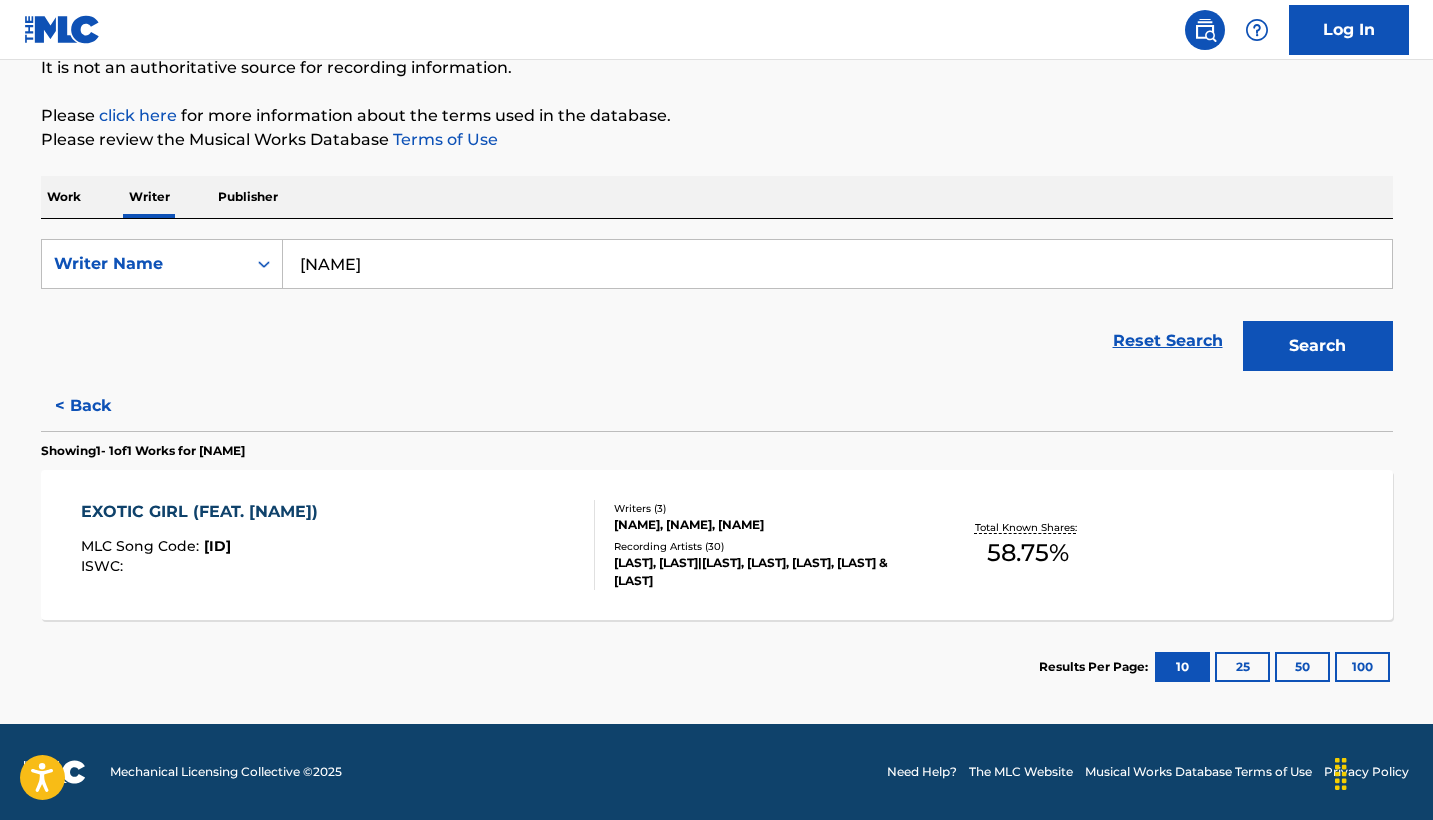 type on "[NAME]" 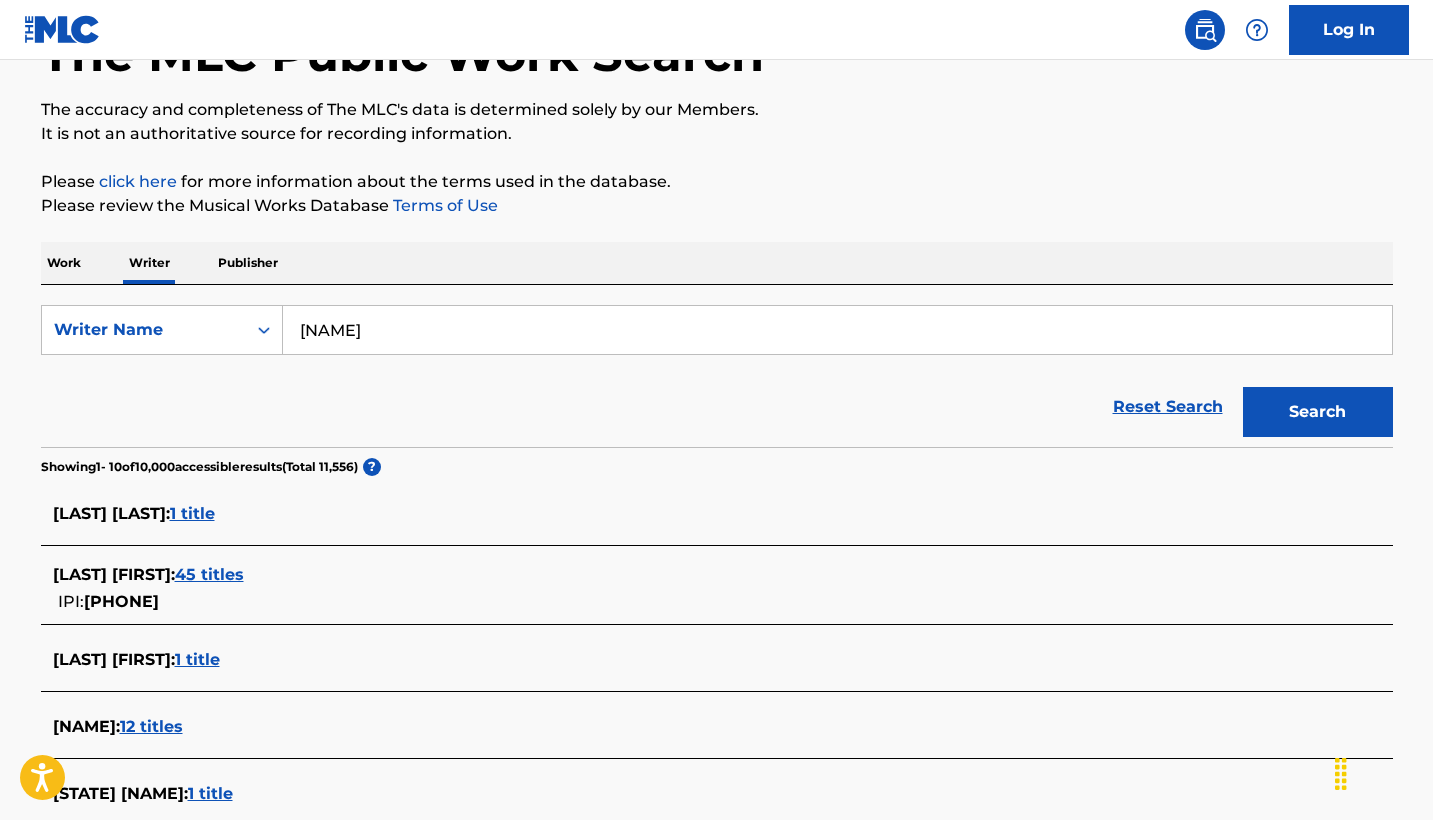 scroll, scrollTop: 41, scrollLeft: 0, axis: vertical 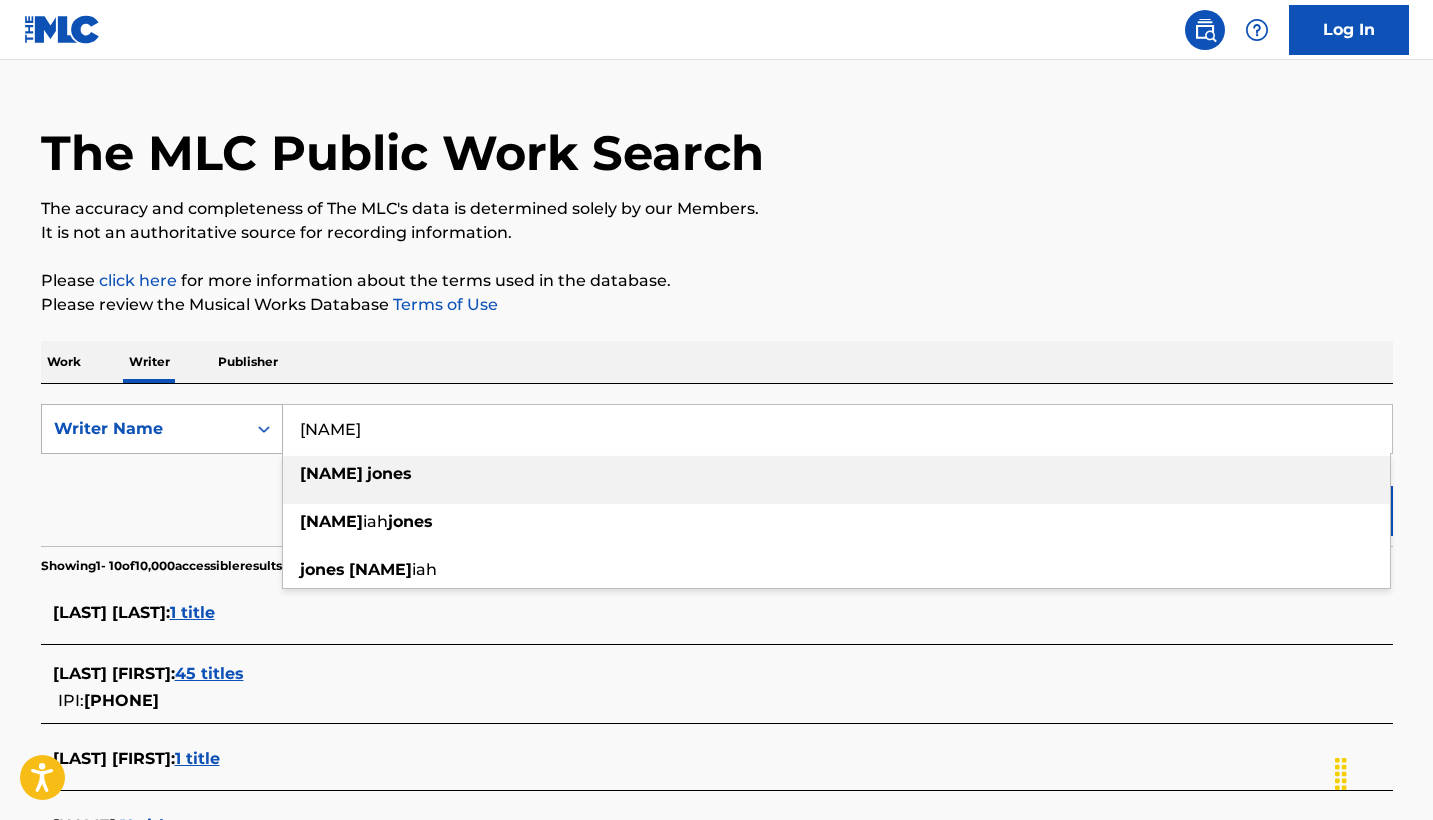 drag, startPoint x: 401, startPoint y: 438, endPoint x: 278, endPoint y: 436, distance: 123.01626 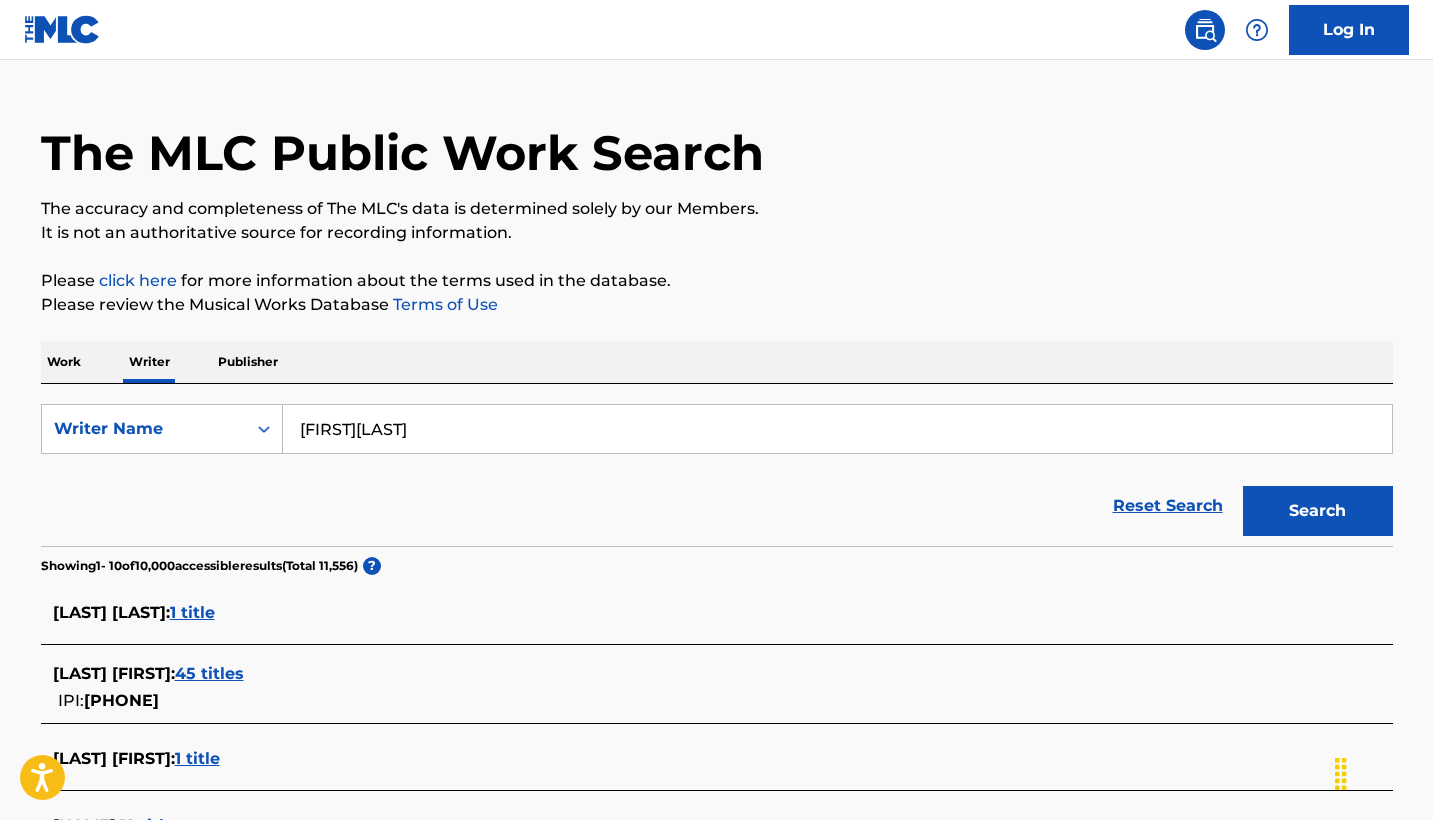 type on "[FIRST][LAST]" 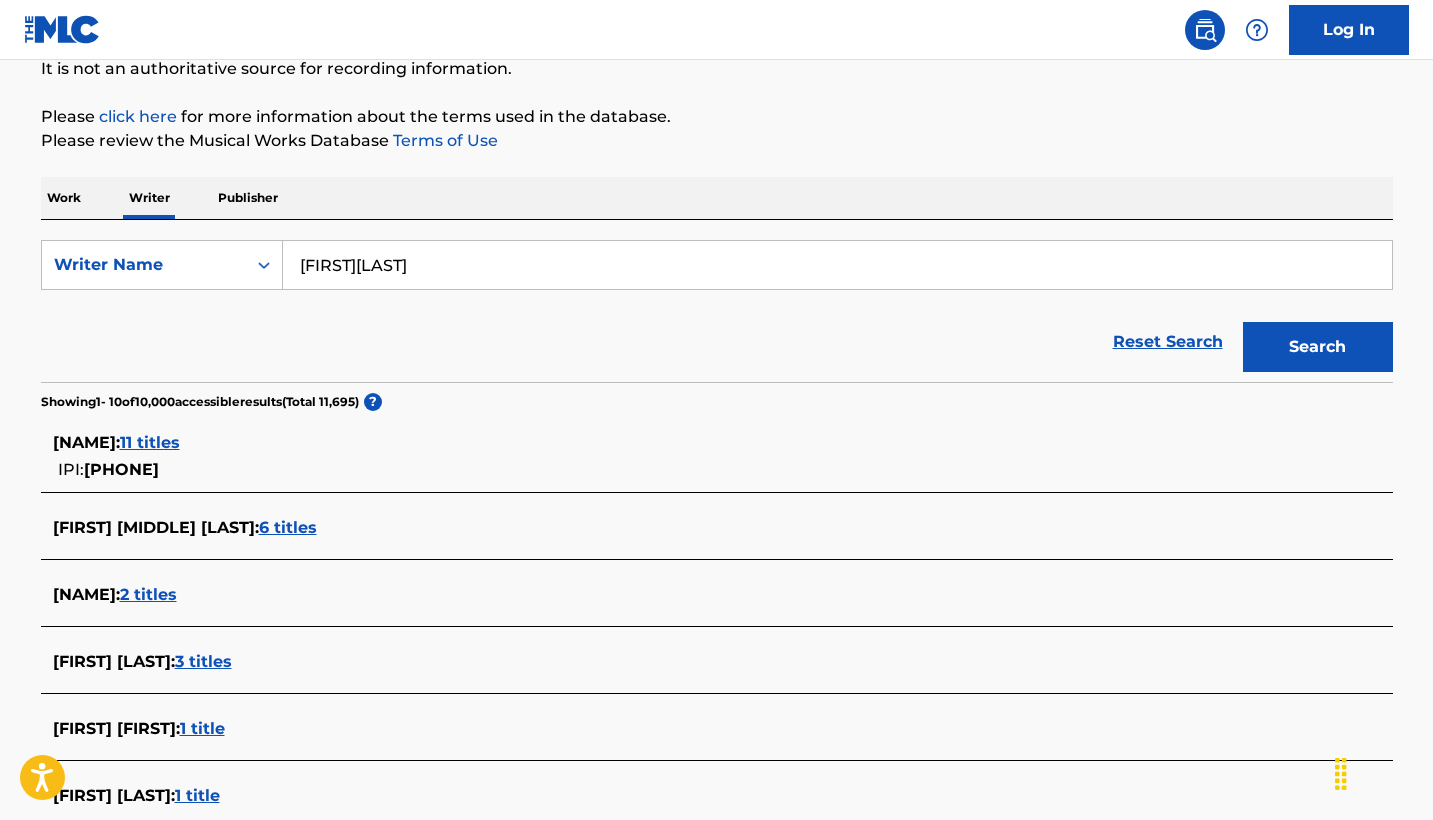 scroll, scrollTop: 280, scrollLeft: 0, axis: vertical 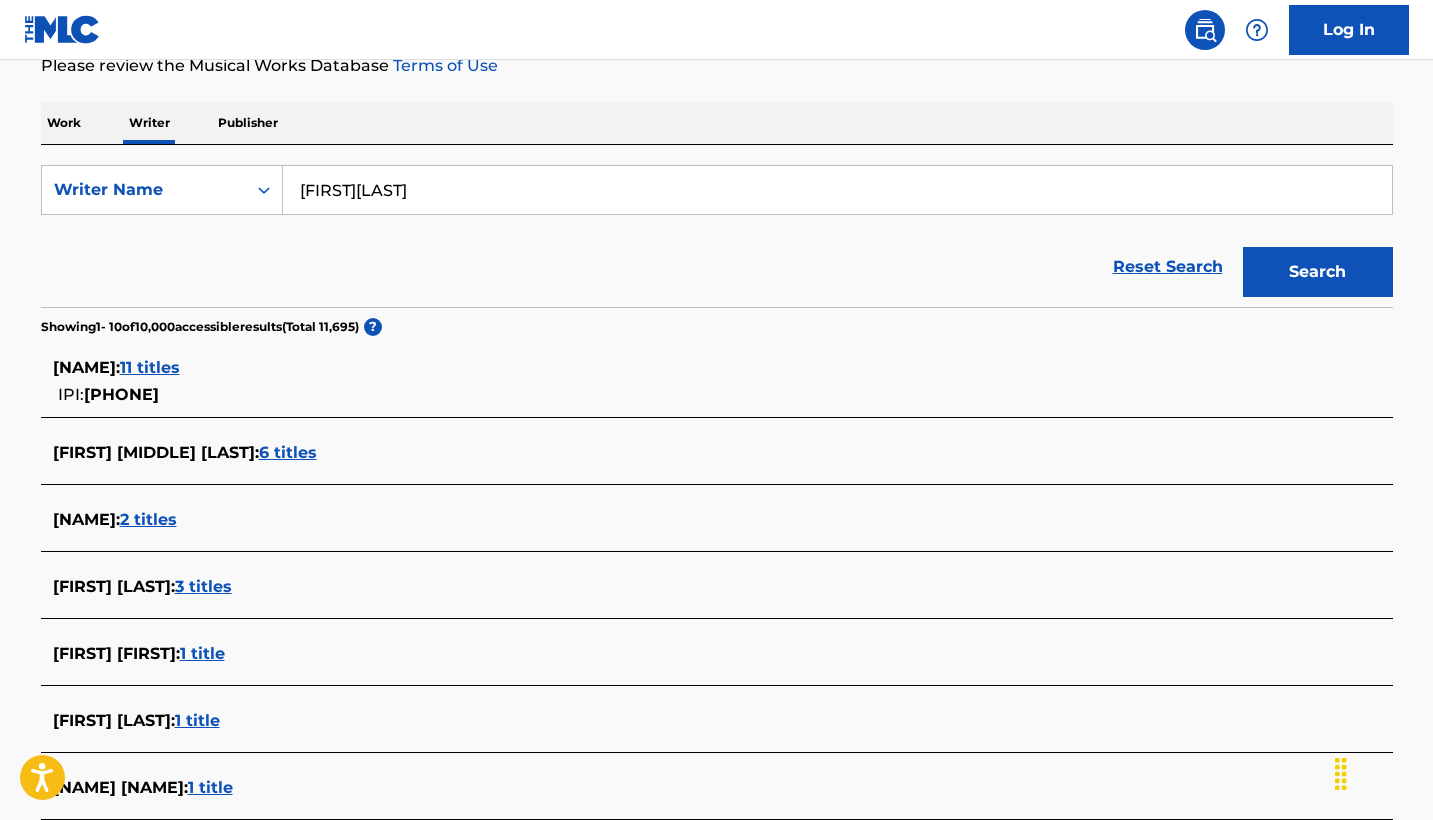 click on "11 titles" at bounding box center (150, 367) 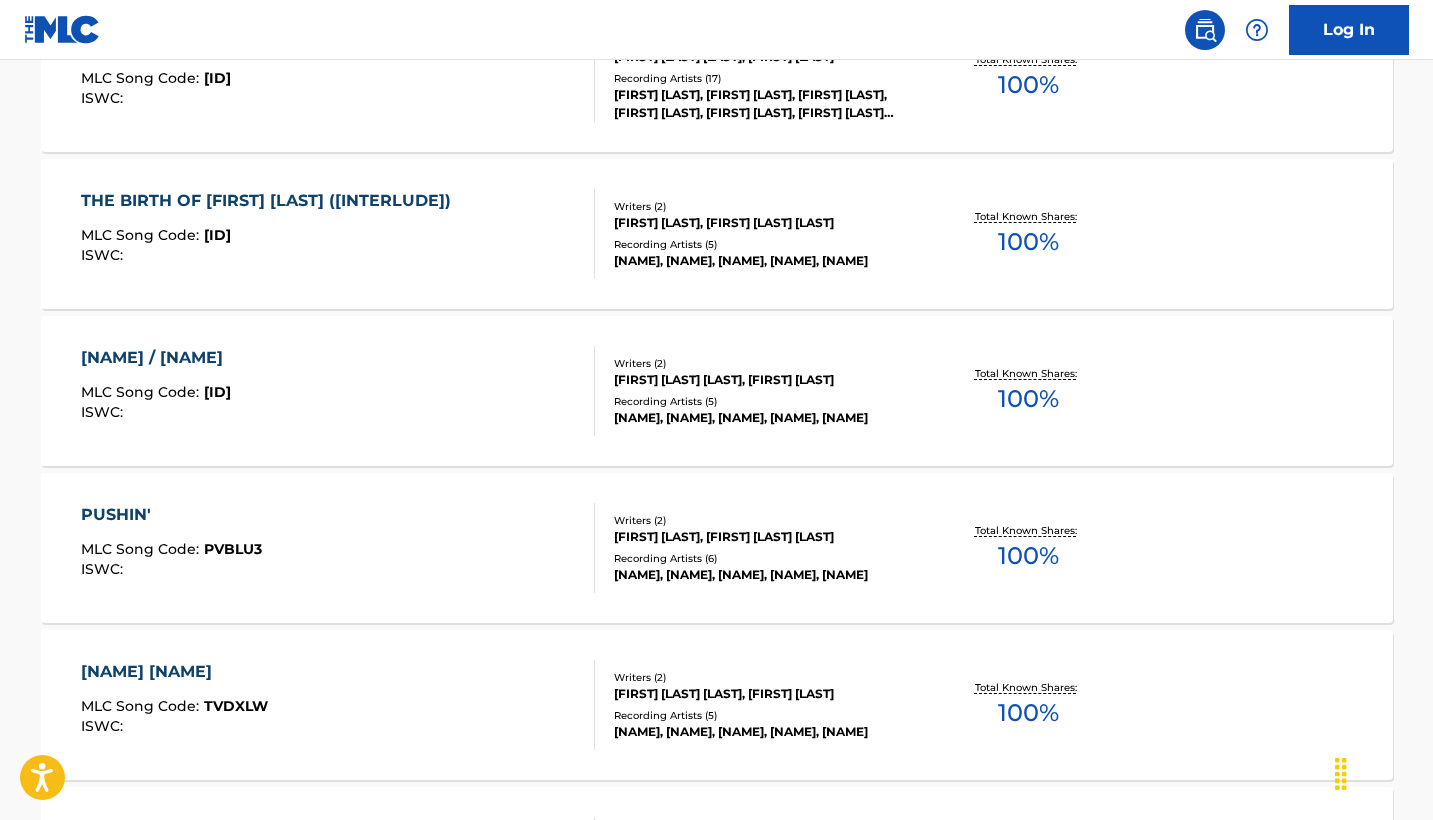 scroll, scrollTop: 824, scrollLeft: 0, axis: vertical 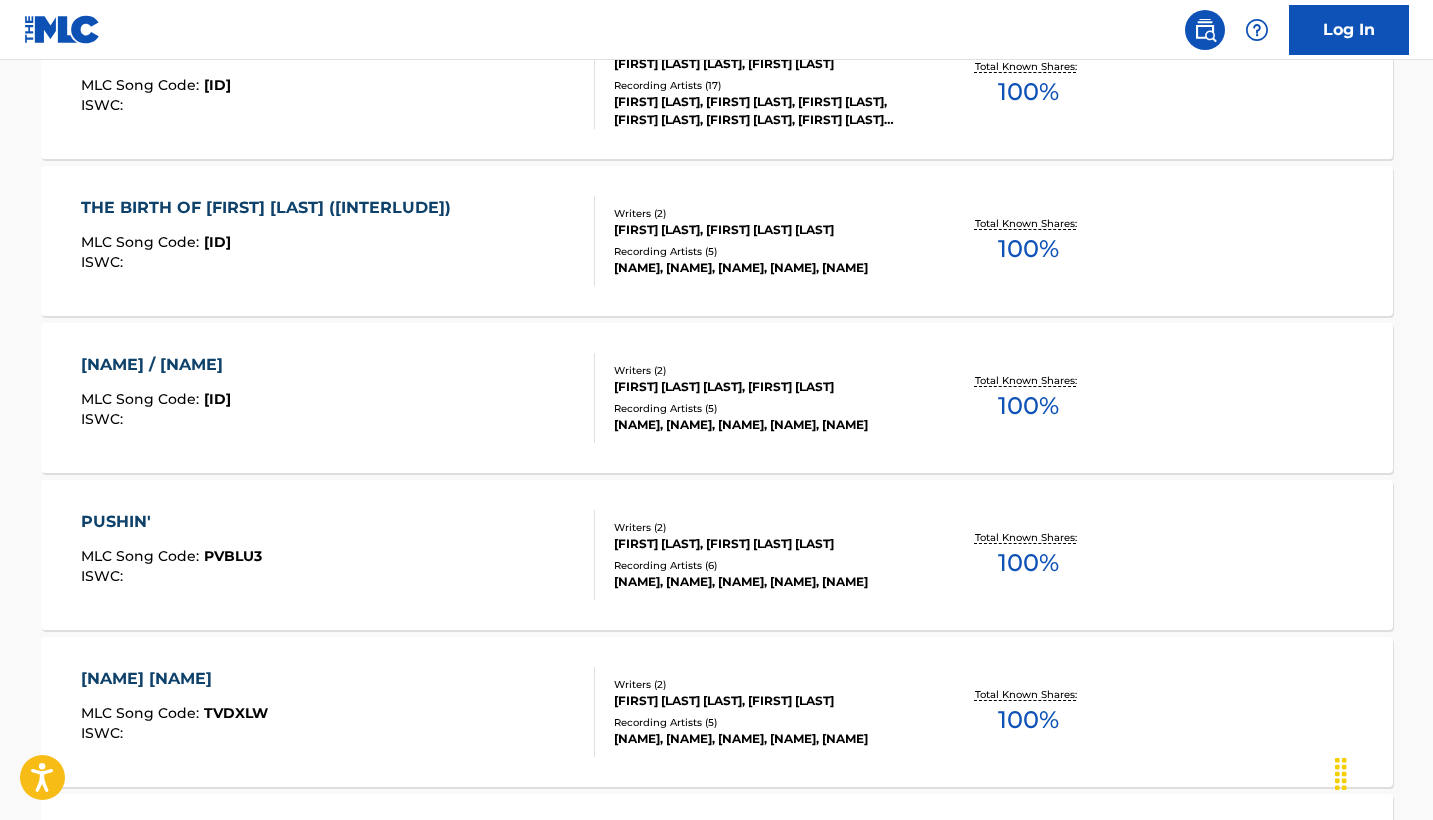 click on "[NAME] / [NAME] Song Code : [ID] ISWC :" at bounding box center (338, 398) 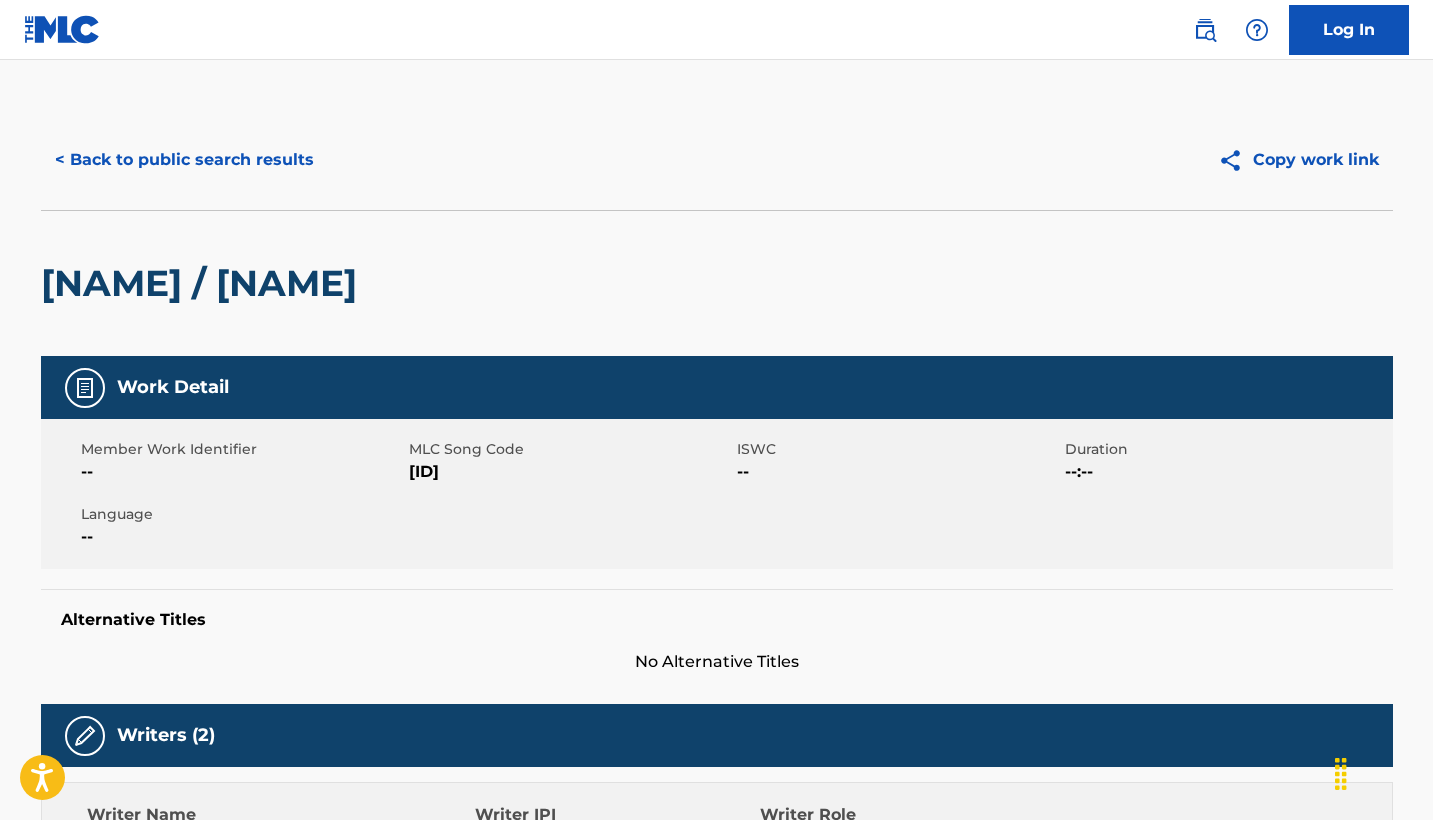 scroll, scrollTop: 0, scrollLeft: 0, axis: both 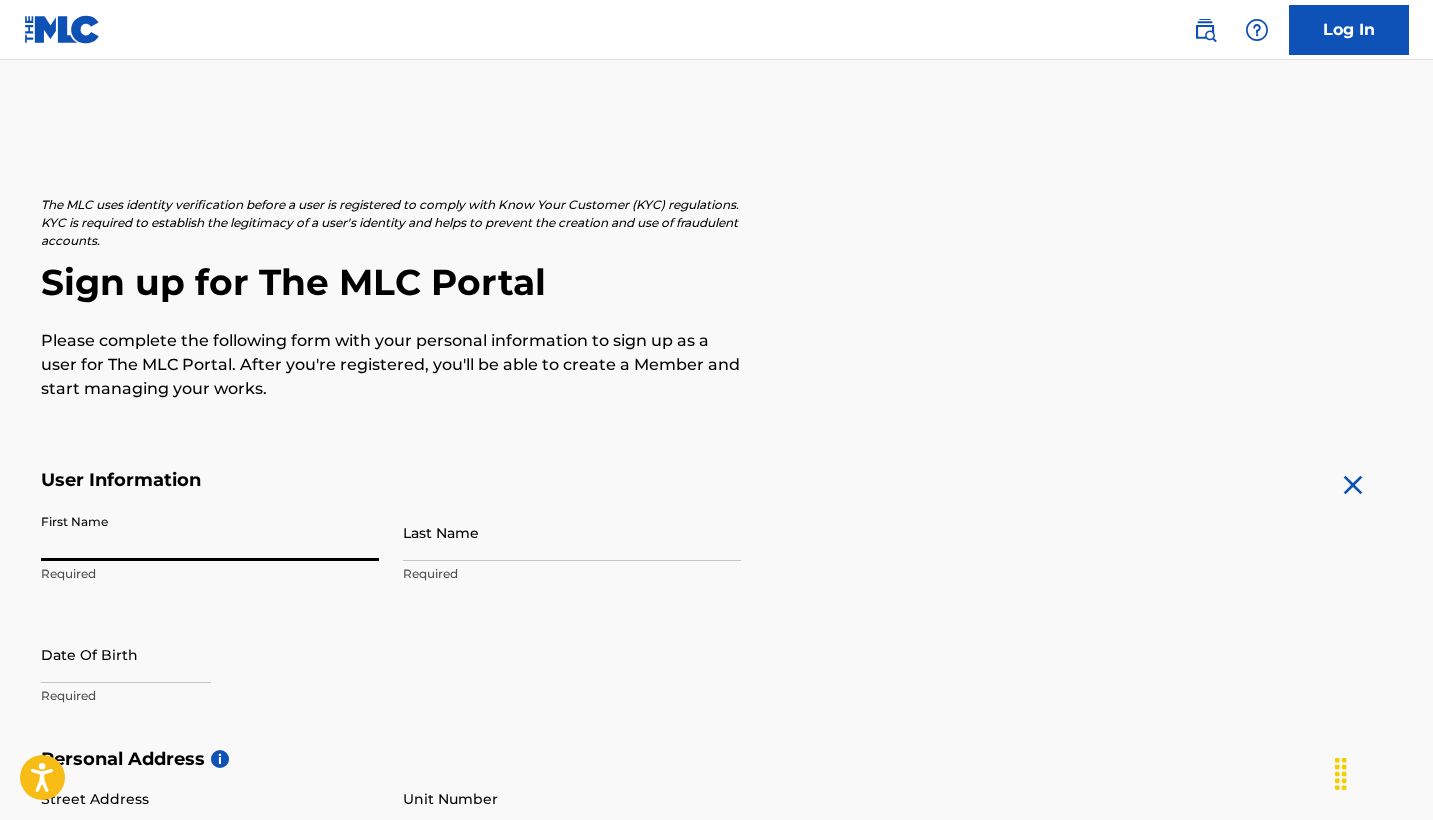 type on "r" 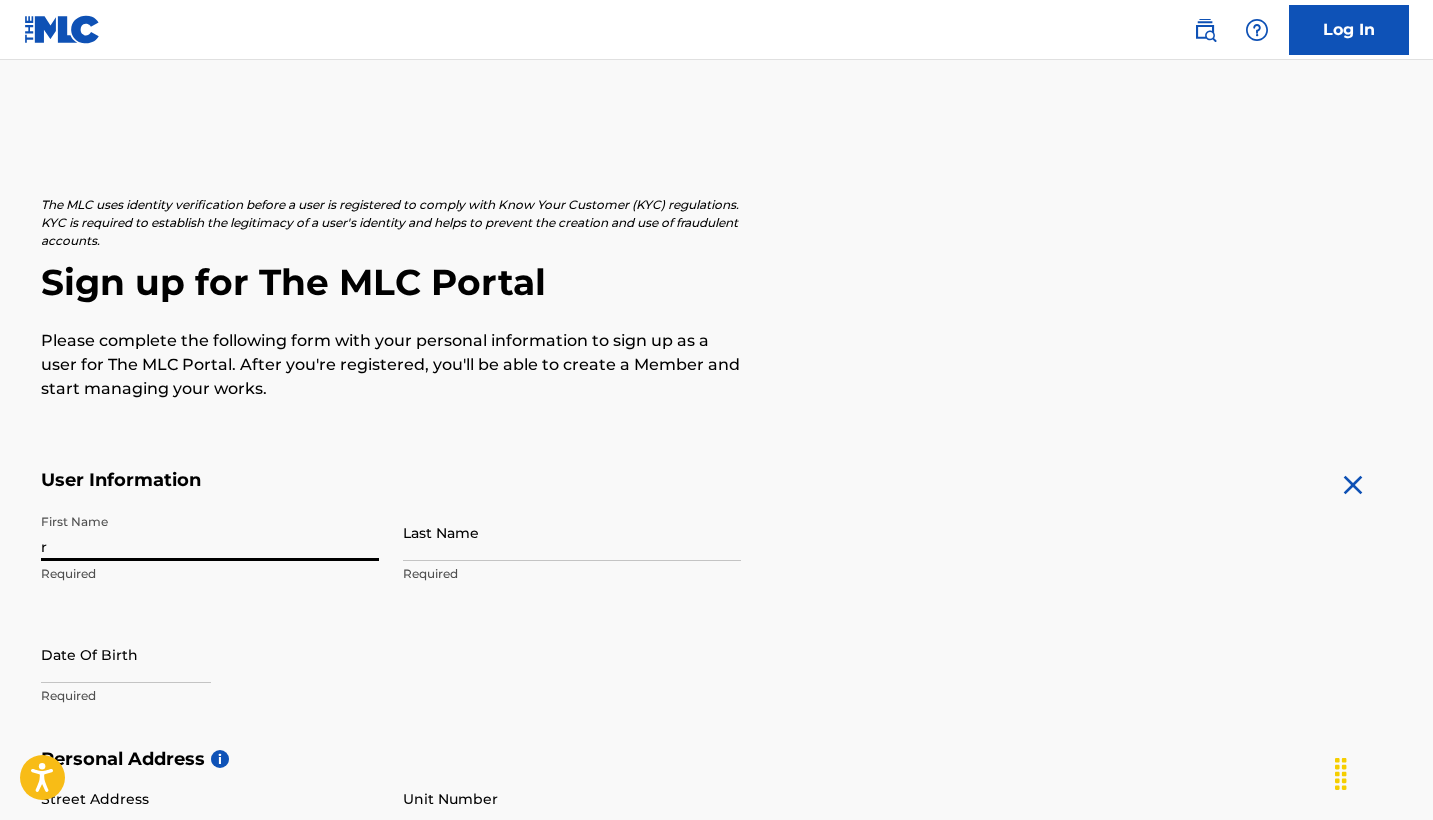 click on "r" at bounding box center [210, 532] 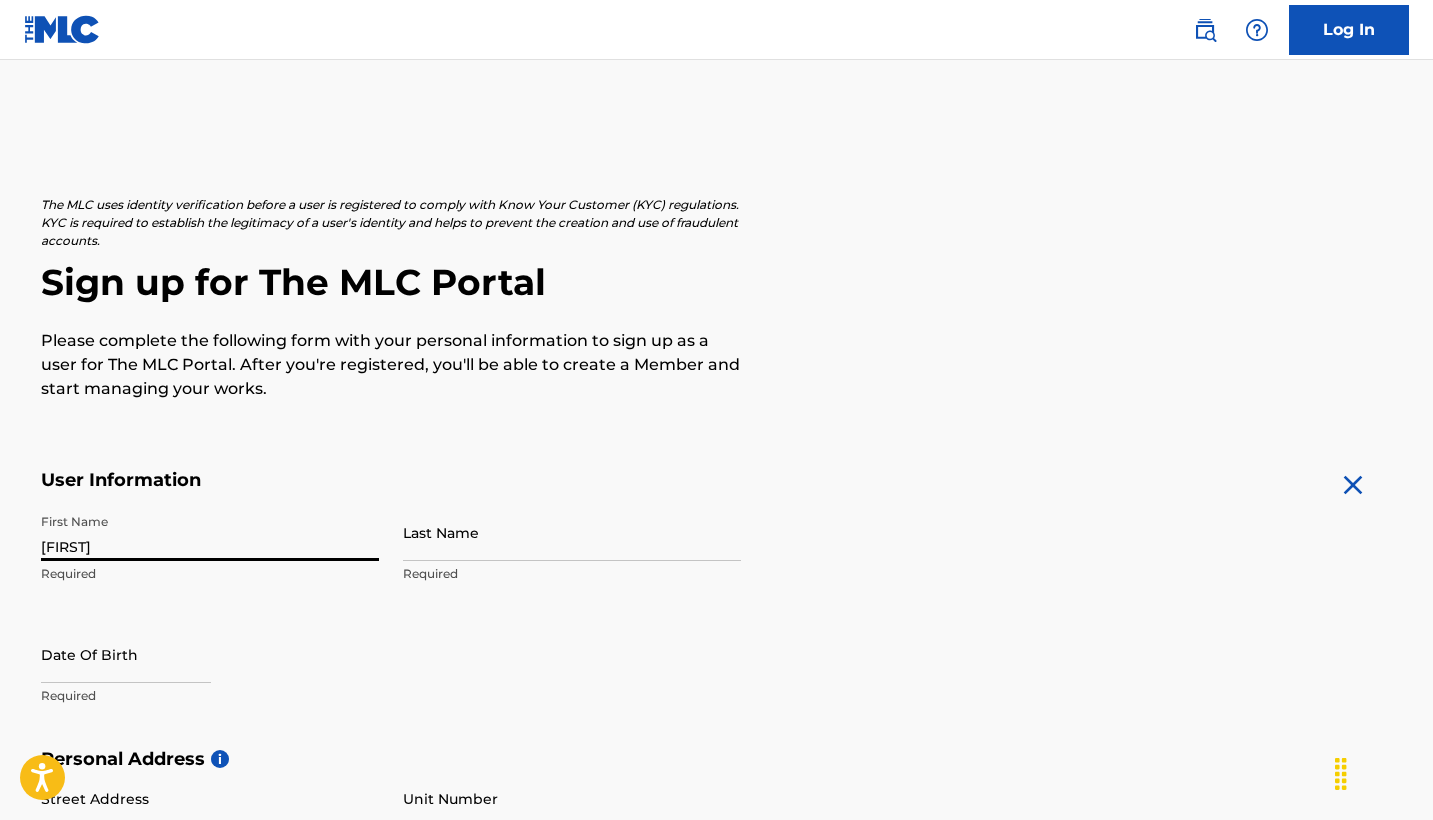 type on "[FIRST]" 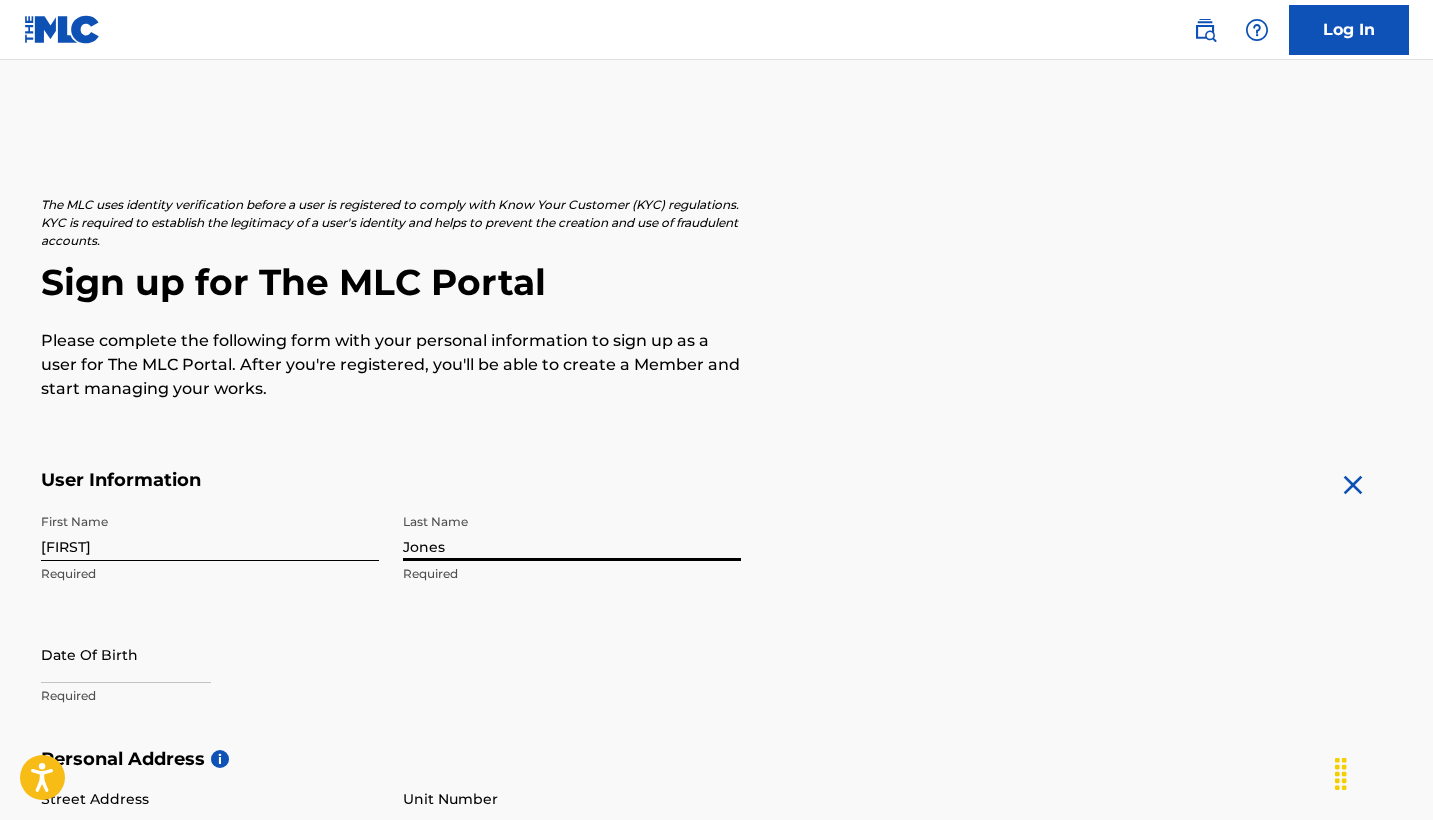 type on "Jones" 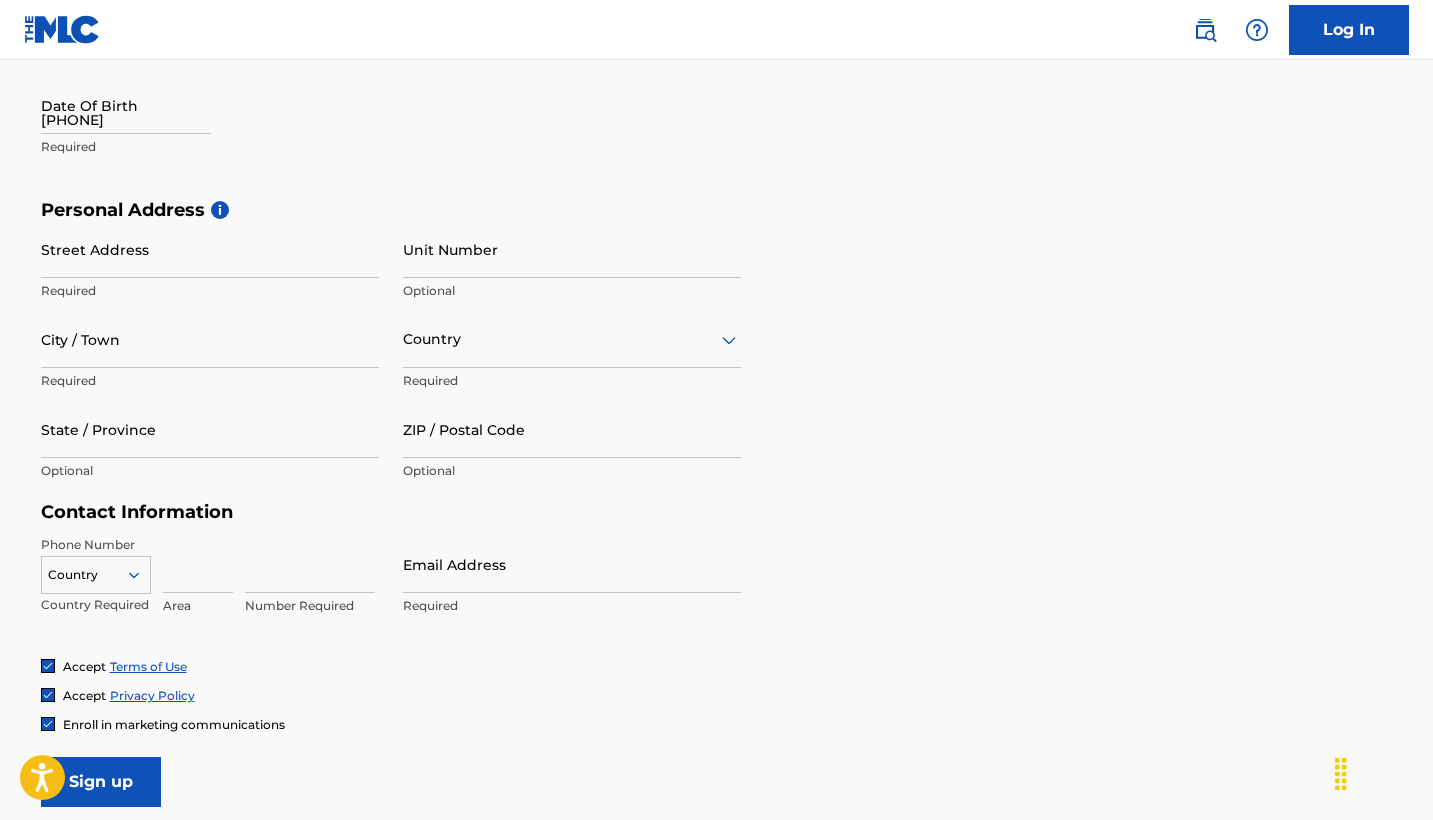 scroll, scrollTop: 544, scrollLeft: 0, axis: vertical 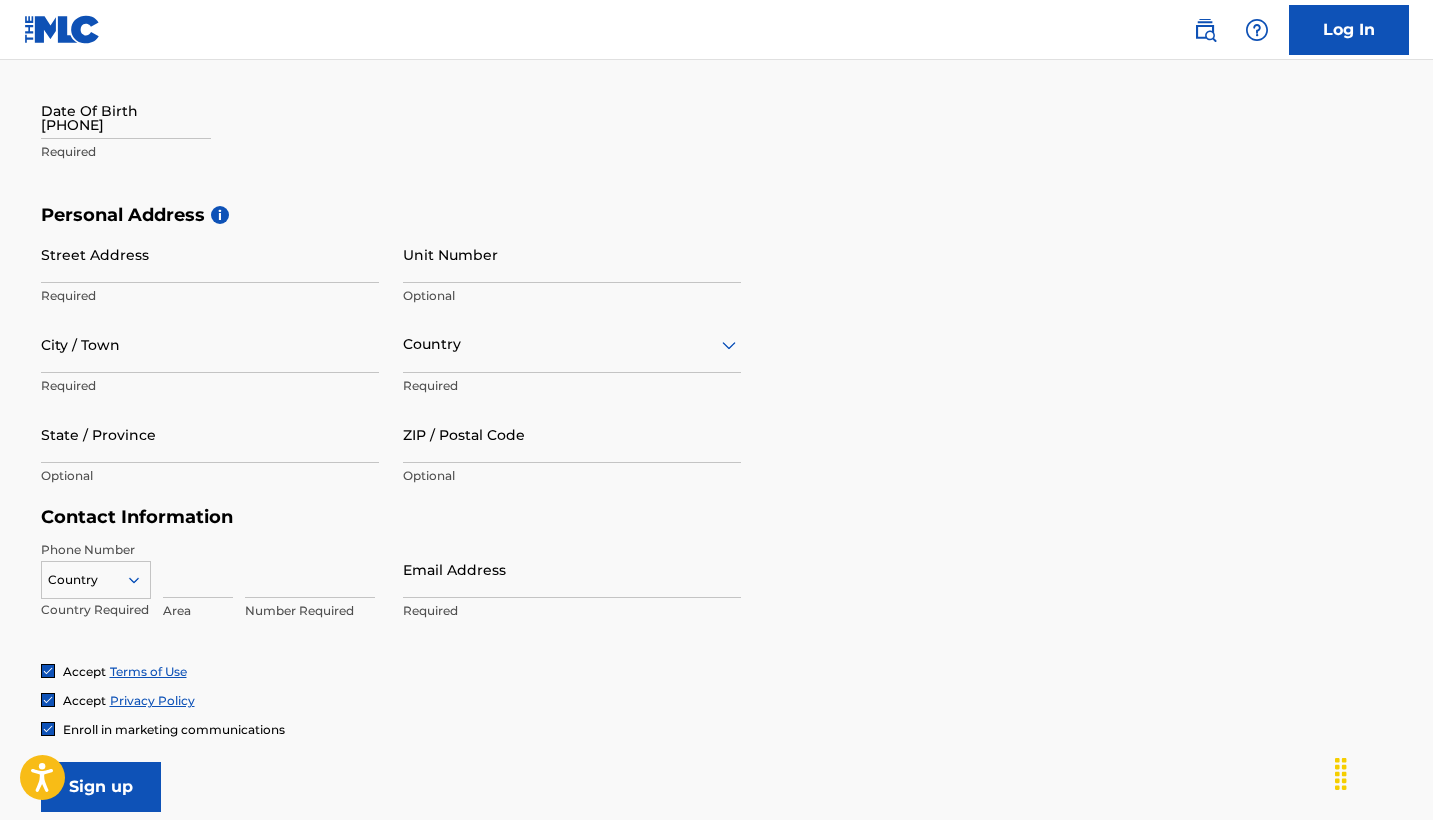 type on "[PHONE]" 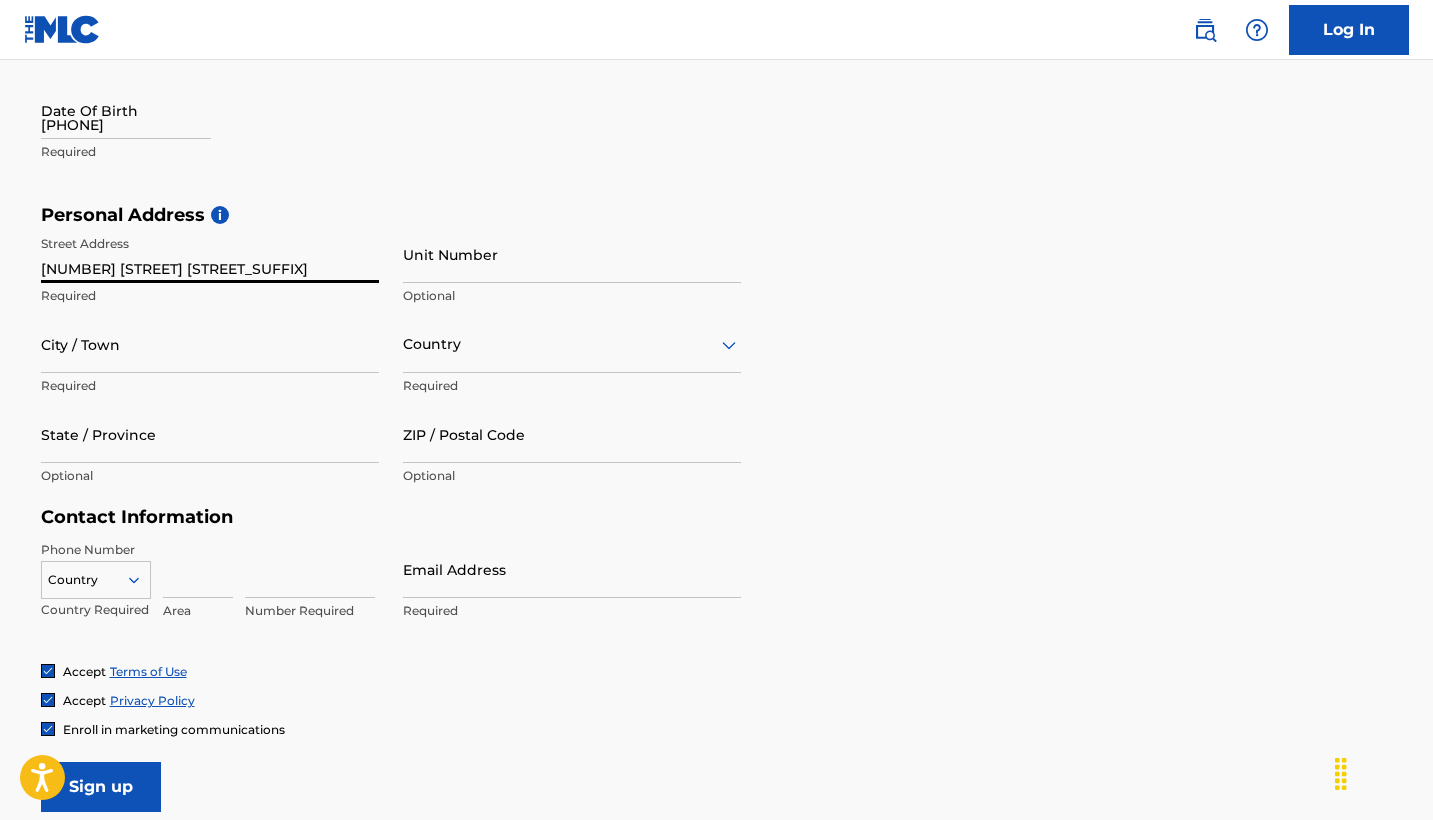 type on "[NUMBER] [STREET] [STREET_SUFFIX]" 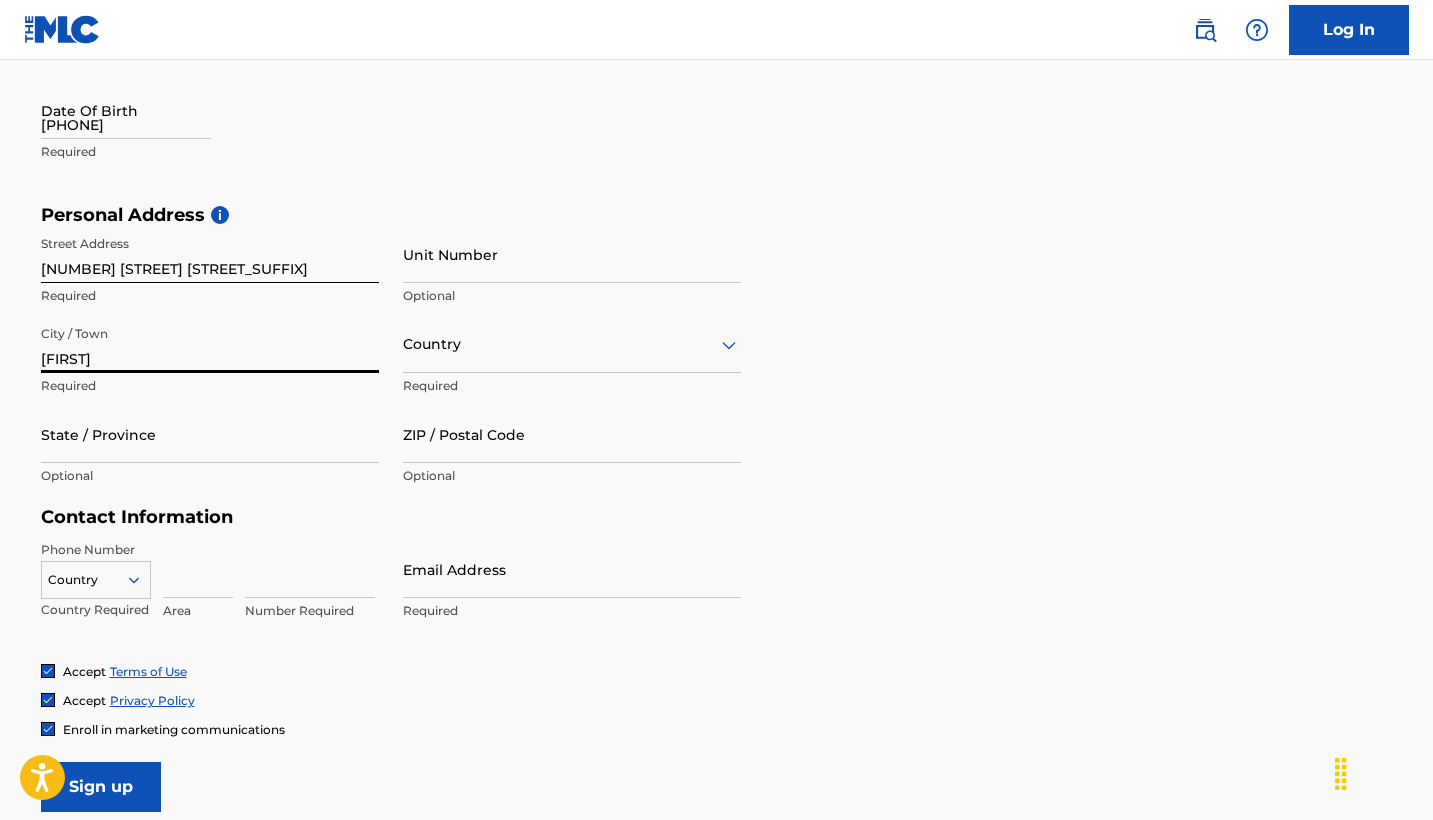 type on "[FIRST]" 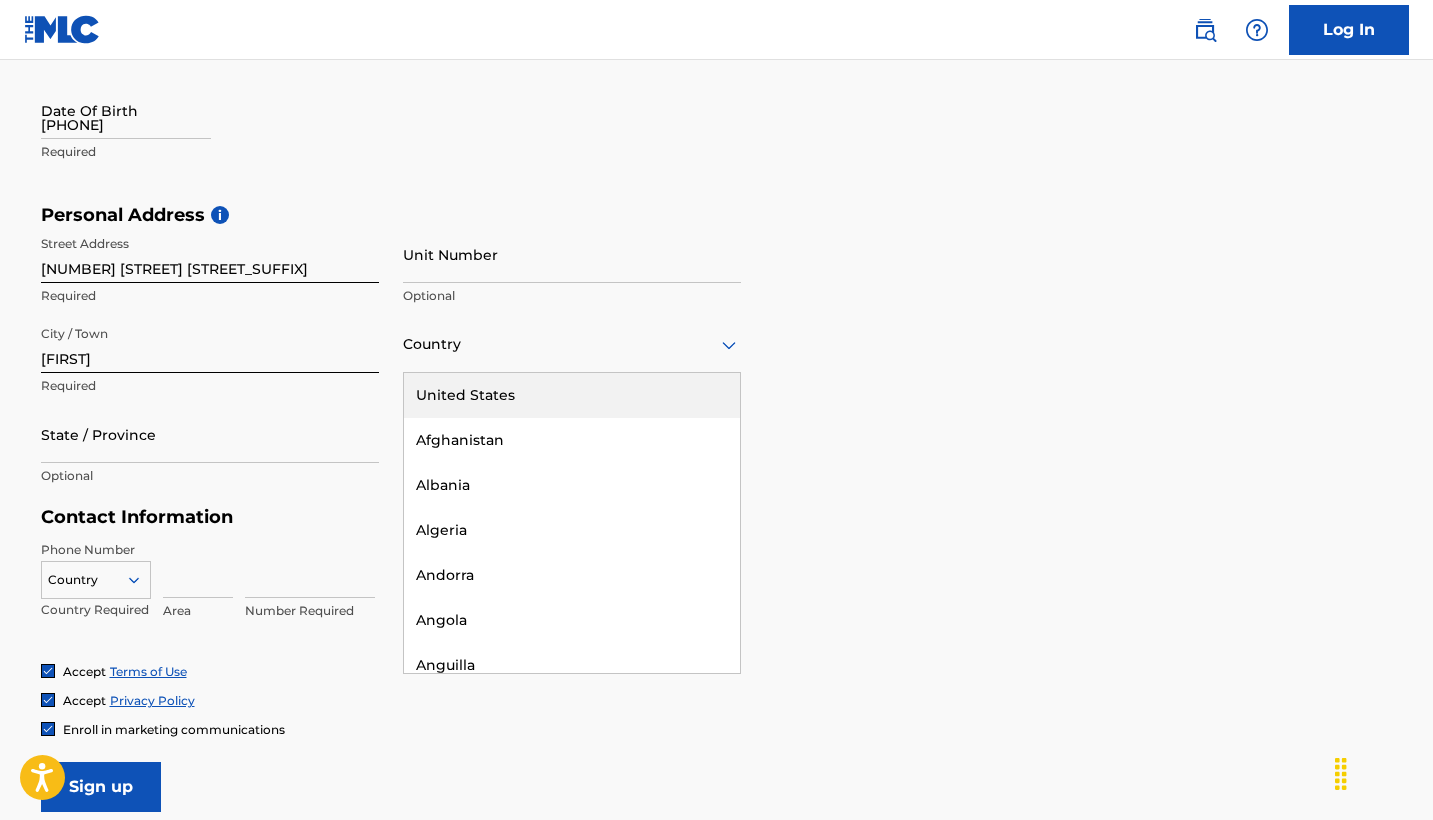 click at bounding box center (572, 344) 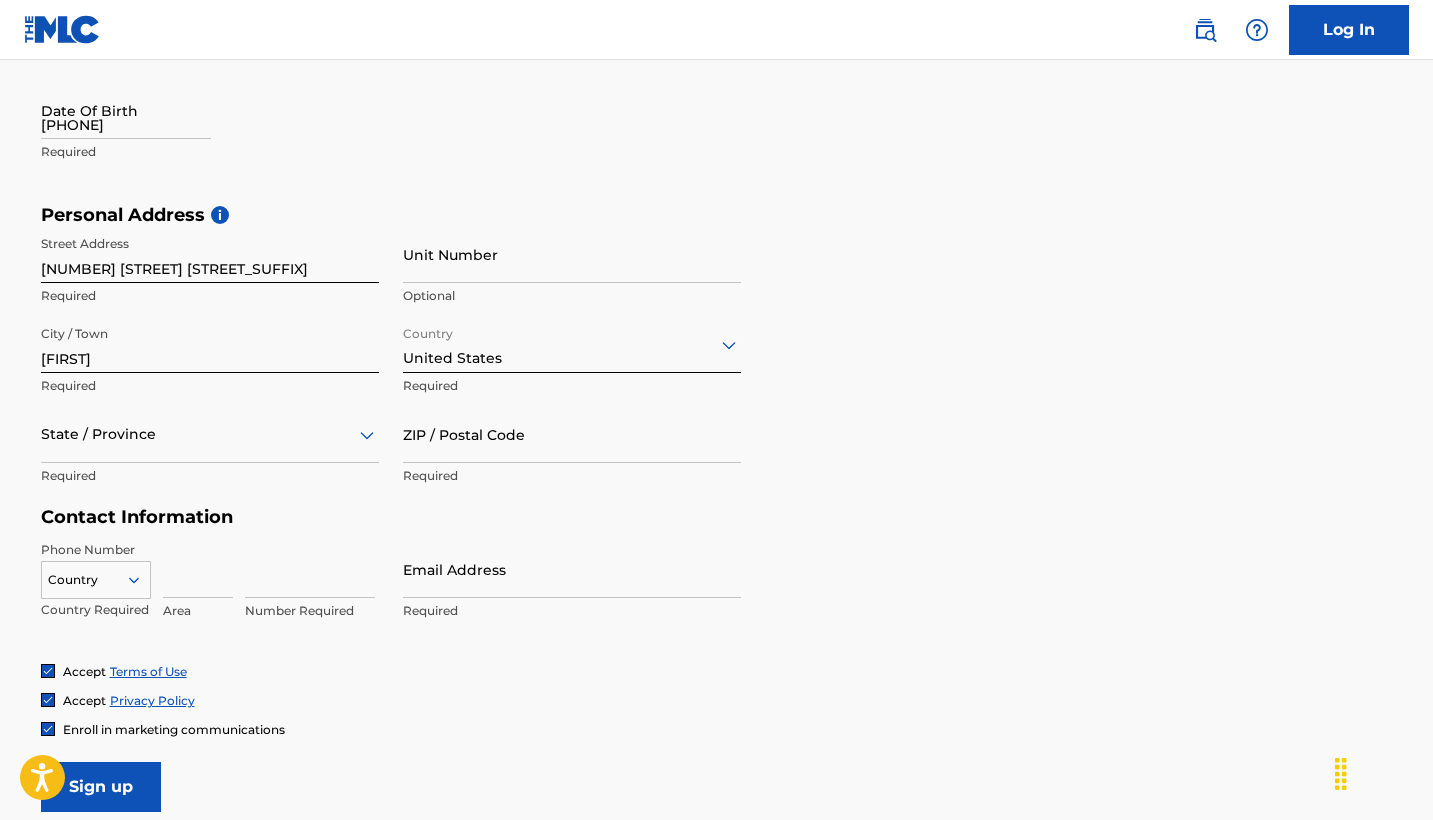 click at bounding box center [210, 434] 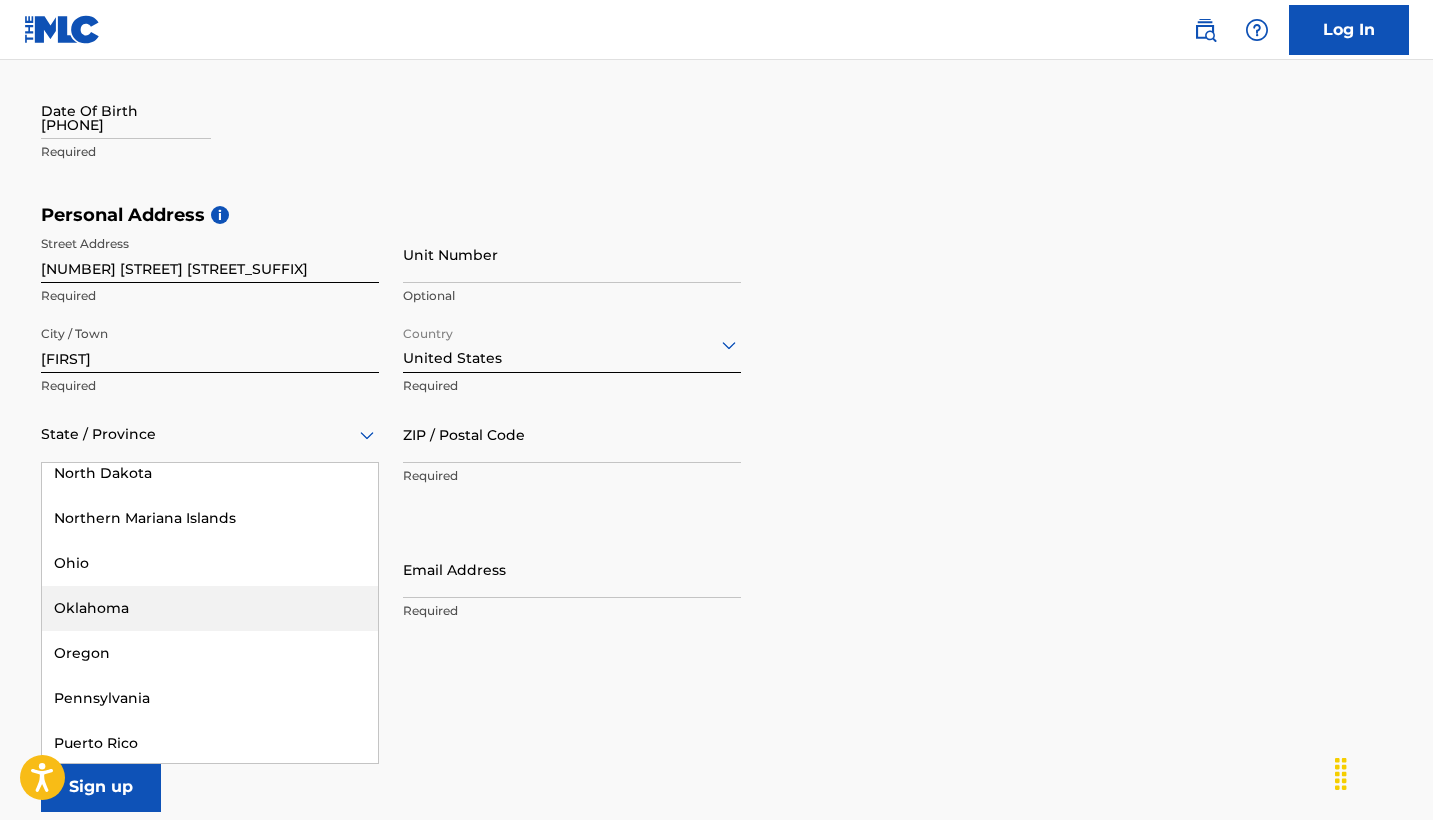 scroll, scrollTop: 2132, scrollLeft: 0, axis: vertical 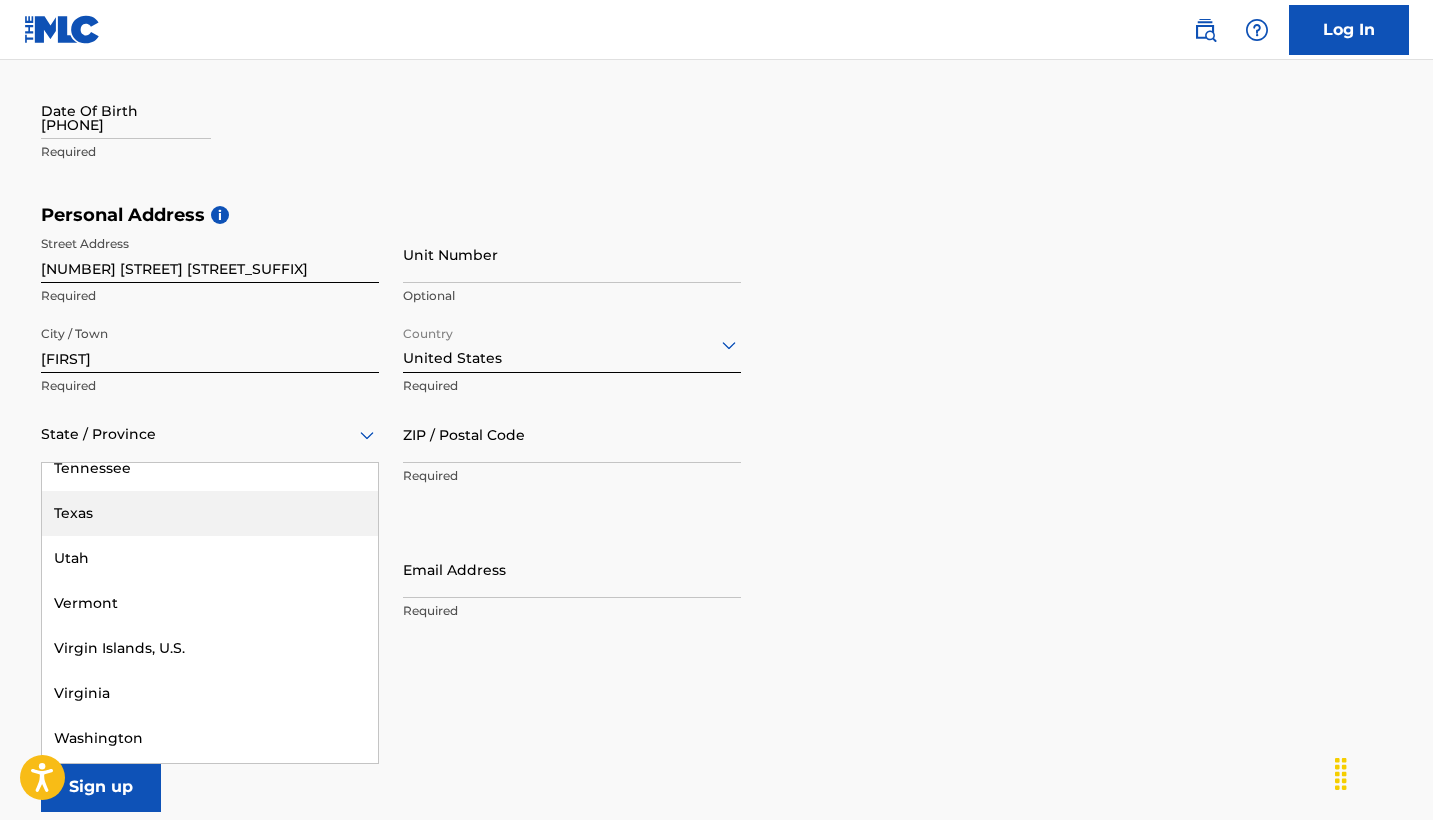 click on "Texas" at bounding box center [210, 513] 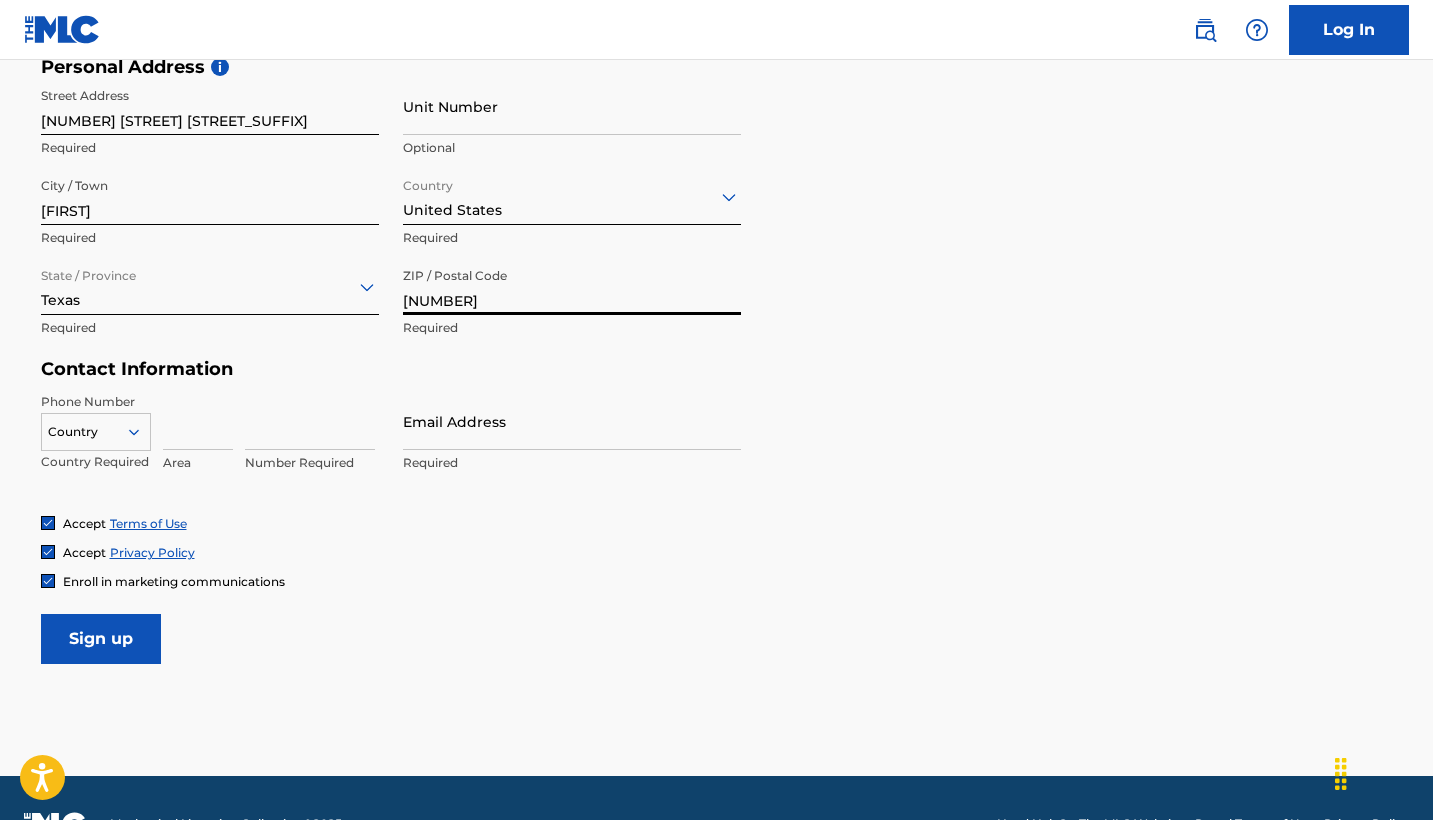 scroll, scrollTop: 696, scrollLeft: 0, axis: vertical 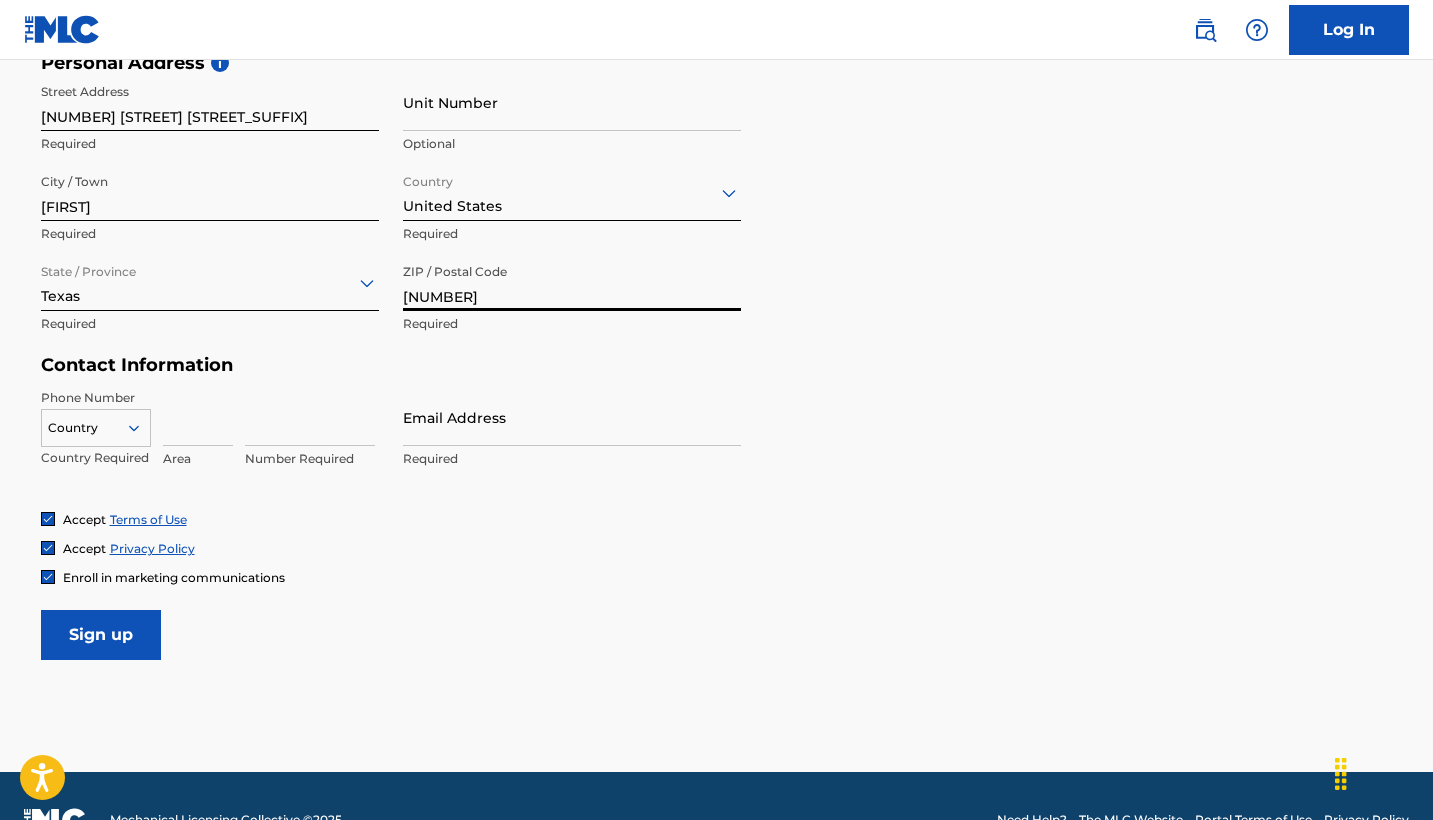 type on "[NUMBER]" 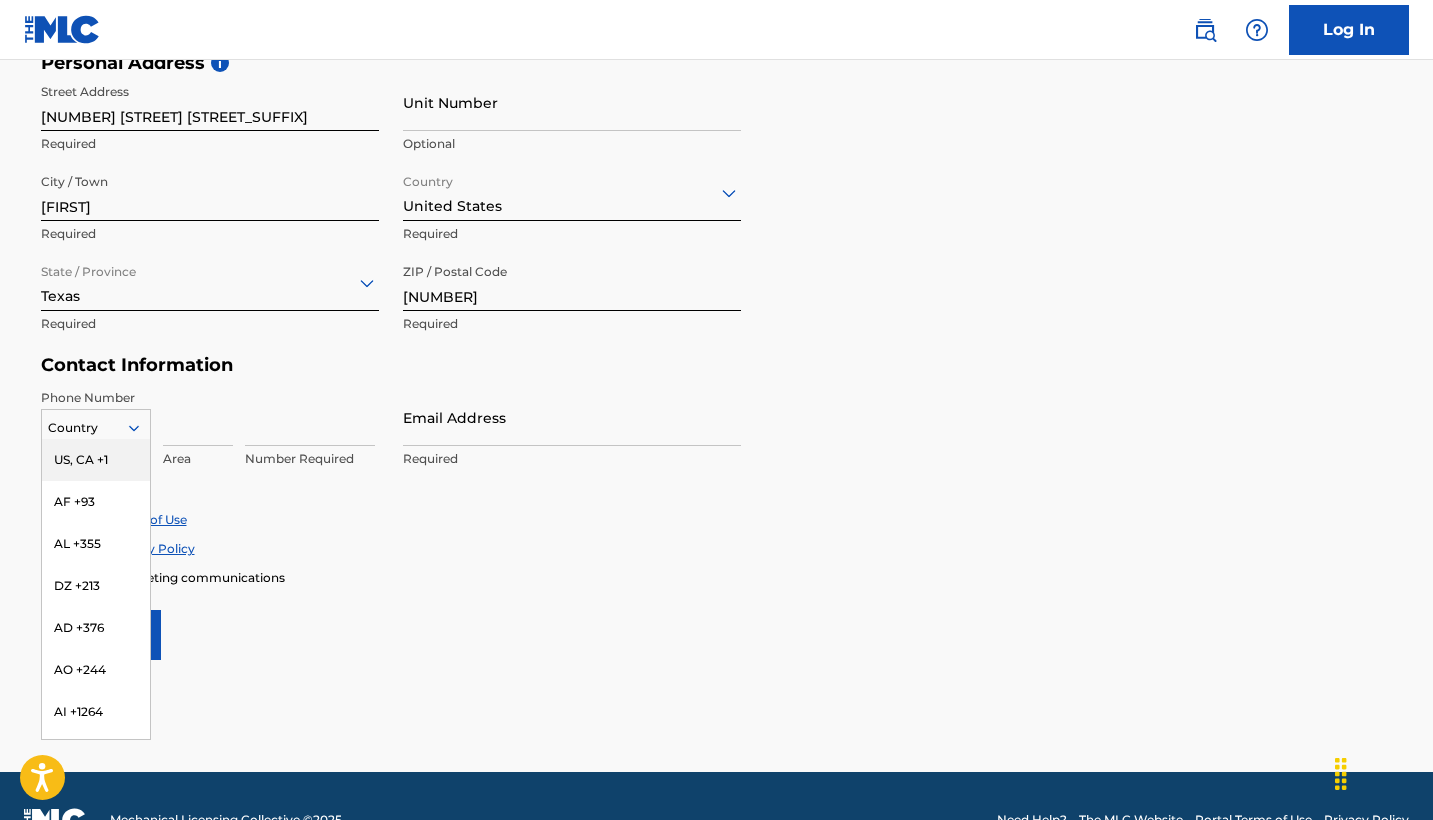 click 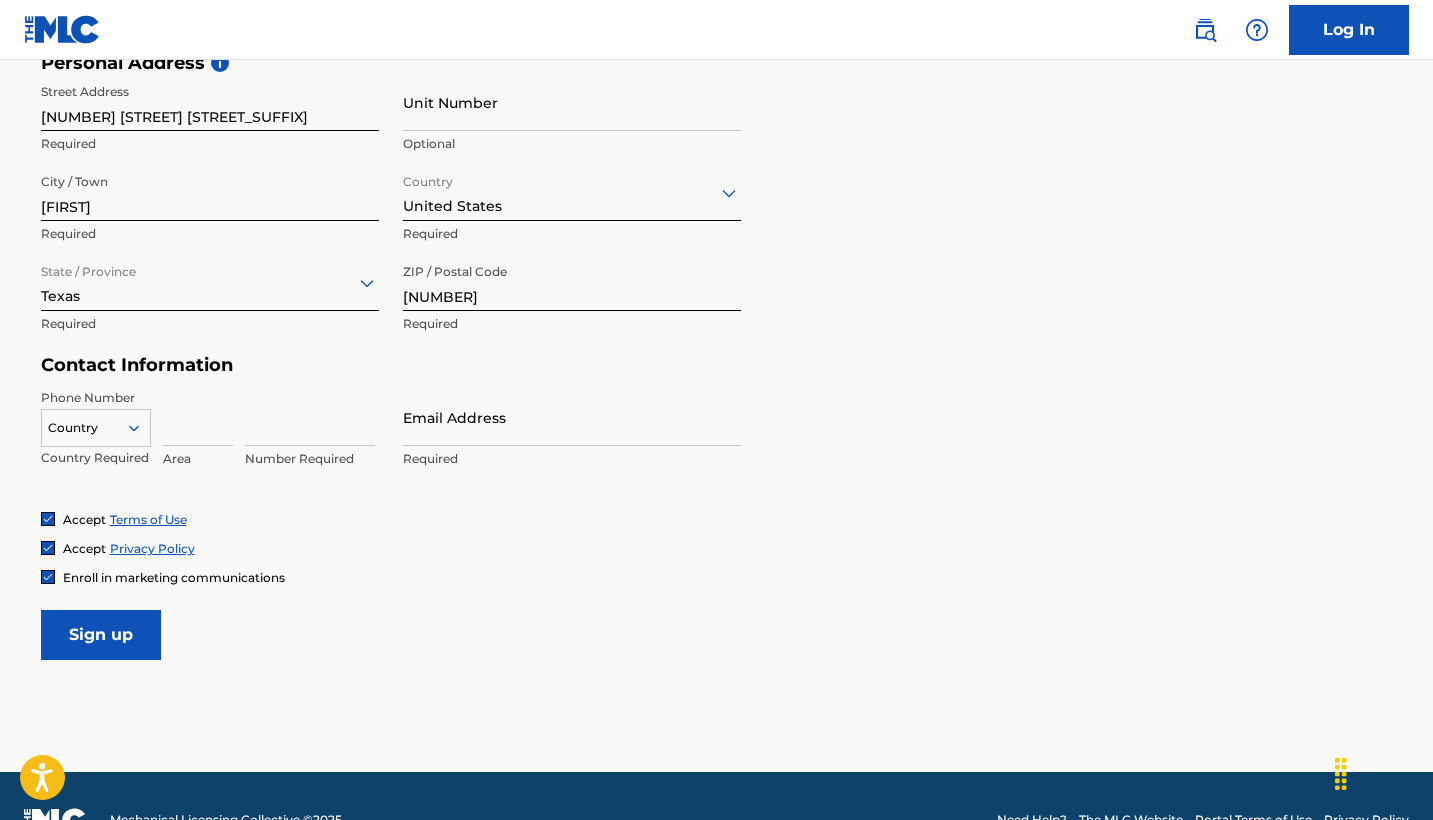 click 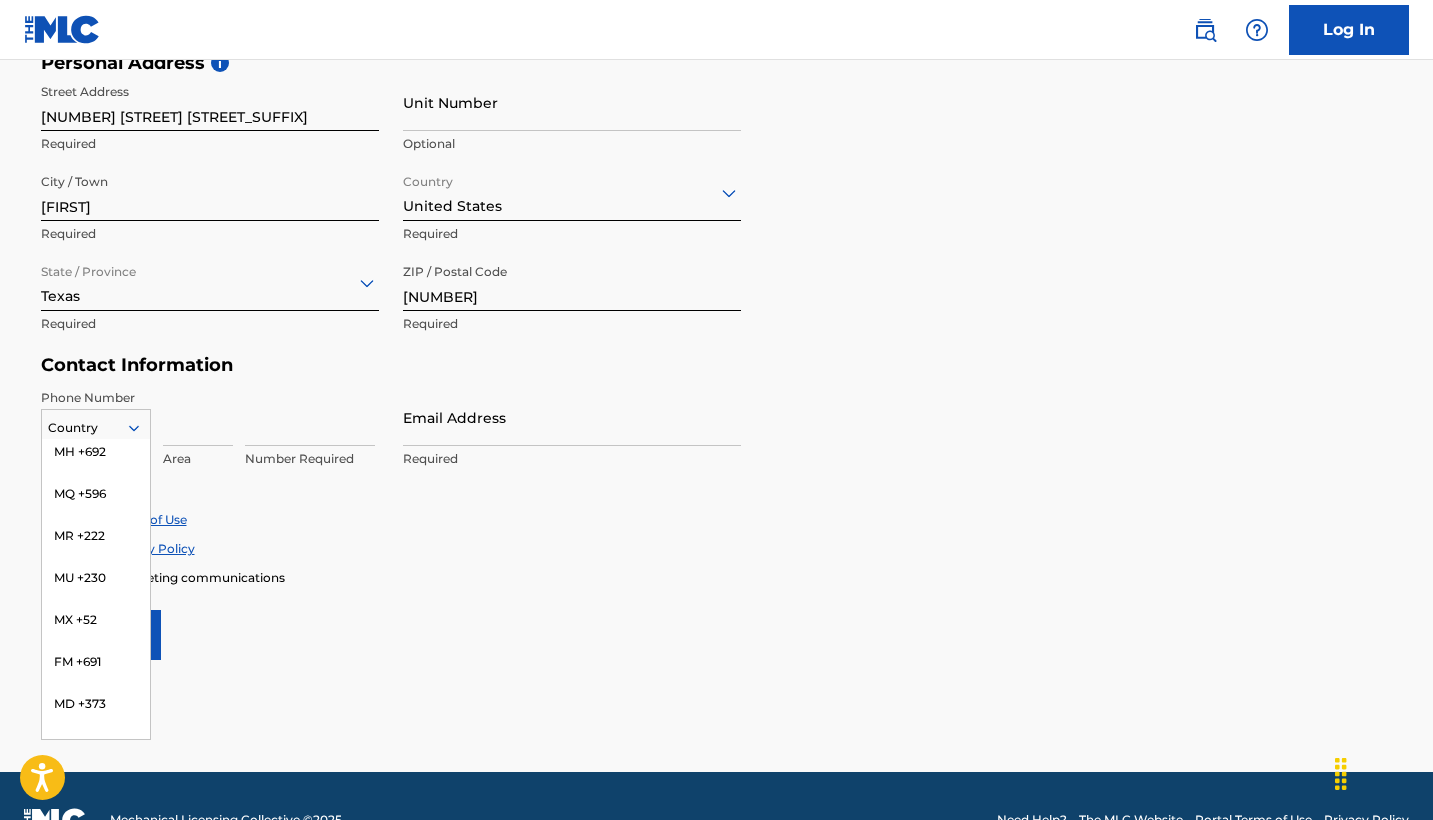 scroll, scrollTop: 5128, scrollLeft: 0, axis: vertical 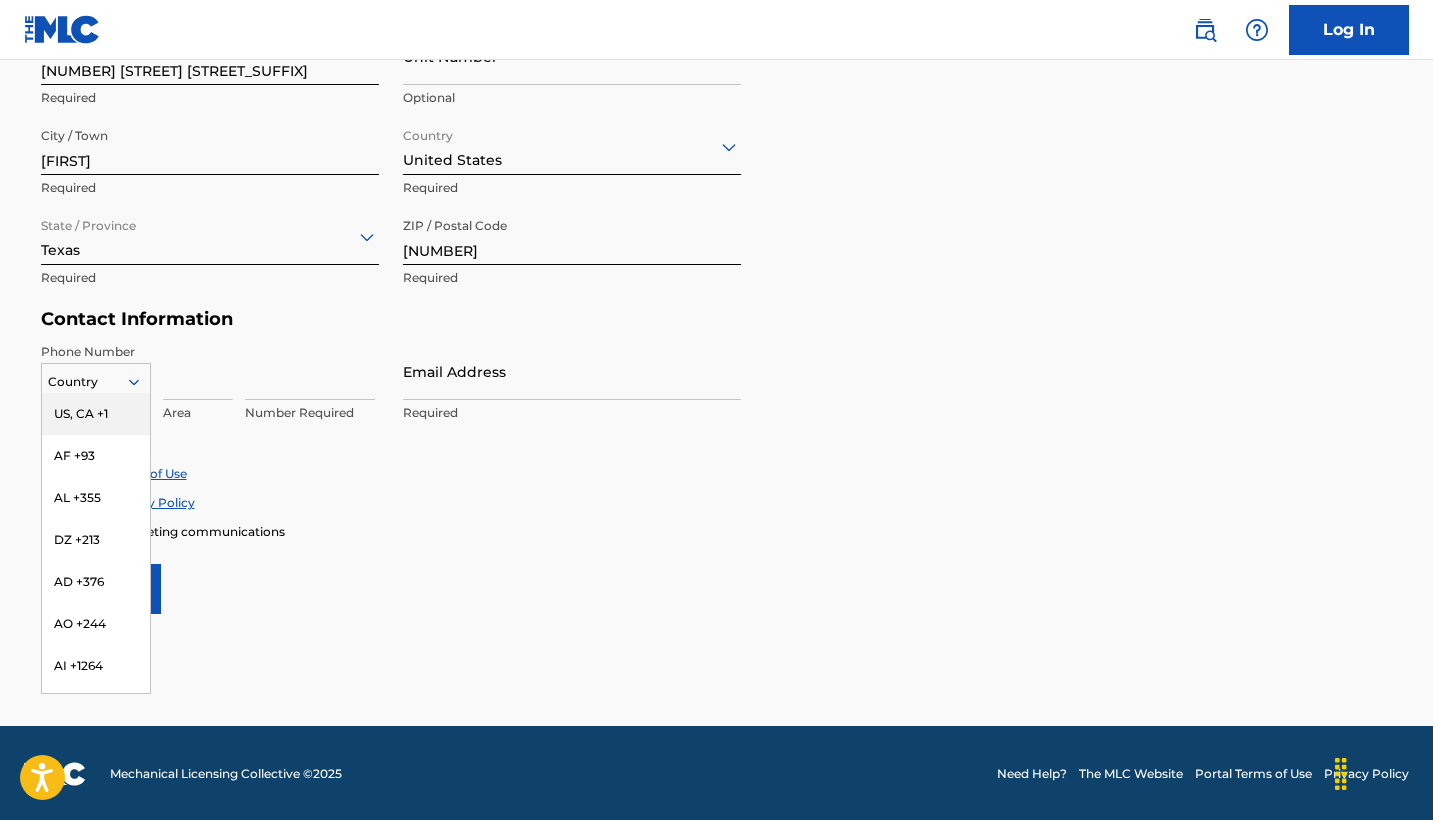 click on "US, CA +1" at bounding box center [96, 414] 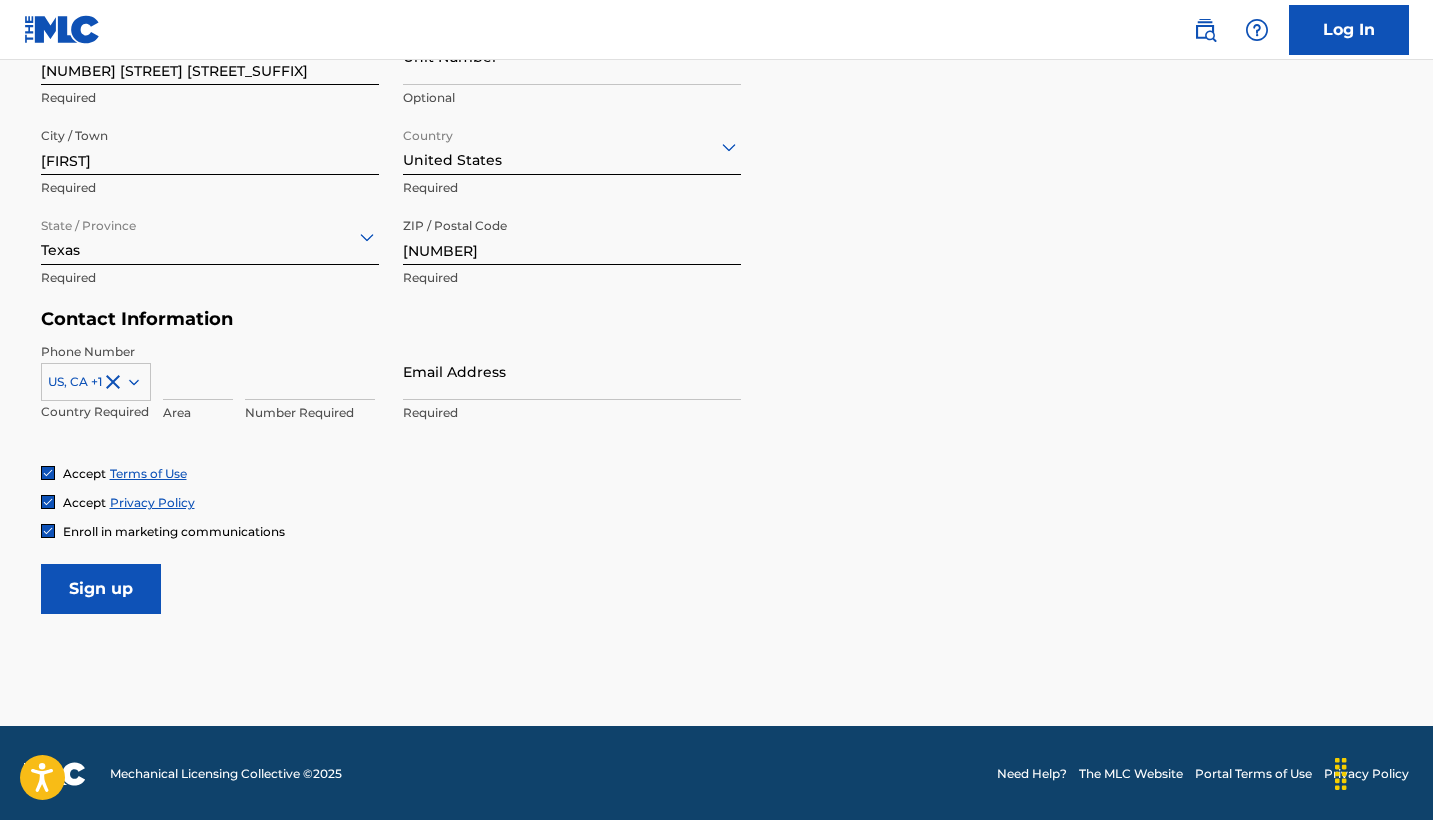 click at bounding box center (198, 371) 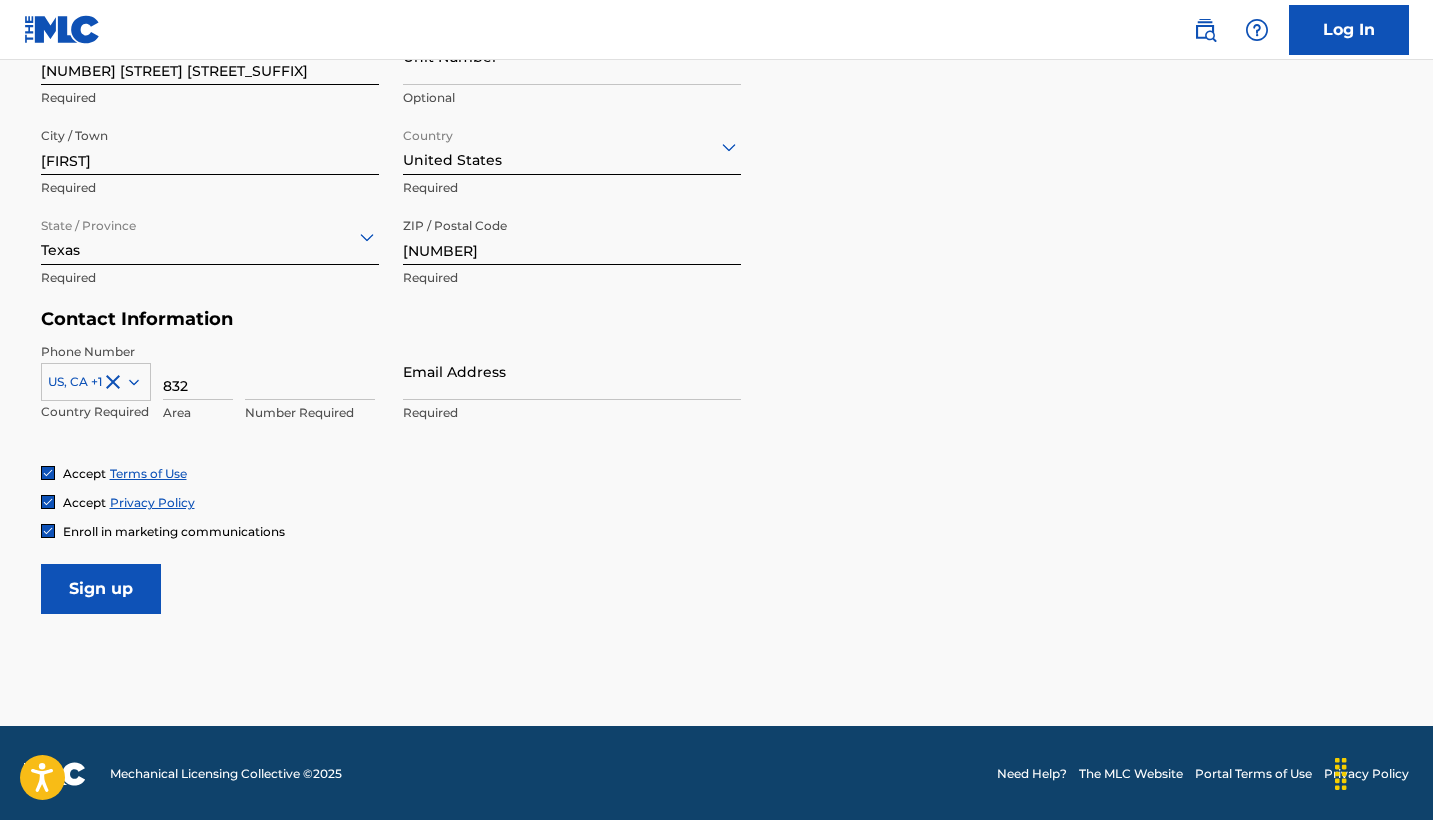 type on "832" 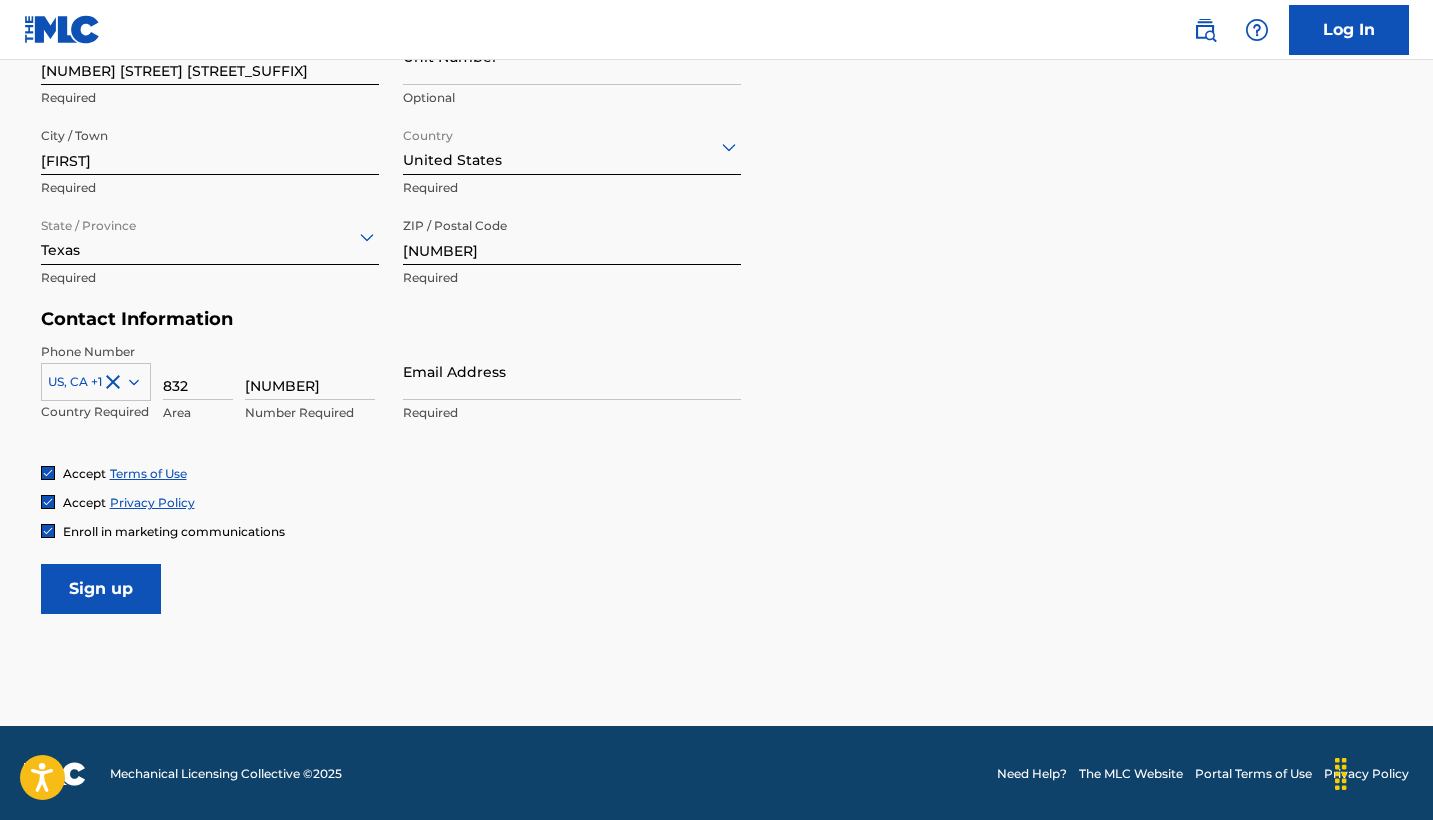 type on "[NUMBER]" 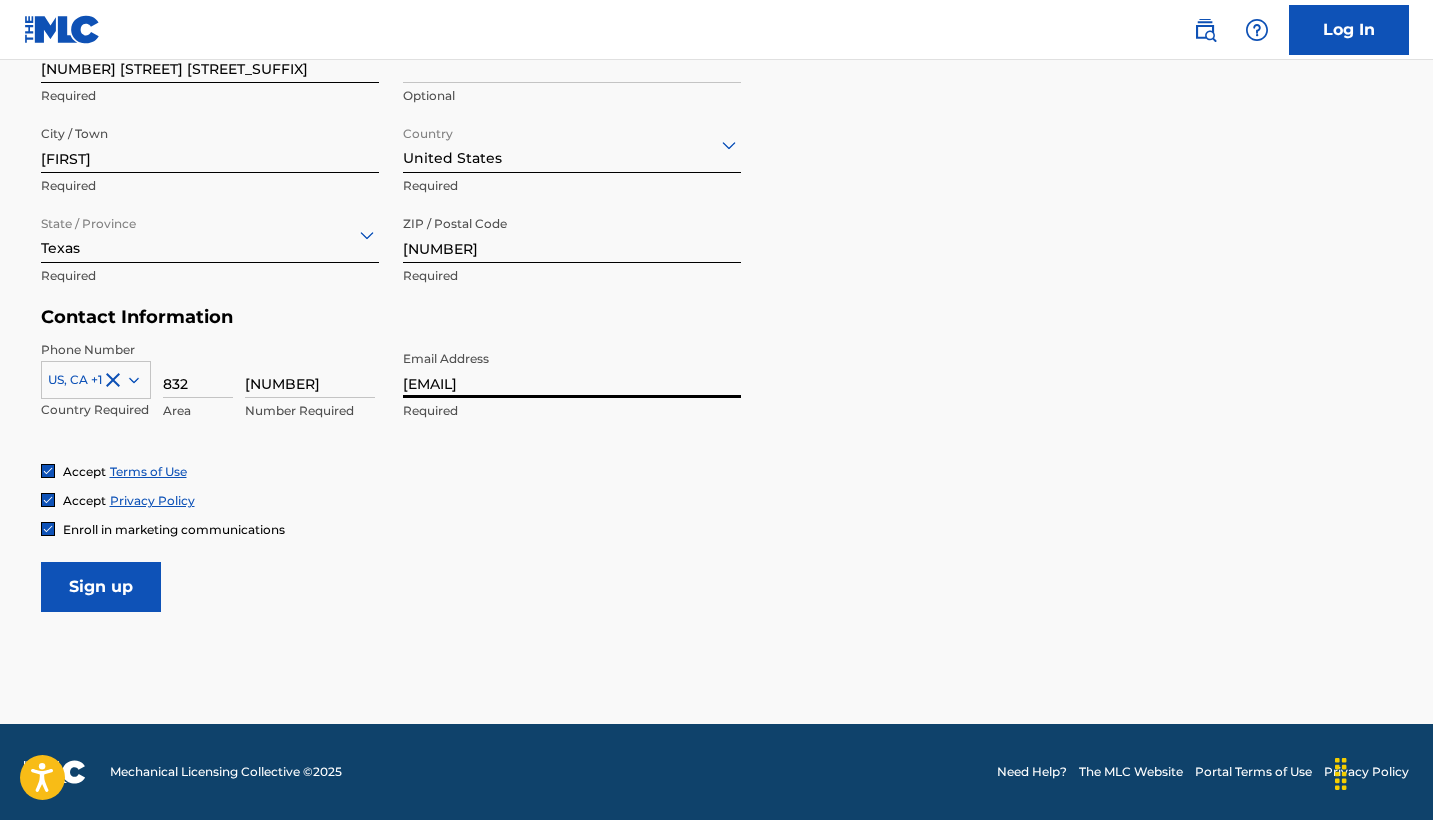 scroll, scrollTop: 742, scrollLeft: 0, axis: vertical 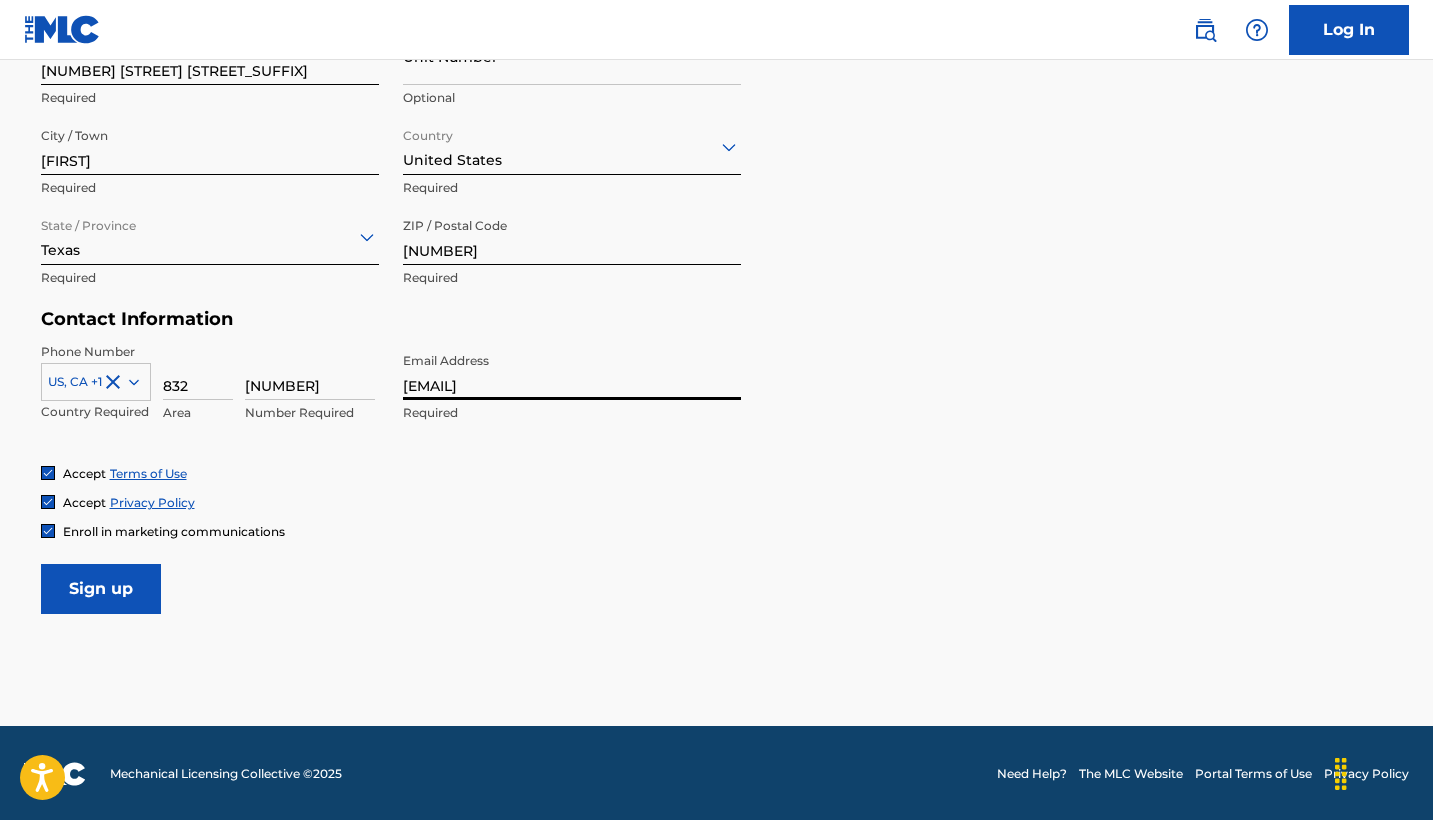 type on "[EMAIL]" 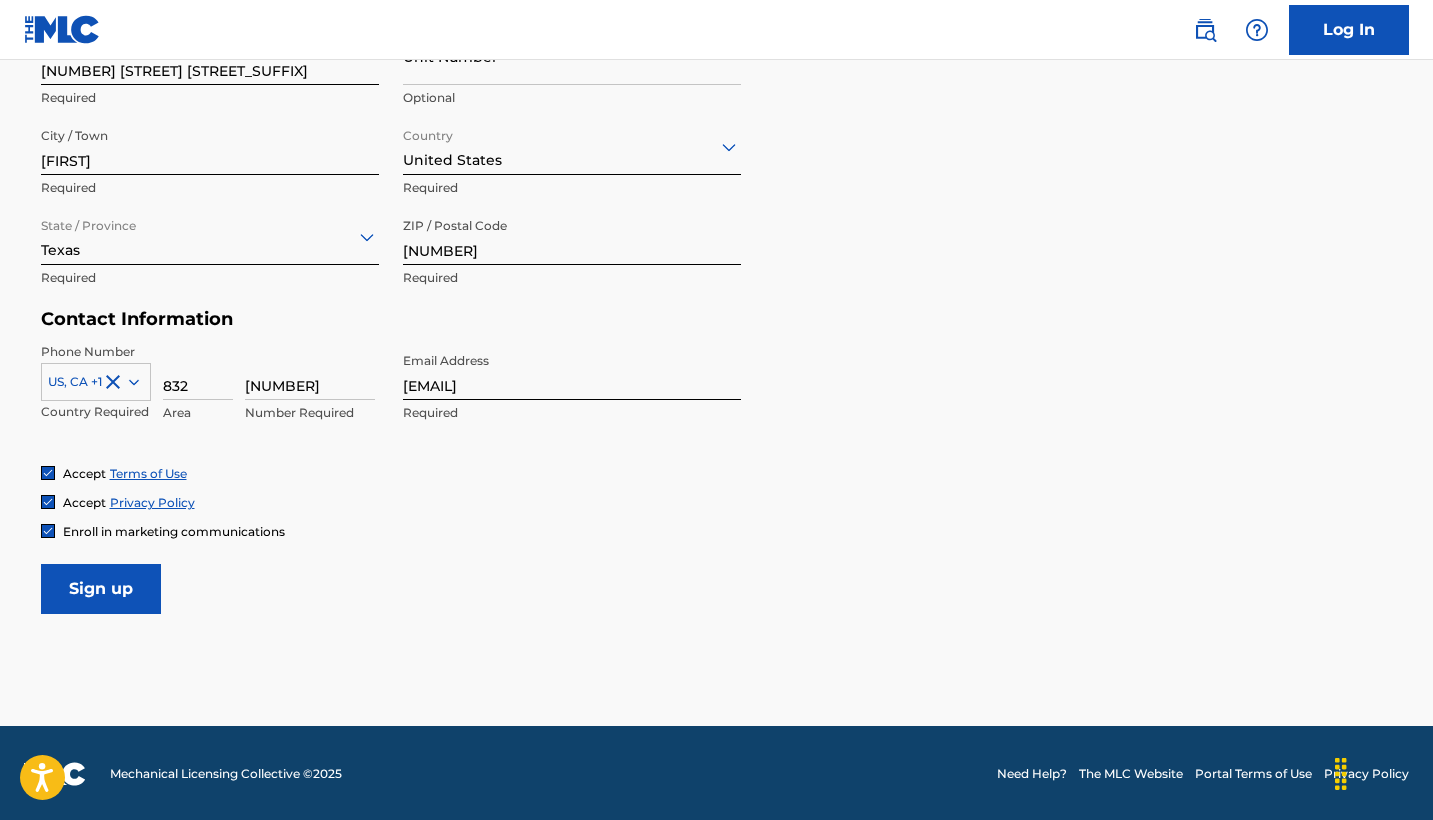 click on "Sign up" at bounding box center (101, 589) 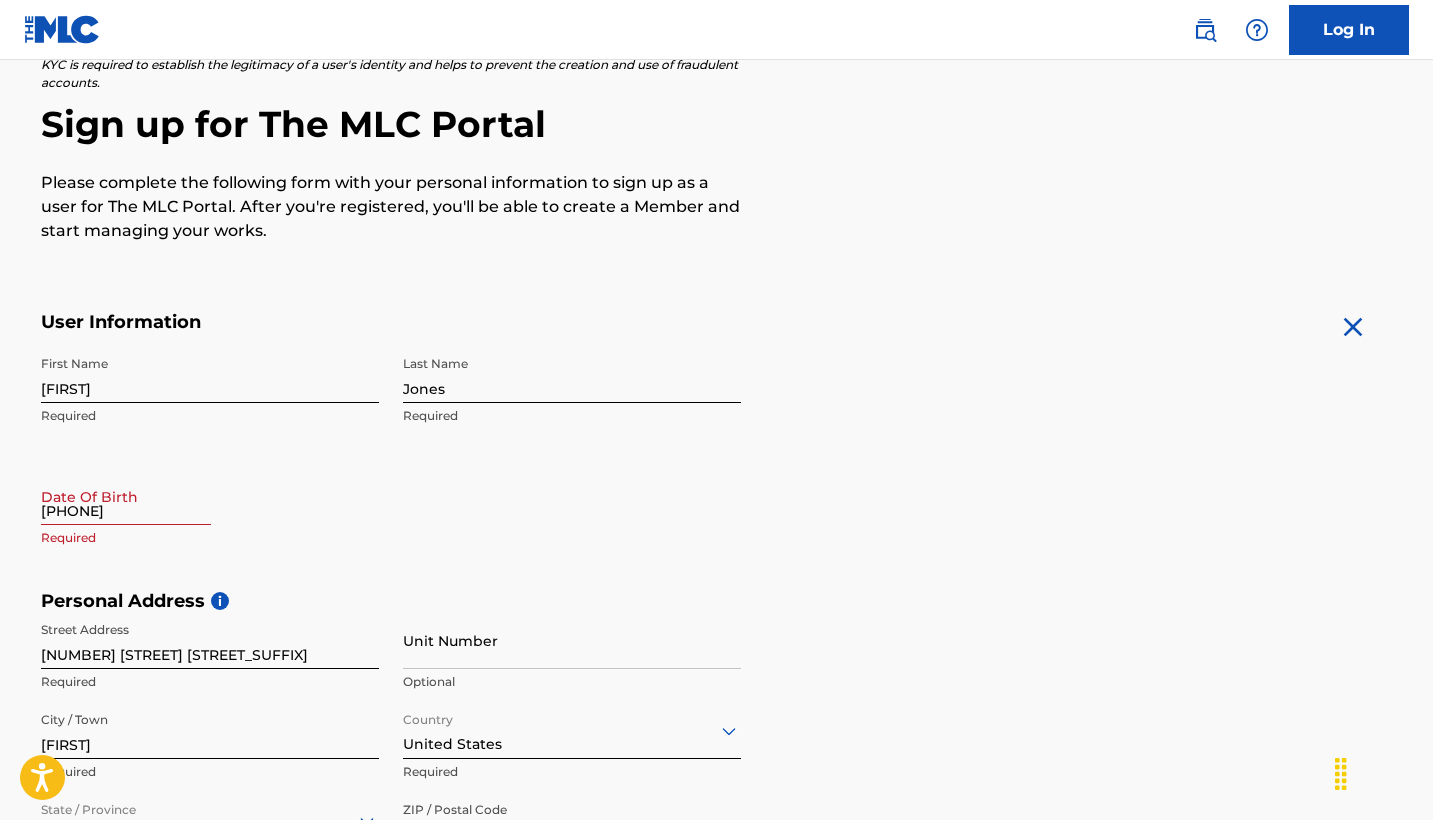 scroll, scrollTop: 207, scrollLeft: 0, axis: vertical 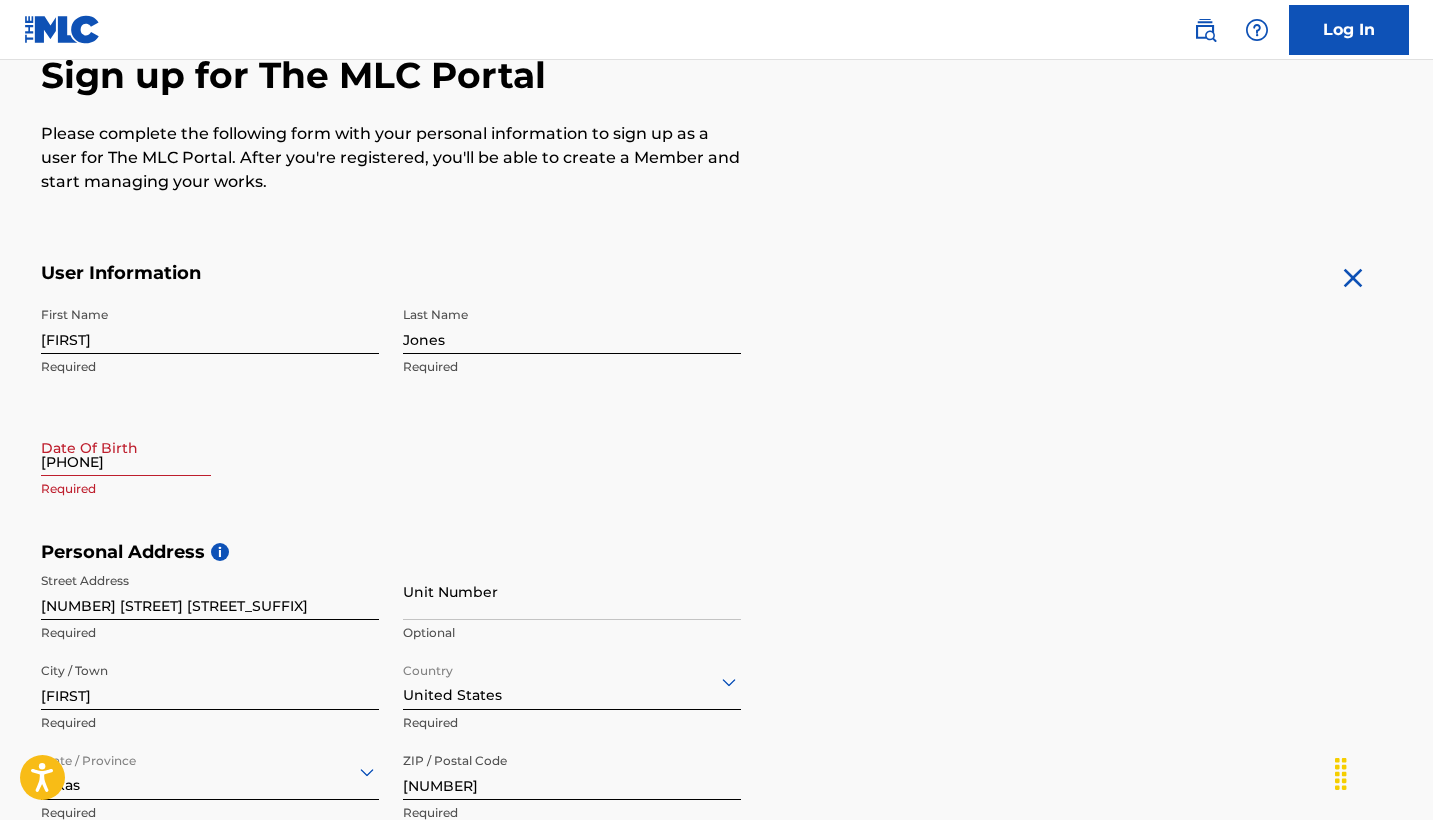 click on "[PHONE]" at bounding box center [126, 447] 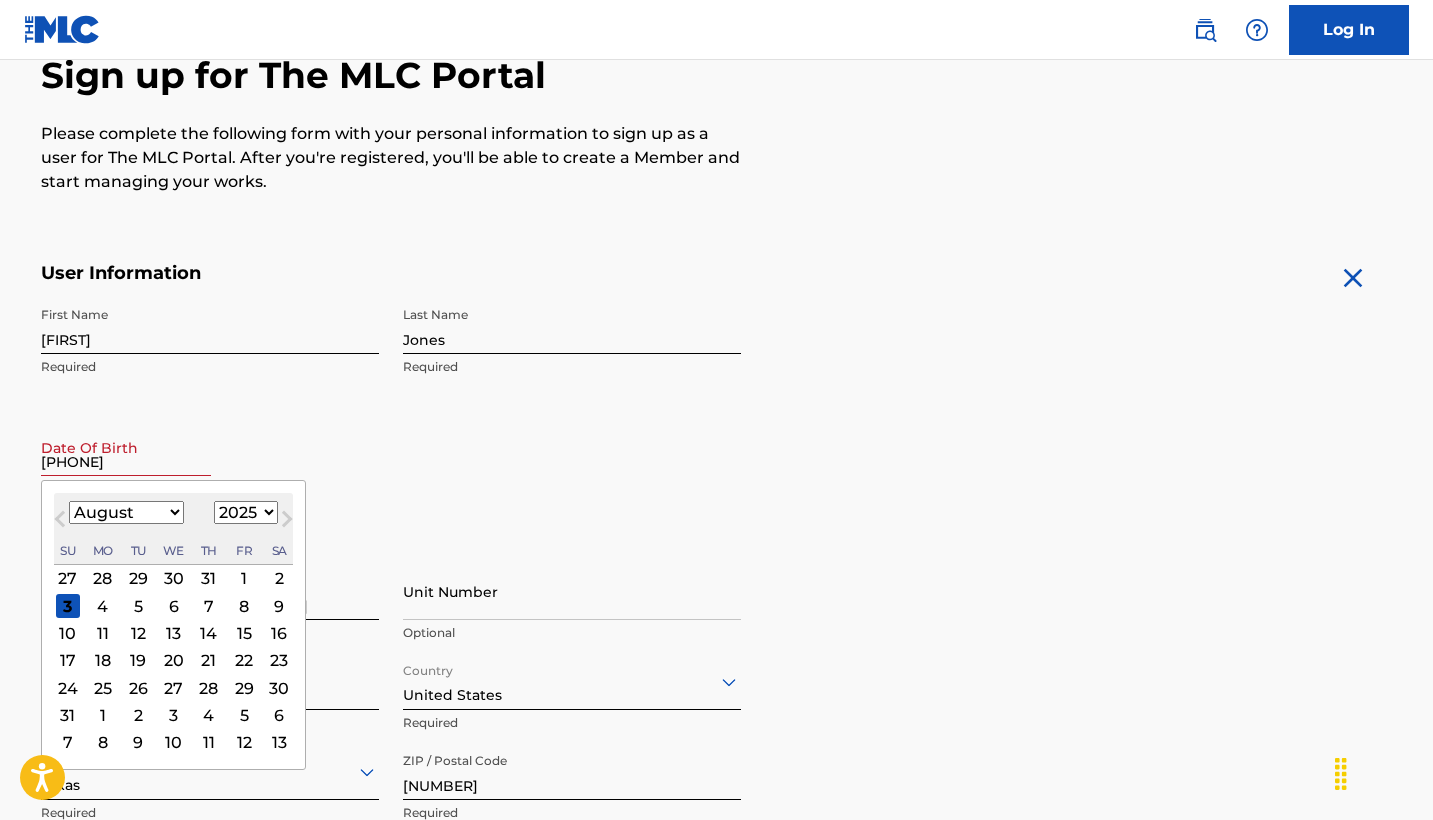 select on "1" 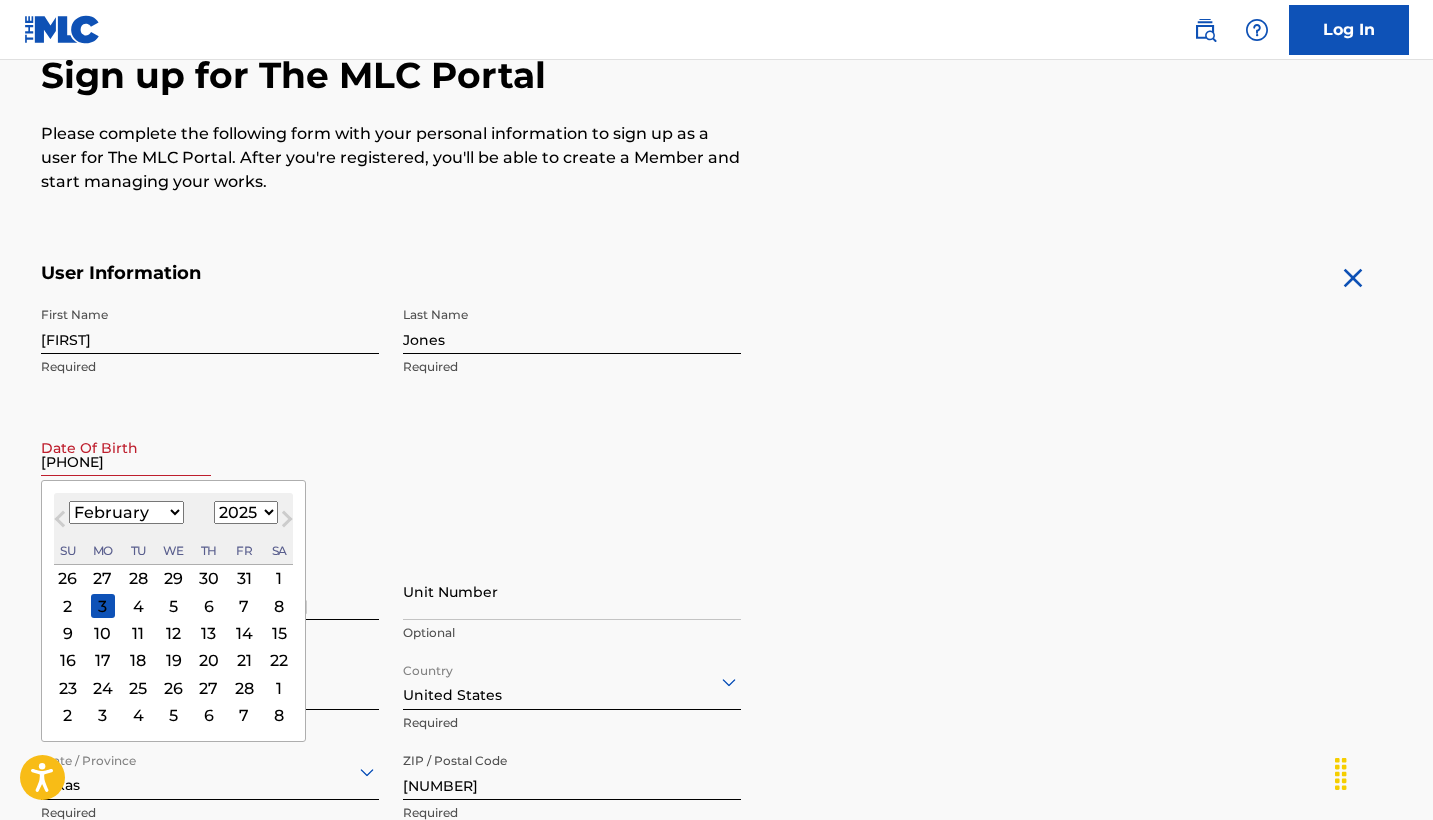 click on "11" at bounding box center [138, 633] 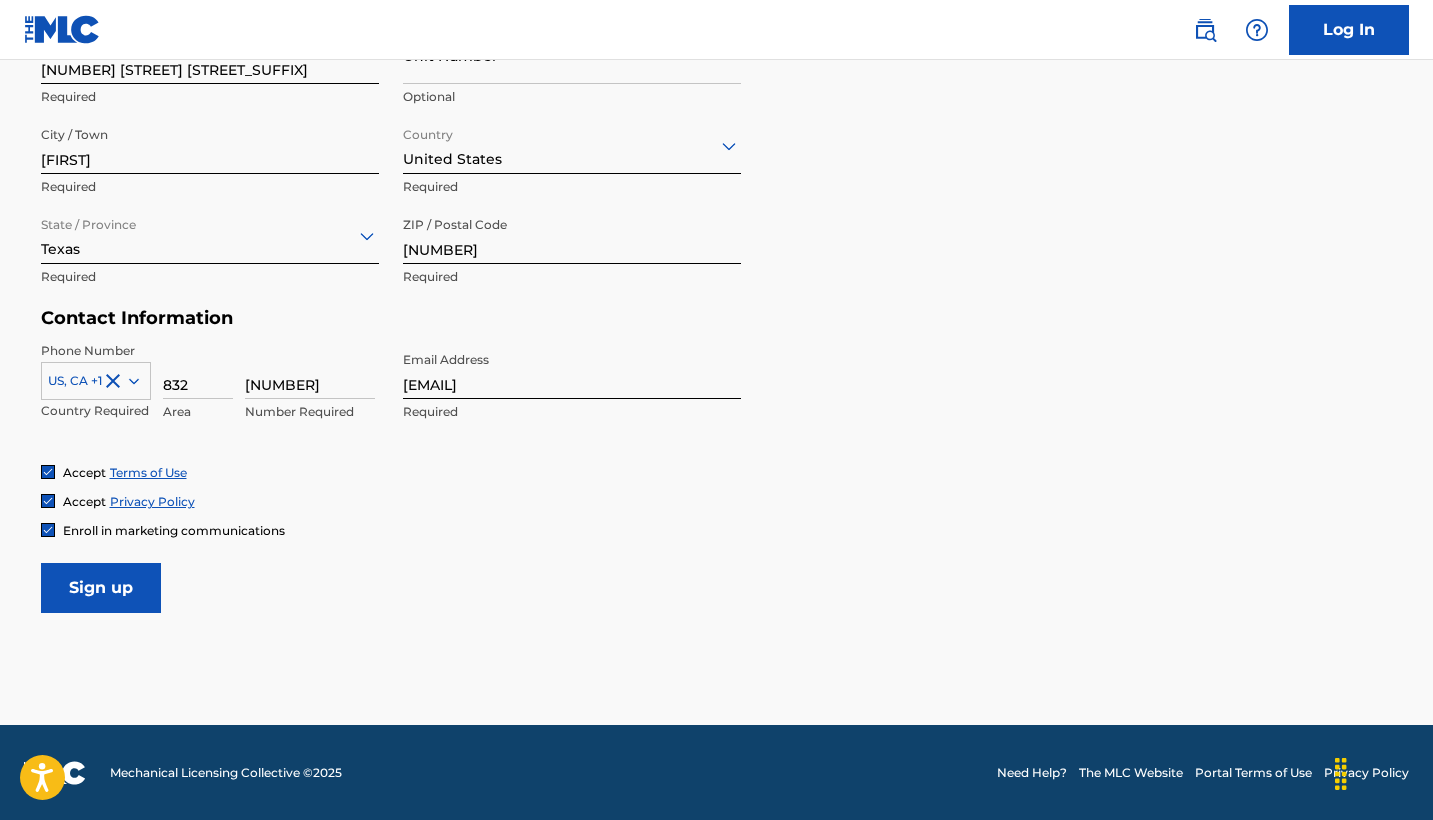 scroll, scrollTop: 742, scrollLeft: 0, axis: vertical 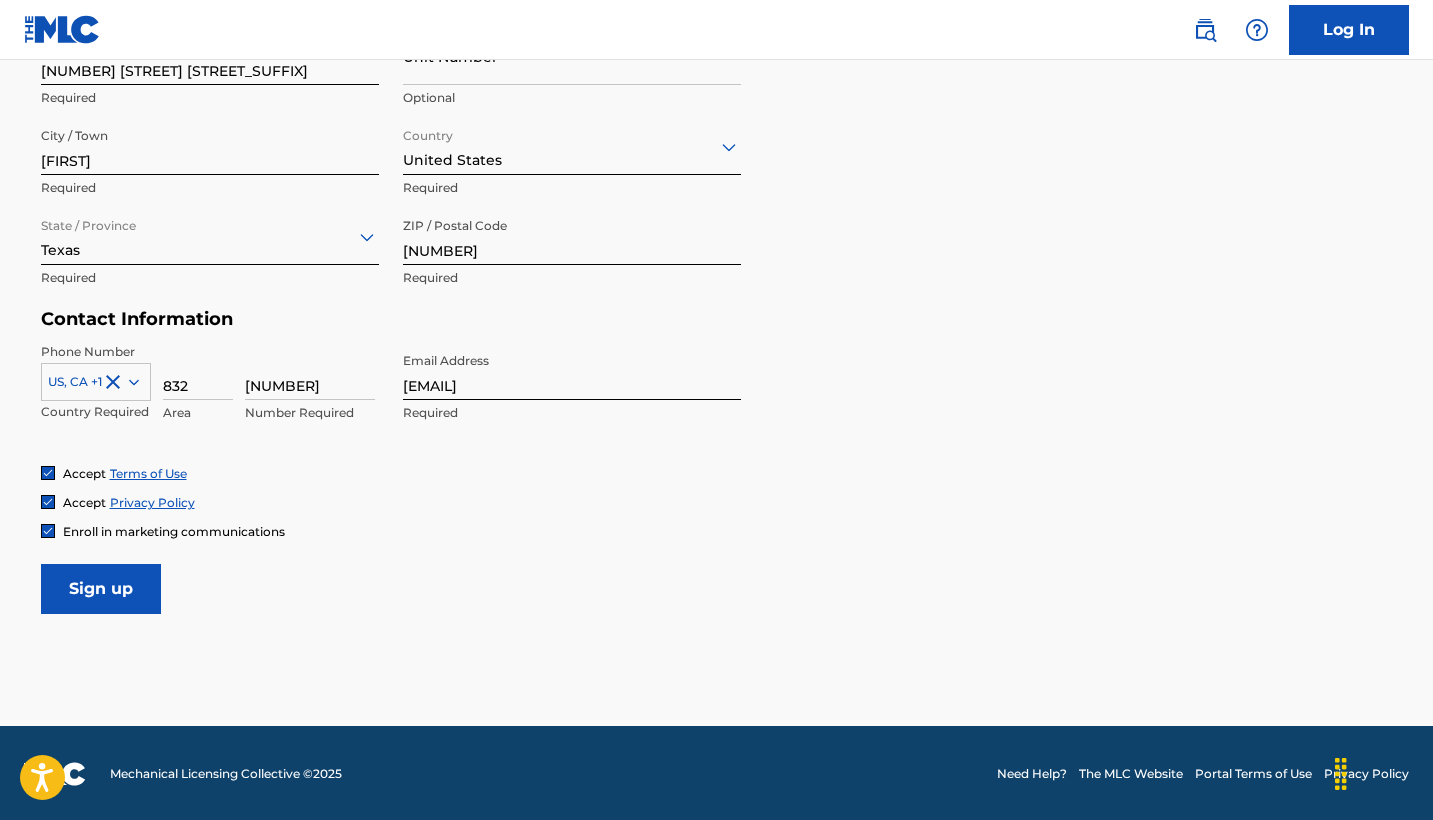 type on "February 11 1984" 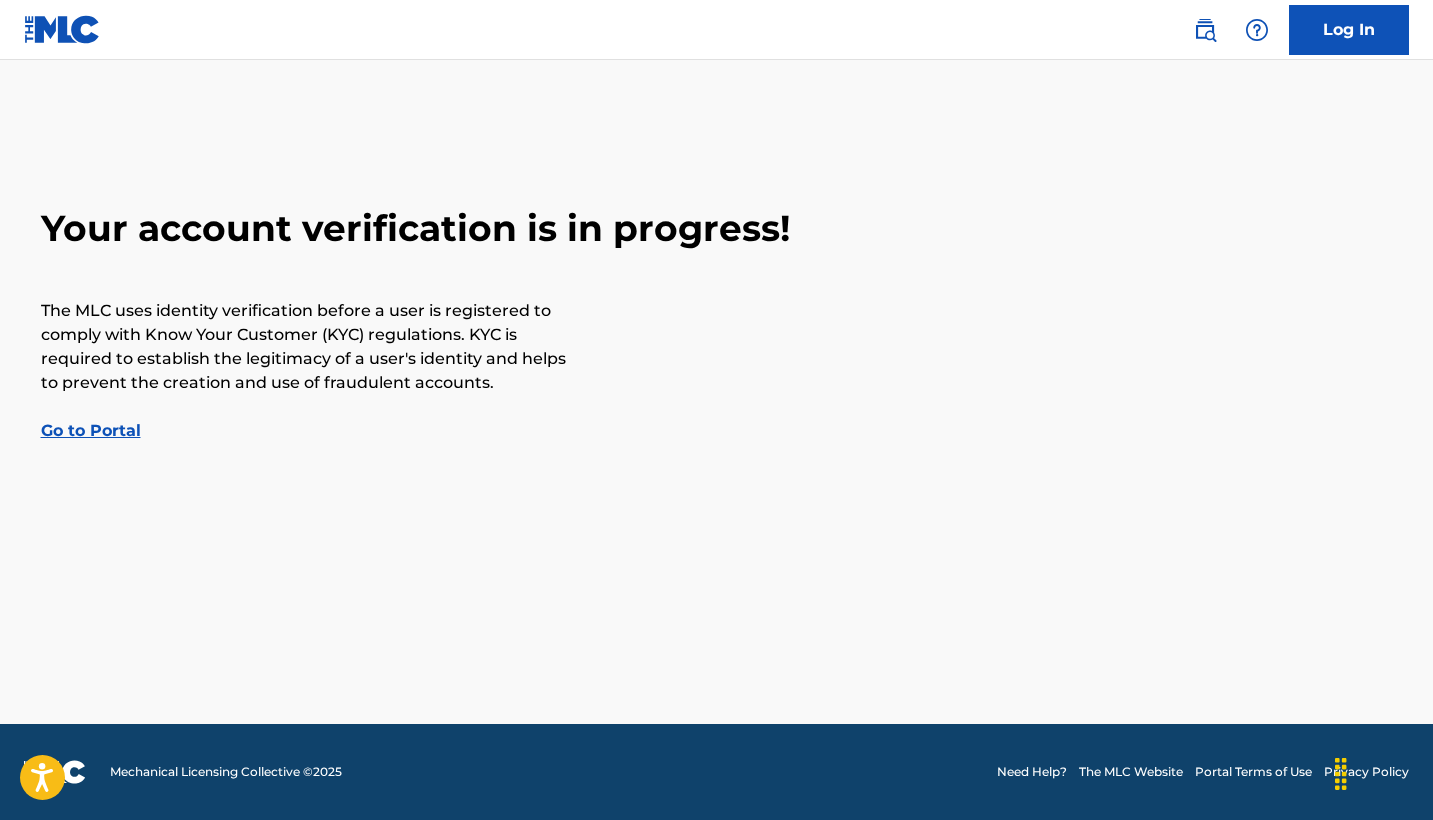 scroll, scrollTop: 0, scrollLeft: 0, axis: both 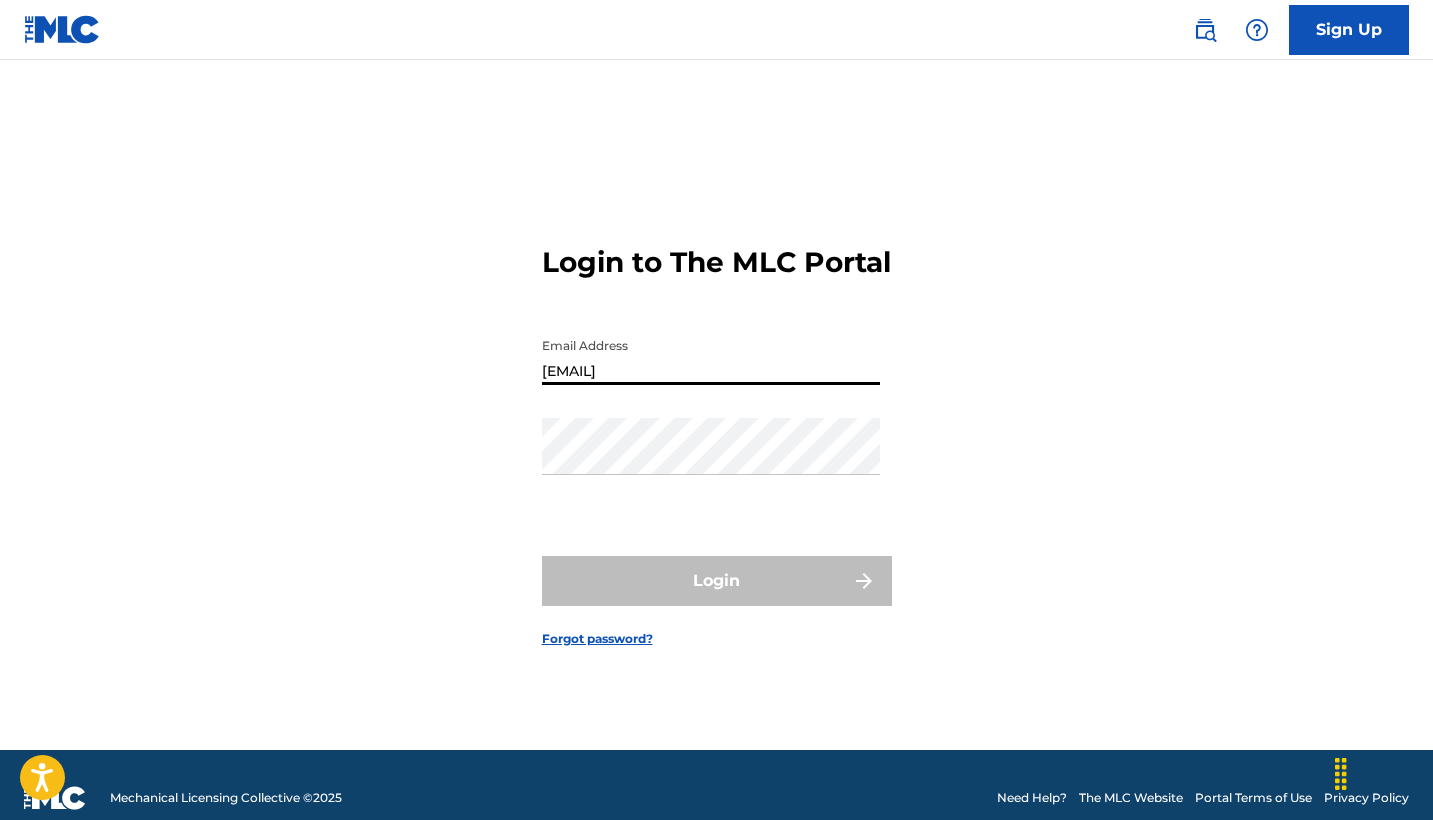 type on "kezbho" 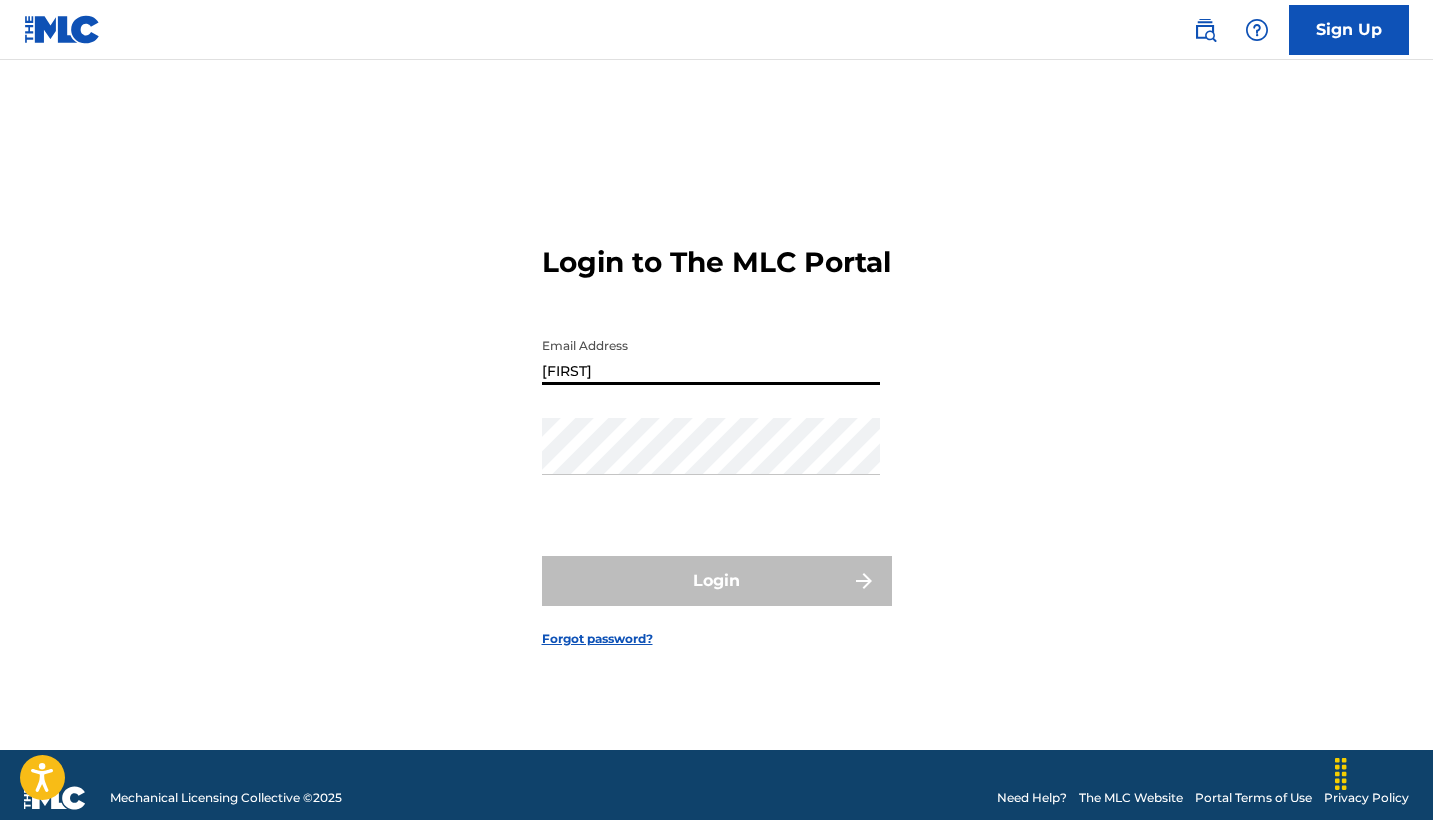 scroll, scrollTop: 0, scrollLeft: 0, axis: both 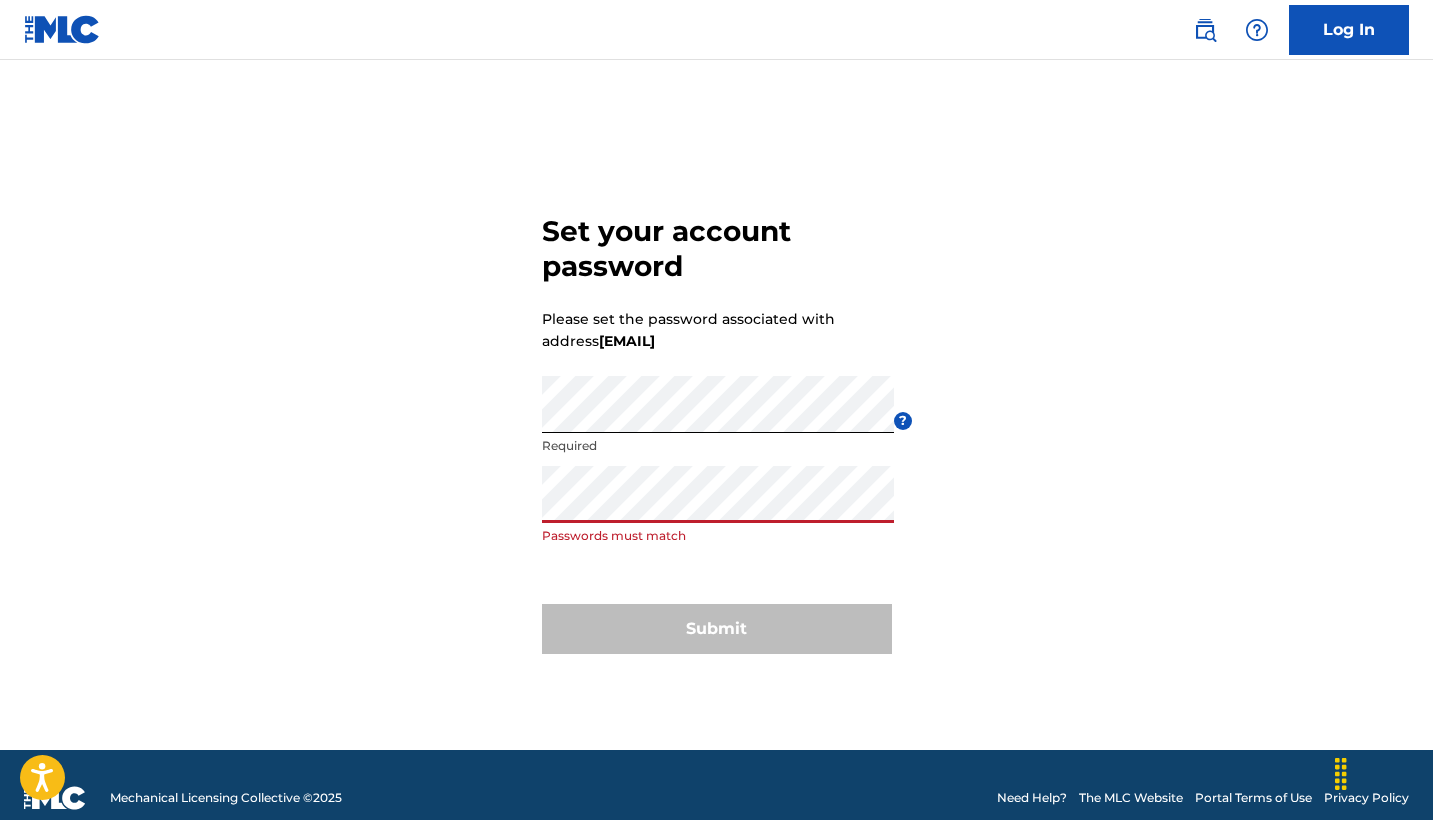 click on "Set your account password Please set the password associated with   address  kezbho@gmail.com Password   Required ? Re enter password   Passwords must match Submit" at bounding box center [717, 430] 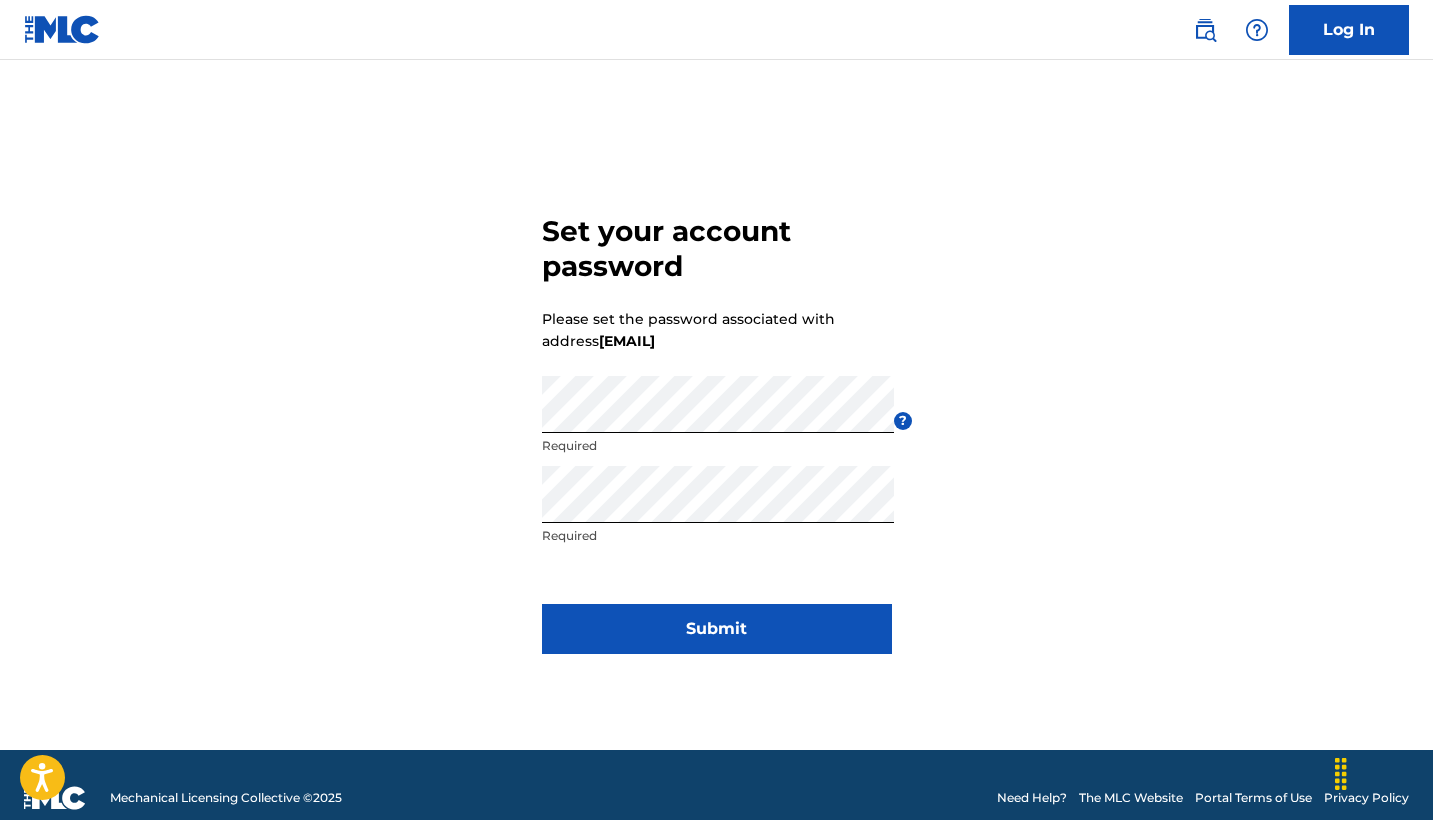 click on "Submit" at bounding box center [717, 629] 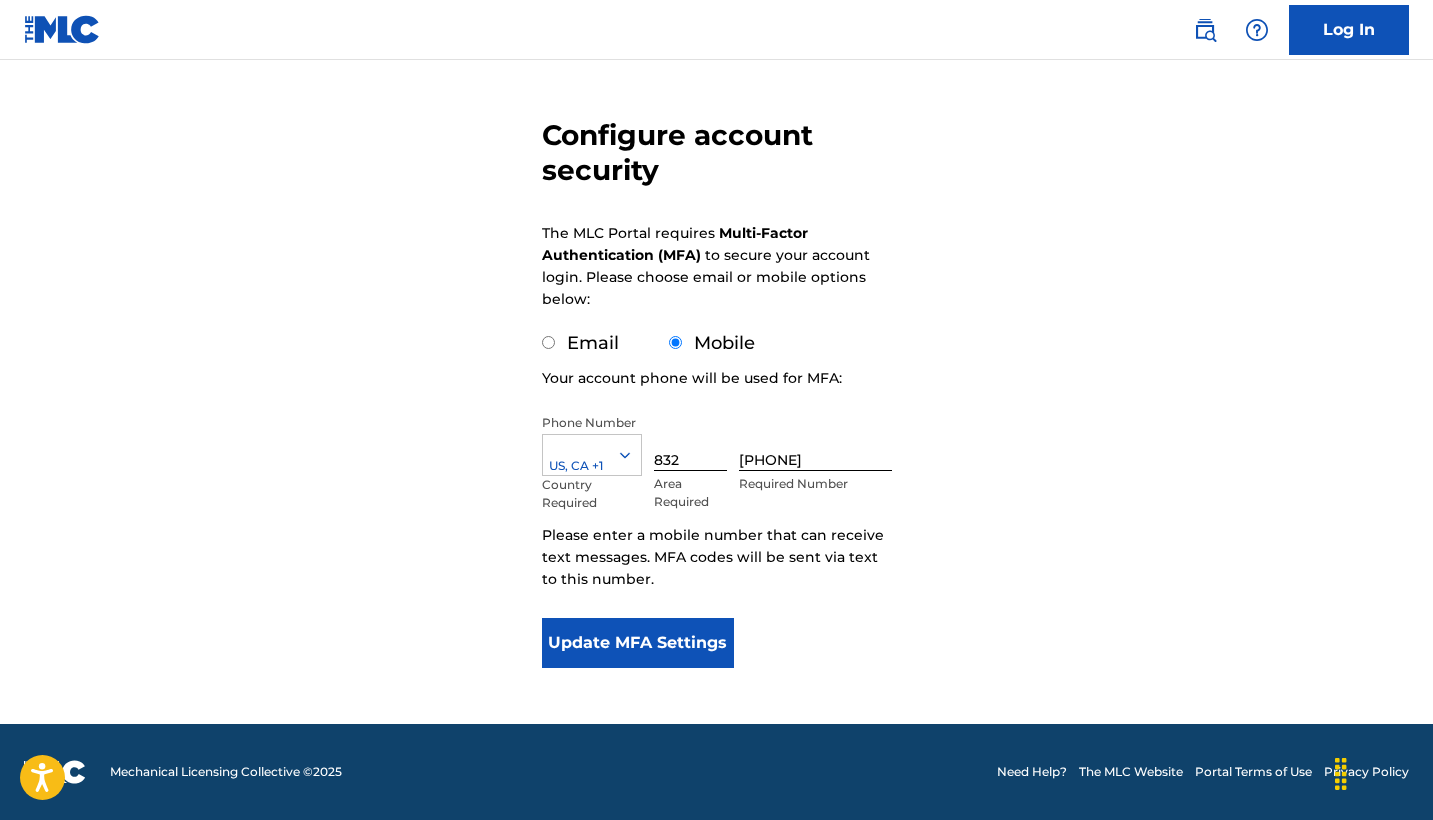 scroll, scrollTop: 142, scrollLeft: 0, axis: vertical 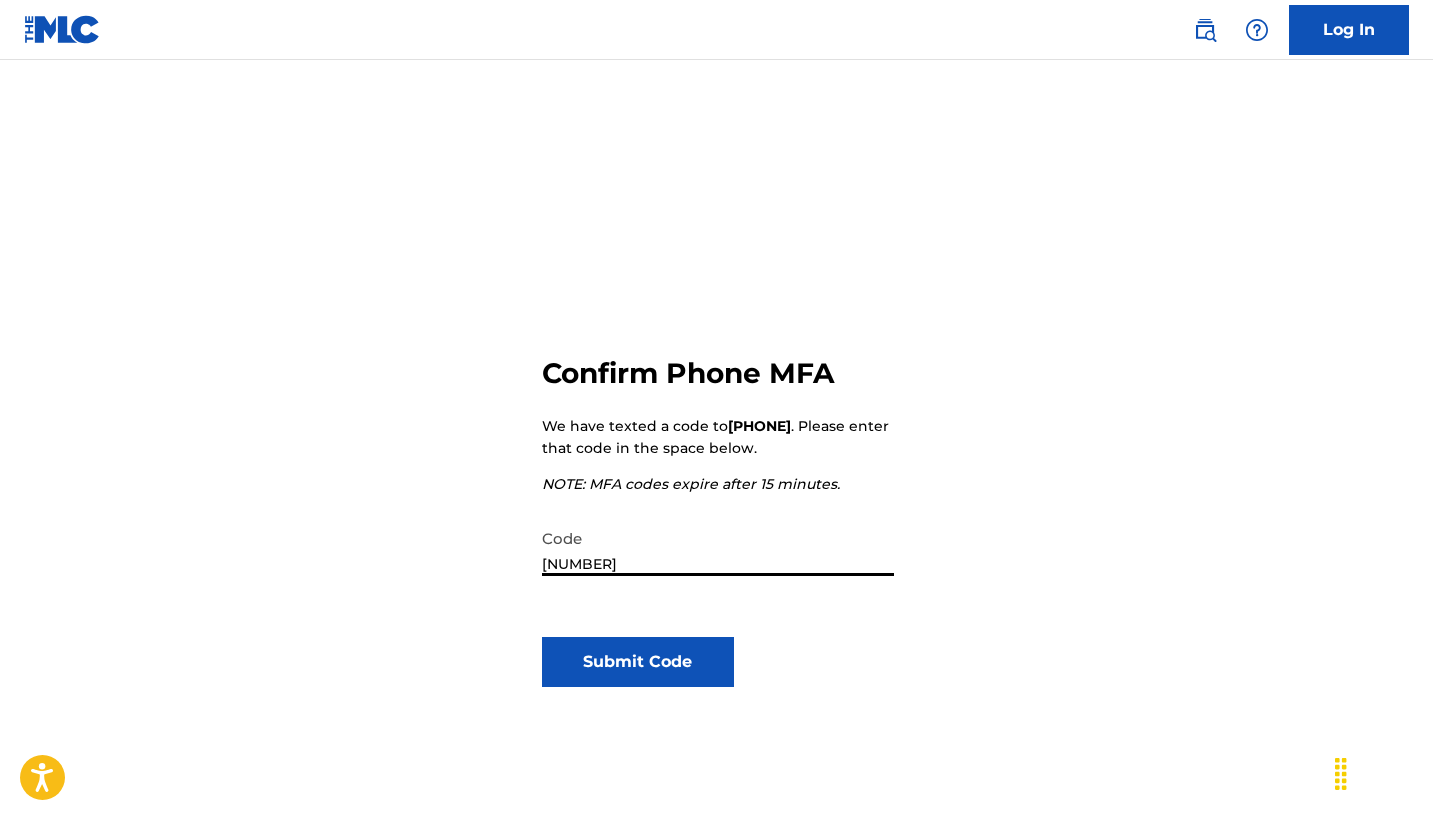 type on "422253" 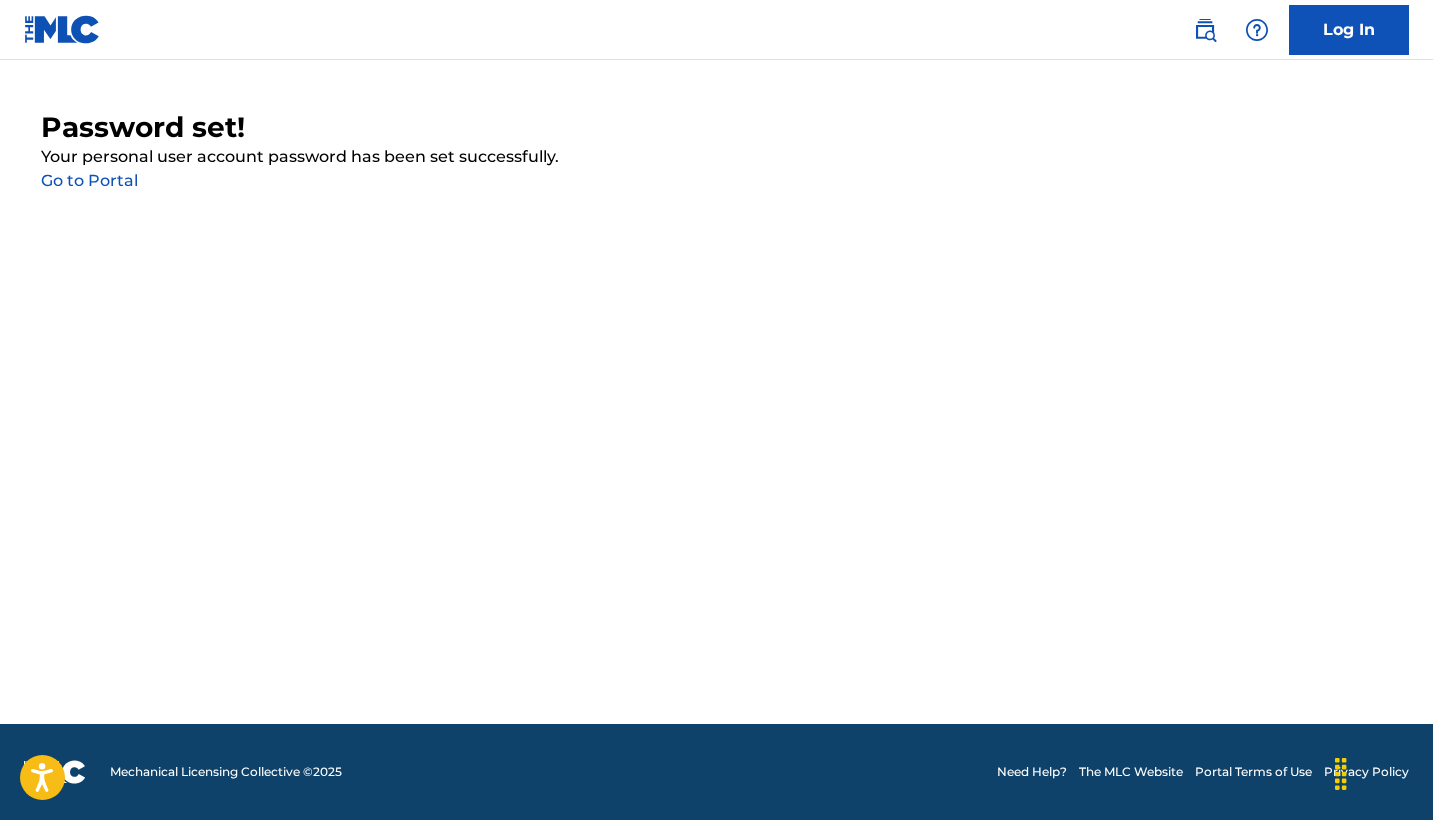click on "Go to Portal" at bounding box center (89, 180) 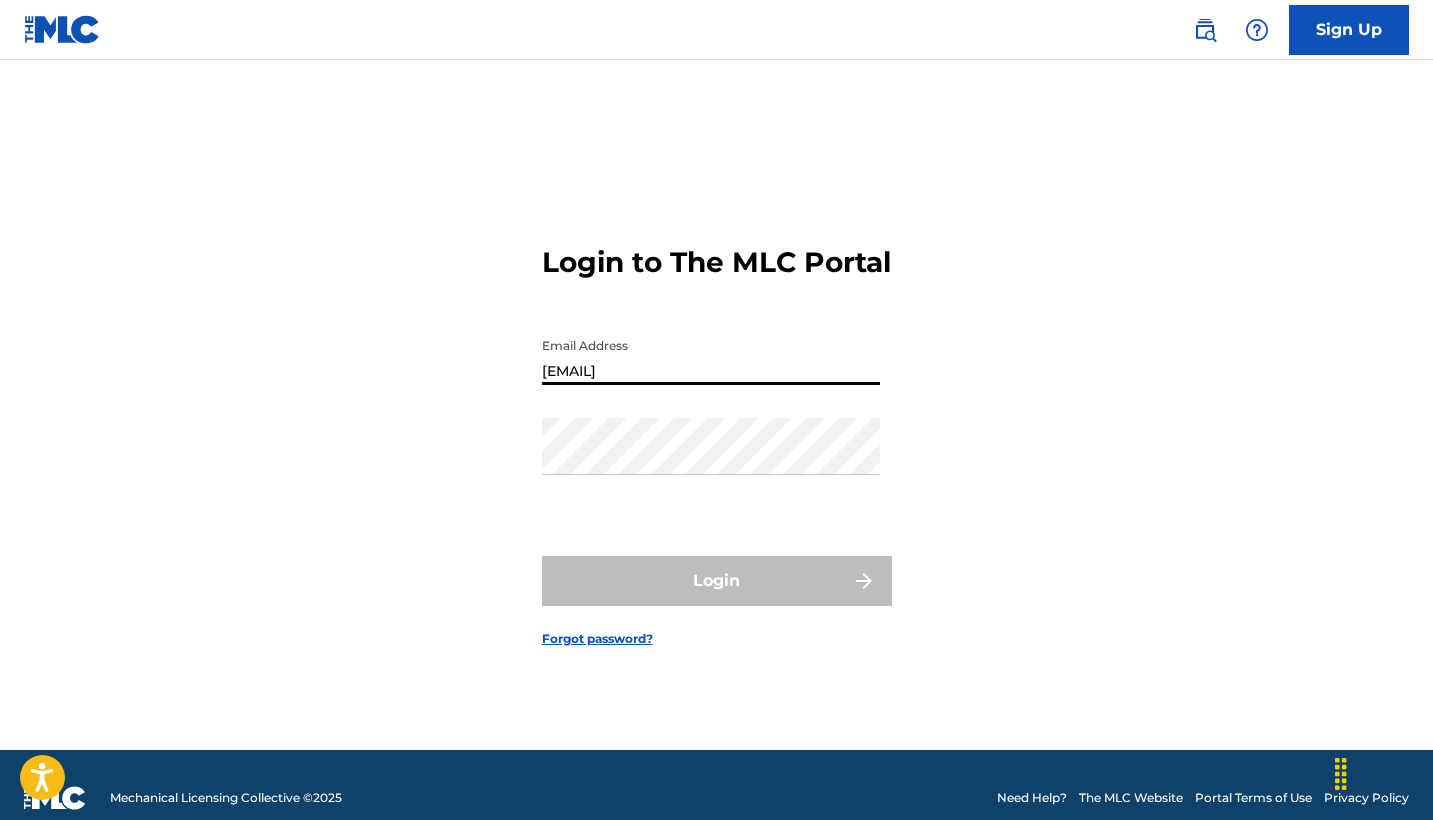 type on "[EMAIL]" 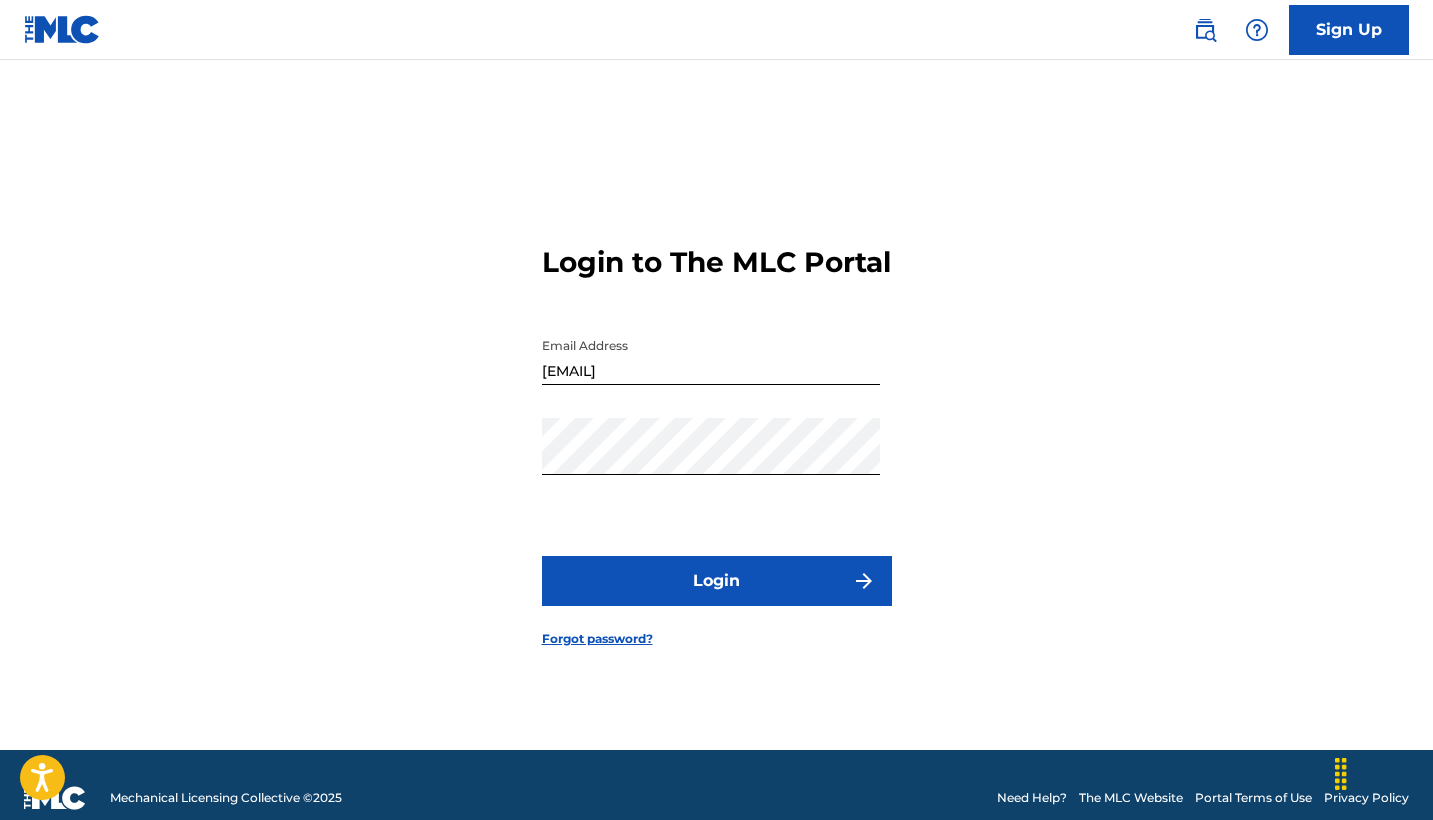 click on "Login" at bounding box center (717, 581) 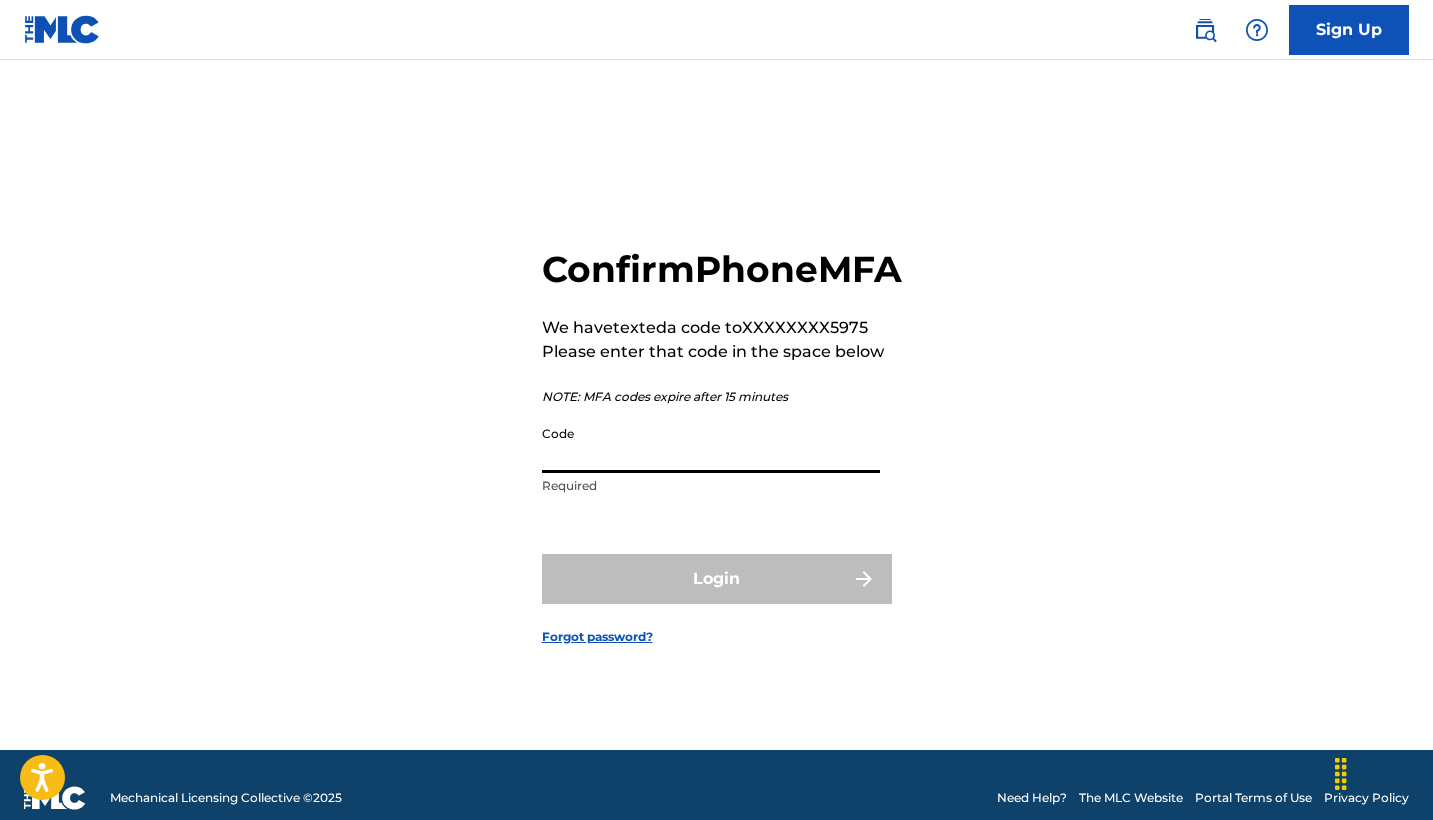 click on "Code" at bounding box center [711, 444] 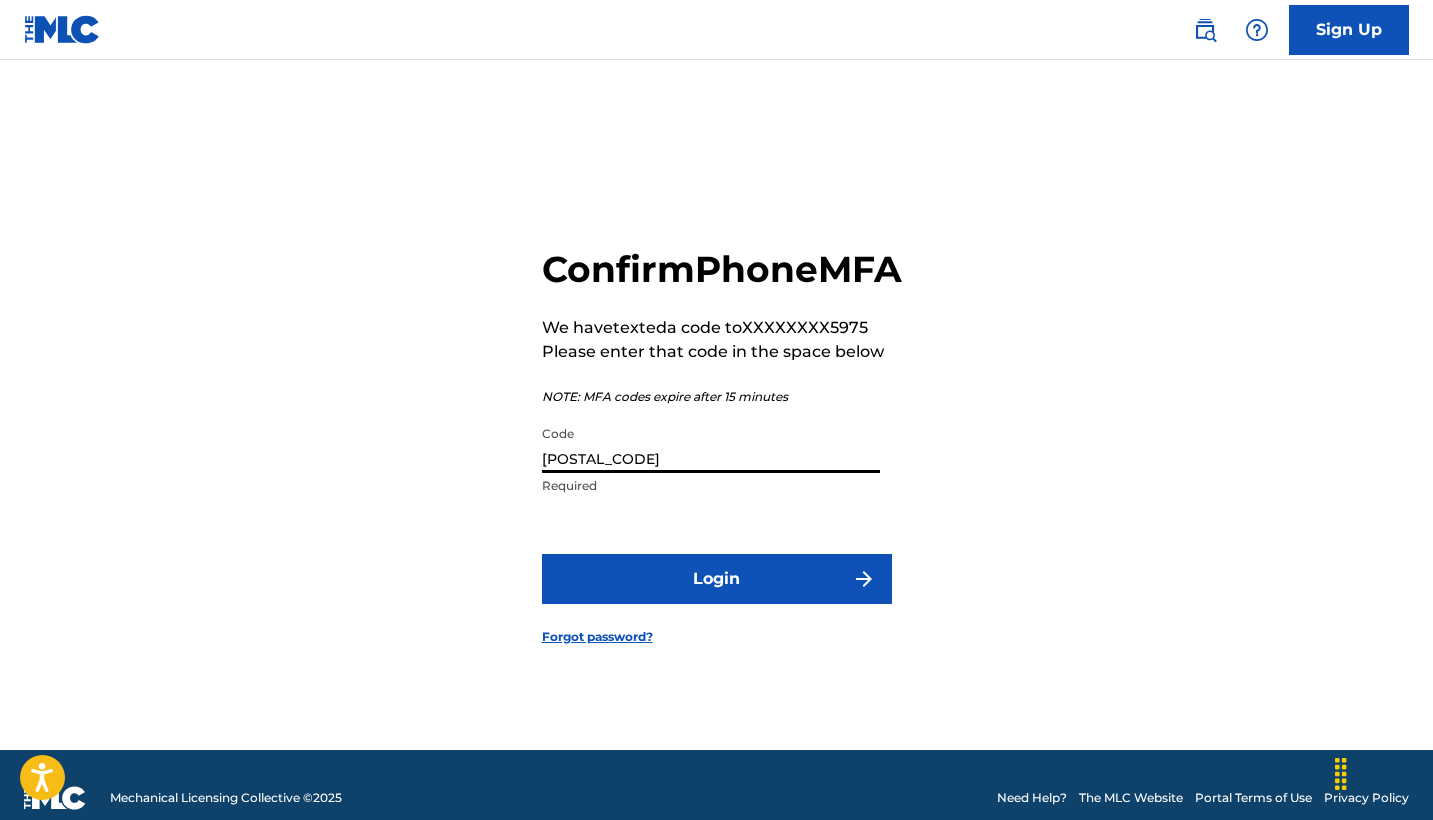 type on "968061" 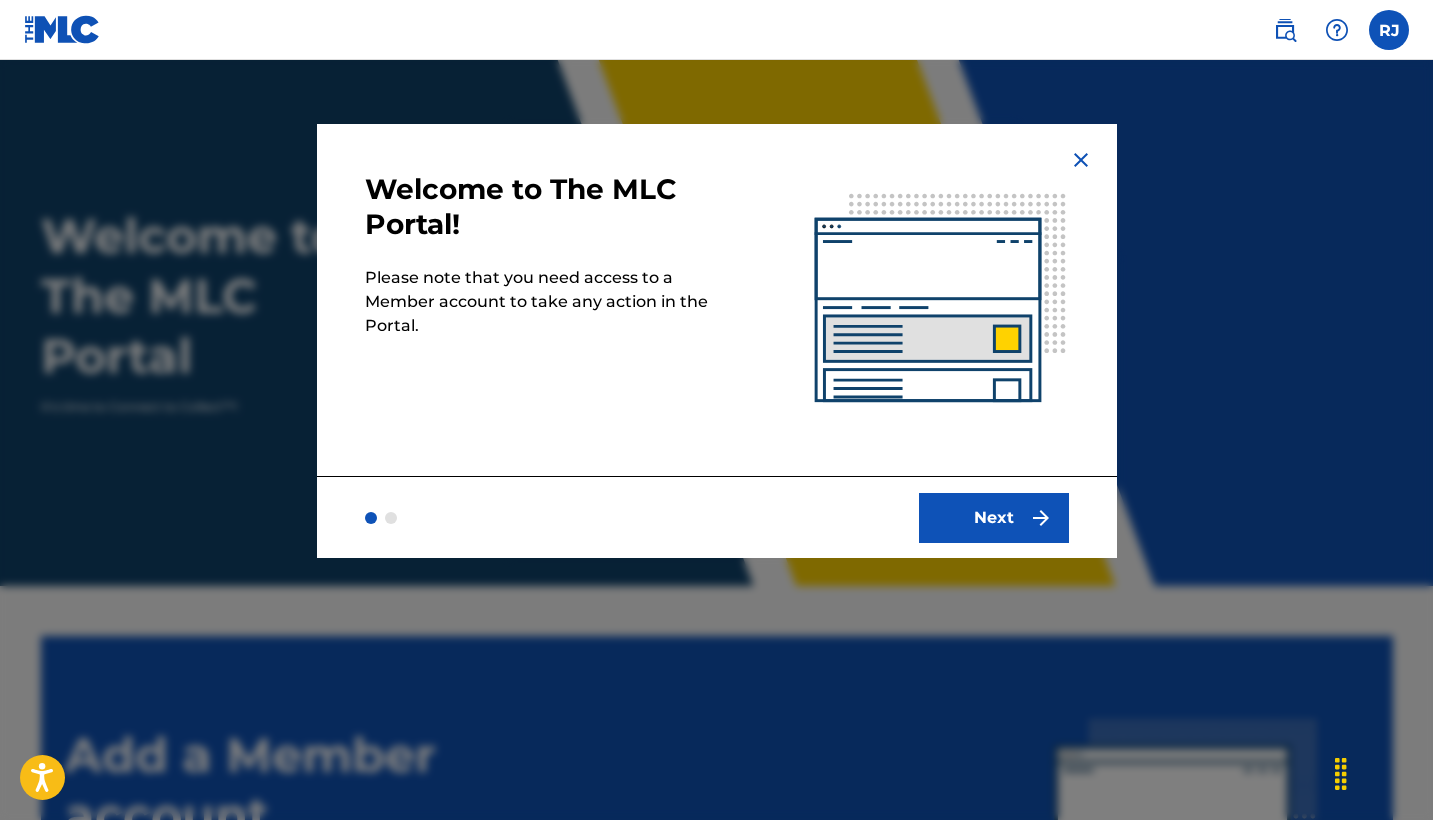 scroll, scrollTop: 0, scrollLeft: 0, axis: both 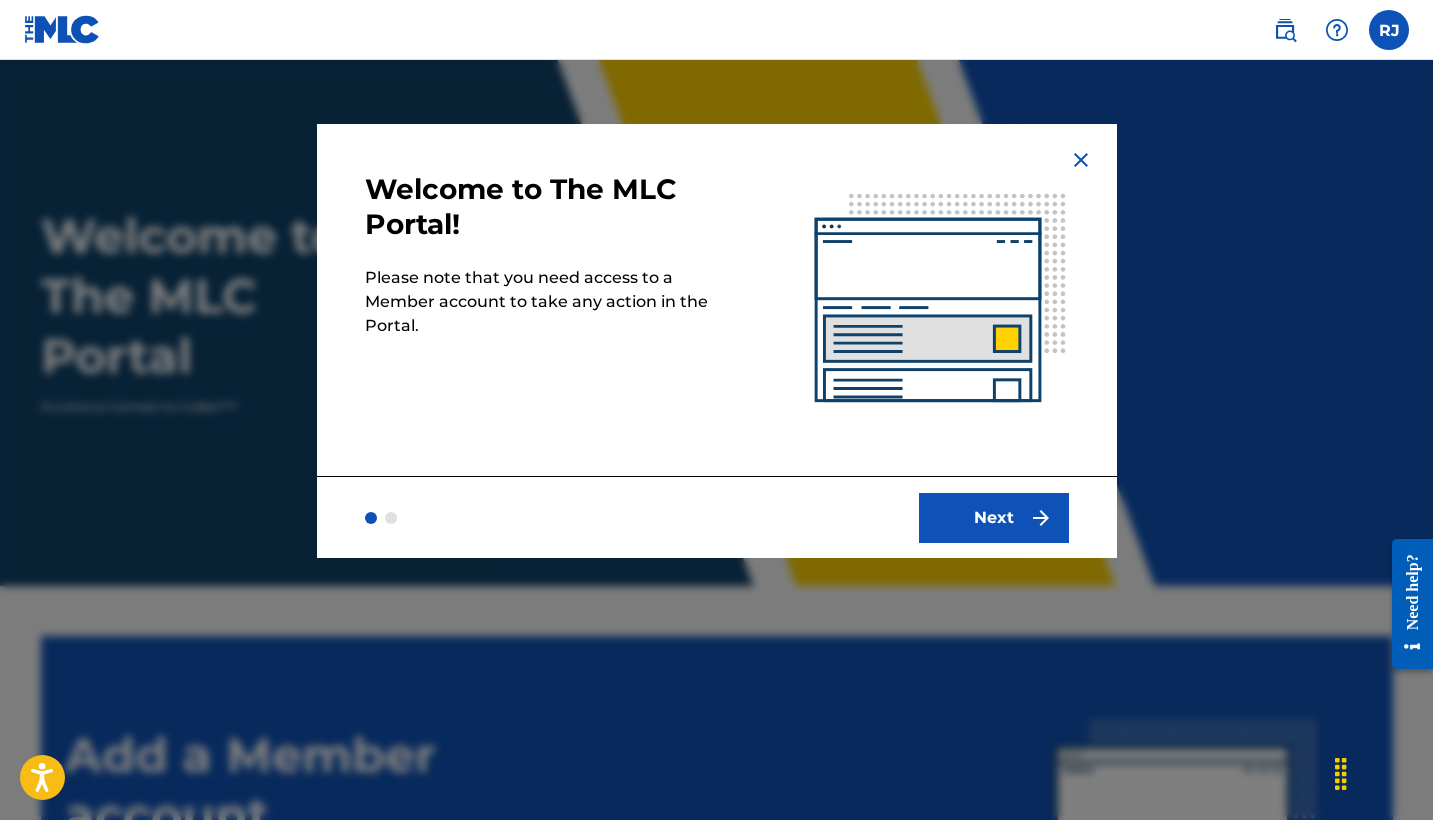 click on "Next" at bounding box center (994, 518) 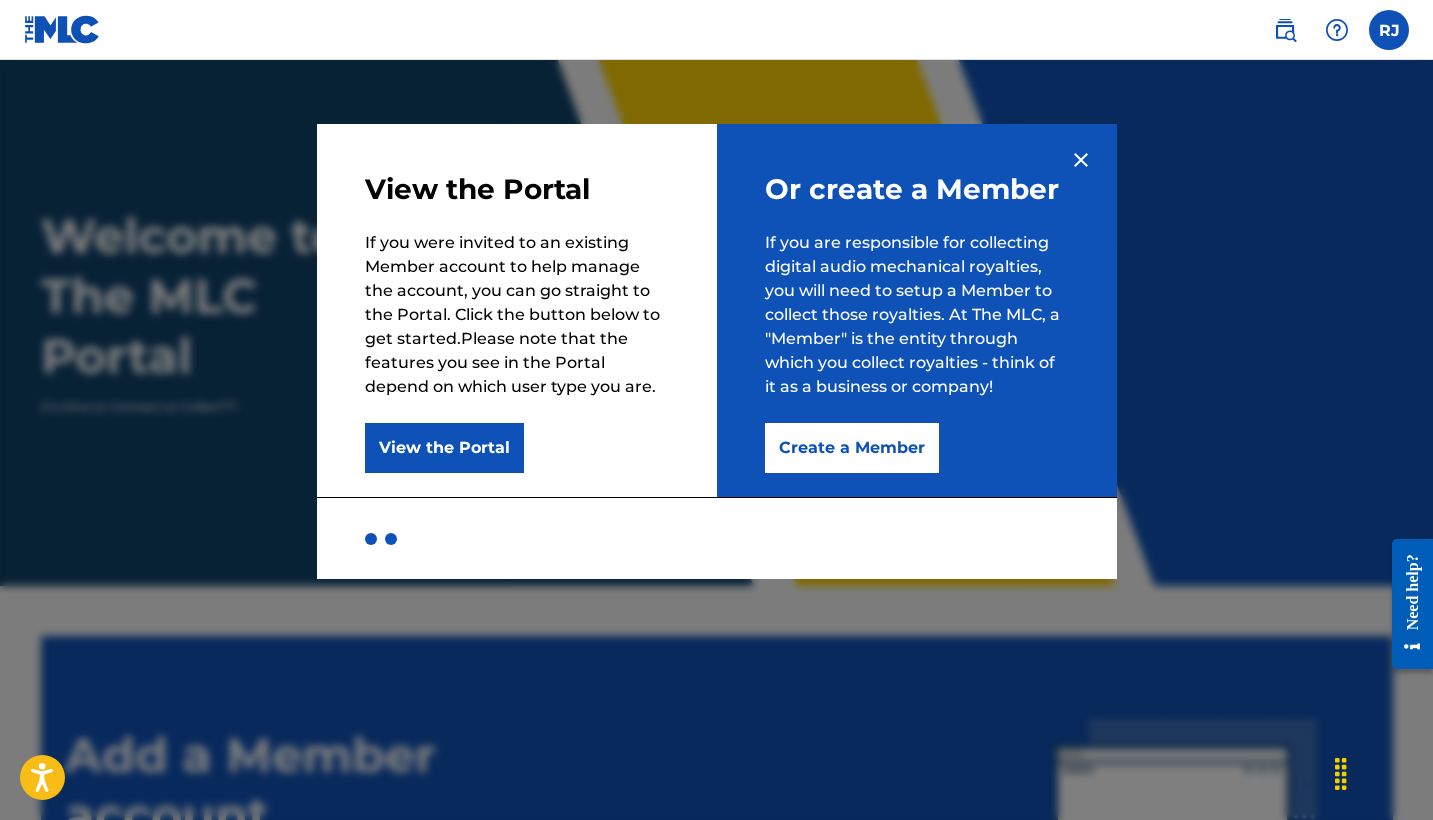 click at bounding box center [717, 538] 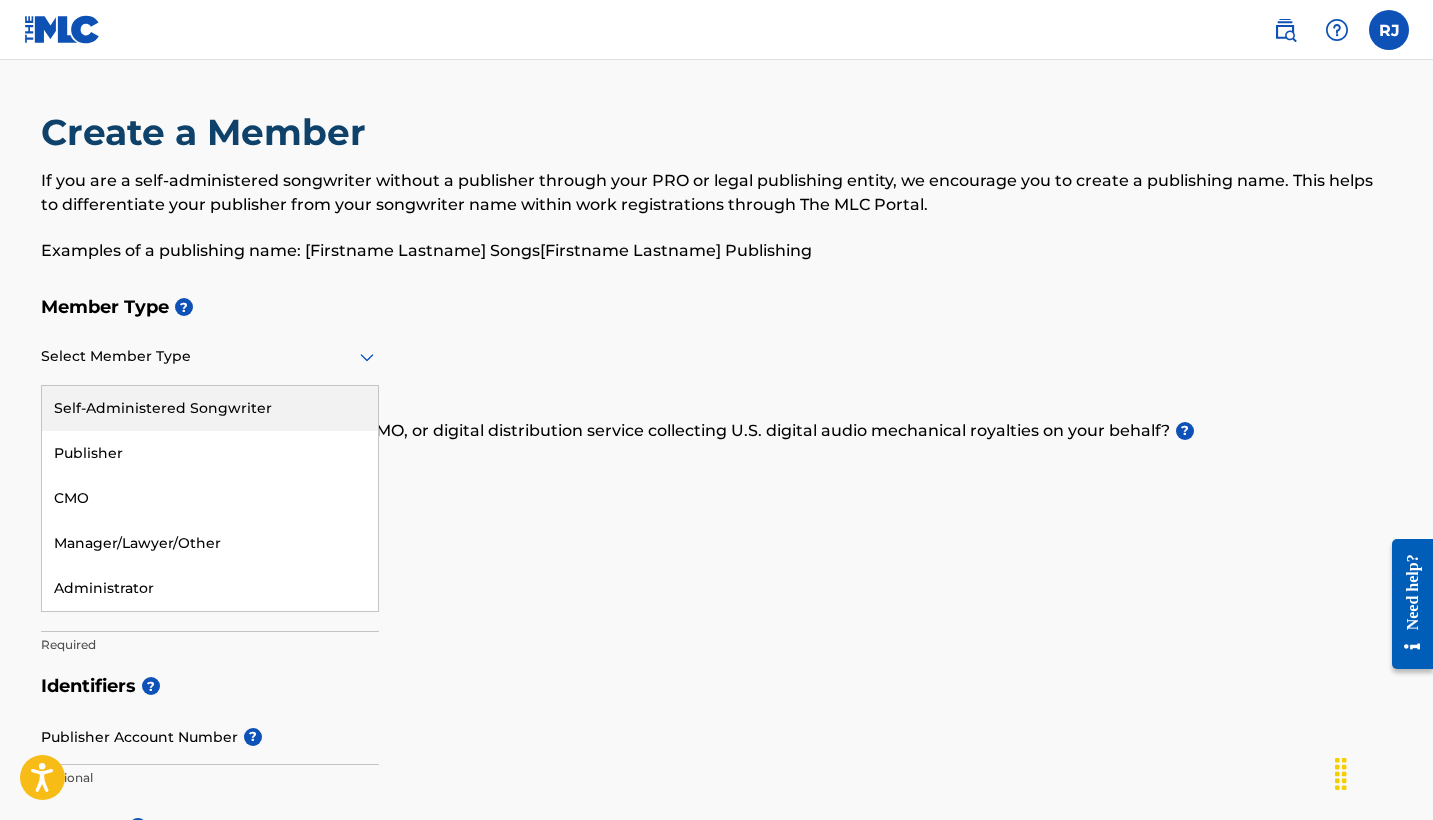 click 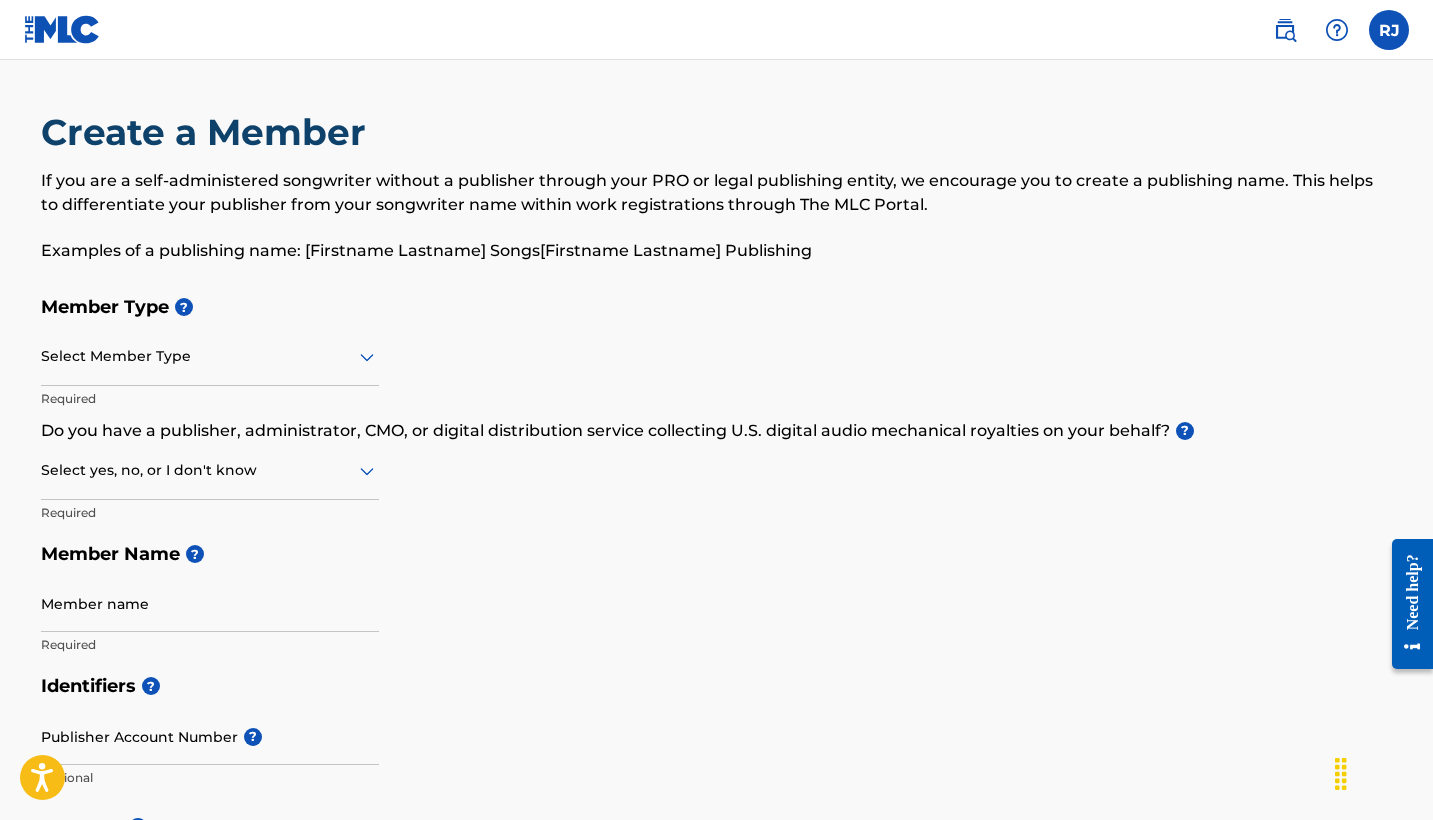 click on "Member Type ? Select Member Type Required Do you have a publisher, administrator, CMO, or digital distribution service collecting U.S. digital audio mechanical royalties on your behalf? ? Select yes, no, or I don't know Required Member Name ? Member name Required" at bounding box center (717, 475) 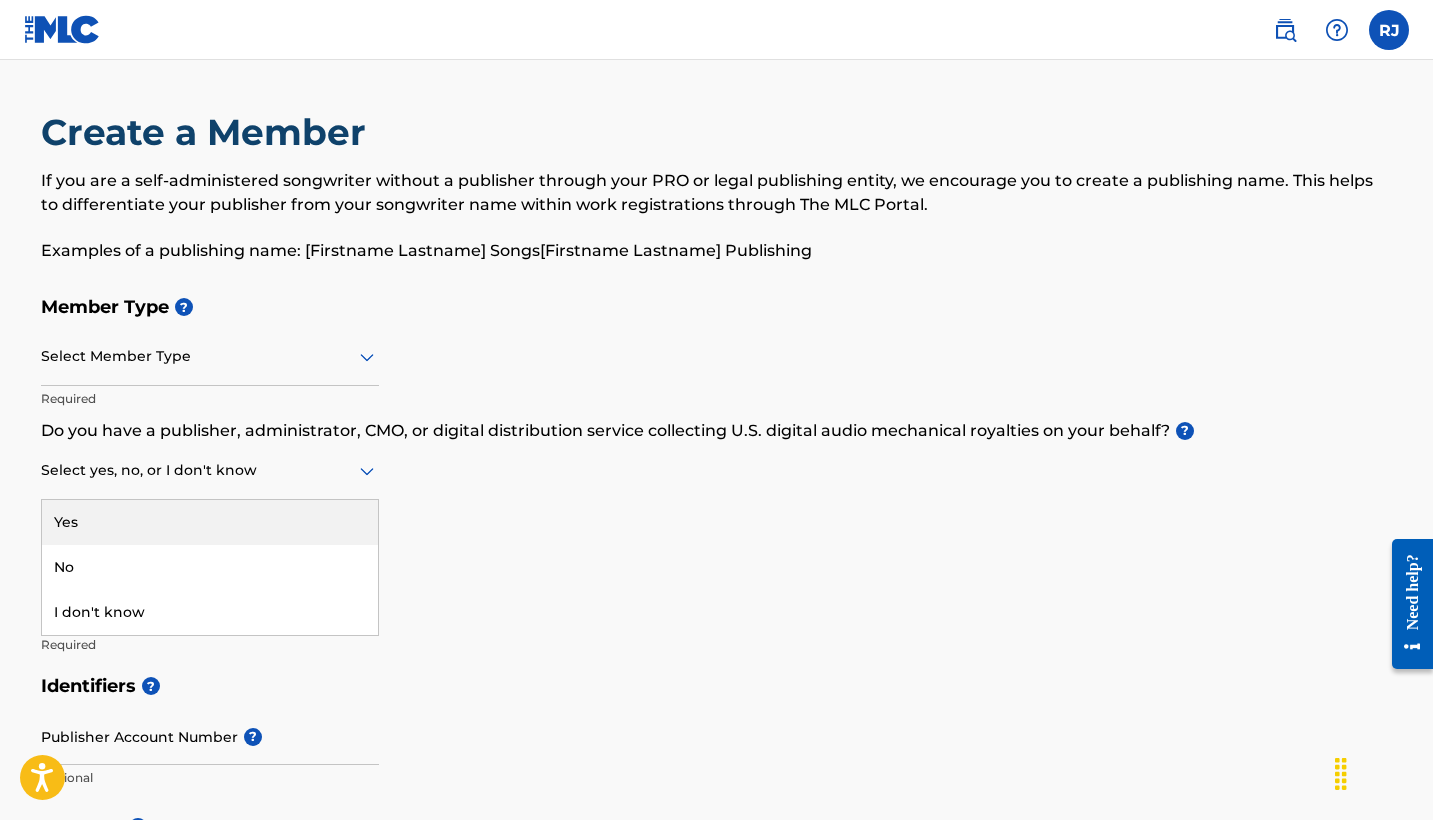 click 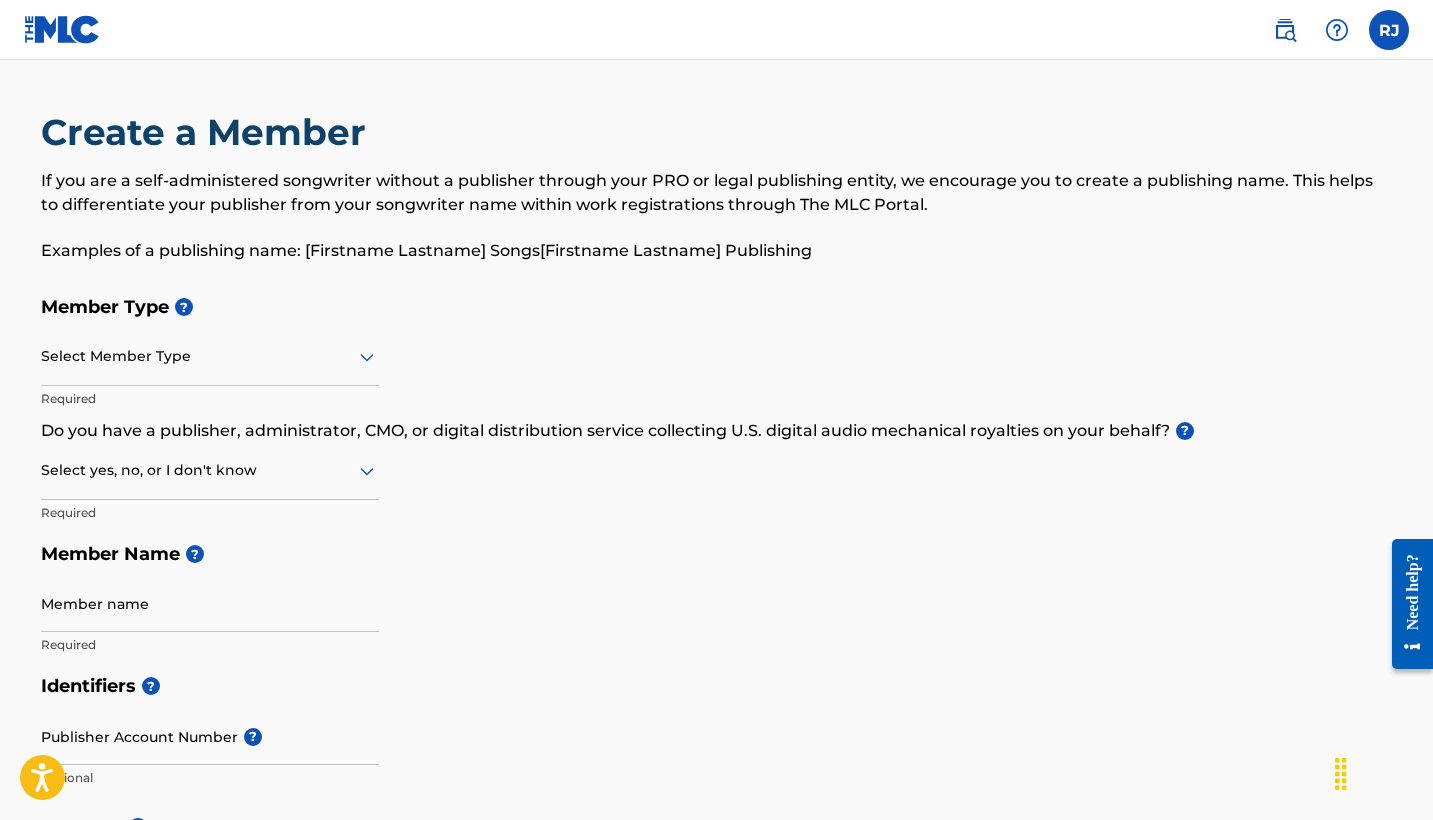 click on "Member Type ? Select Member Type Required Do you have a publisher, administrator, CMO, or digital distribution service collecting U.S. digital audio mechanical royalties on your behalf? ? Select yes, no, or I don't know Required Member Name ? Member name Required" at bounding box center [717, 475] 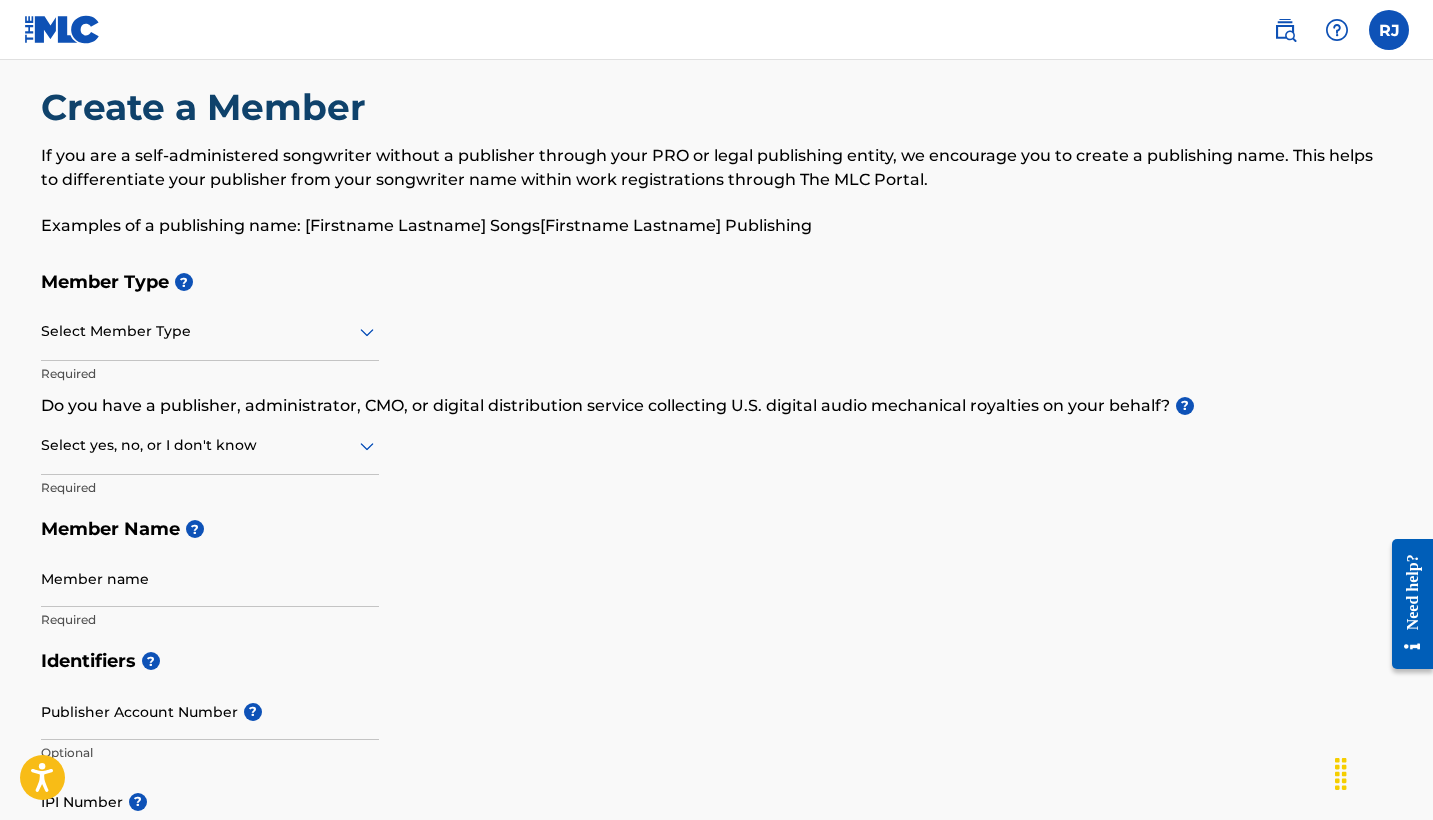 scroll, scrollTop: 19, scrollLeft: 0, axis: vertical 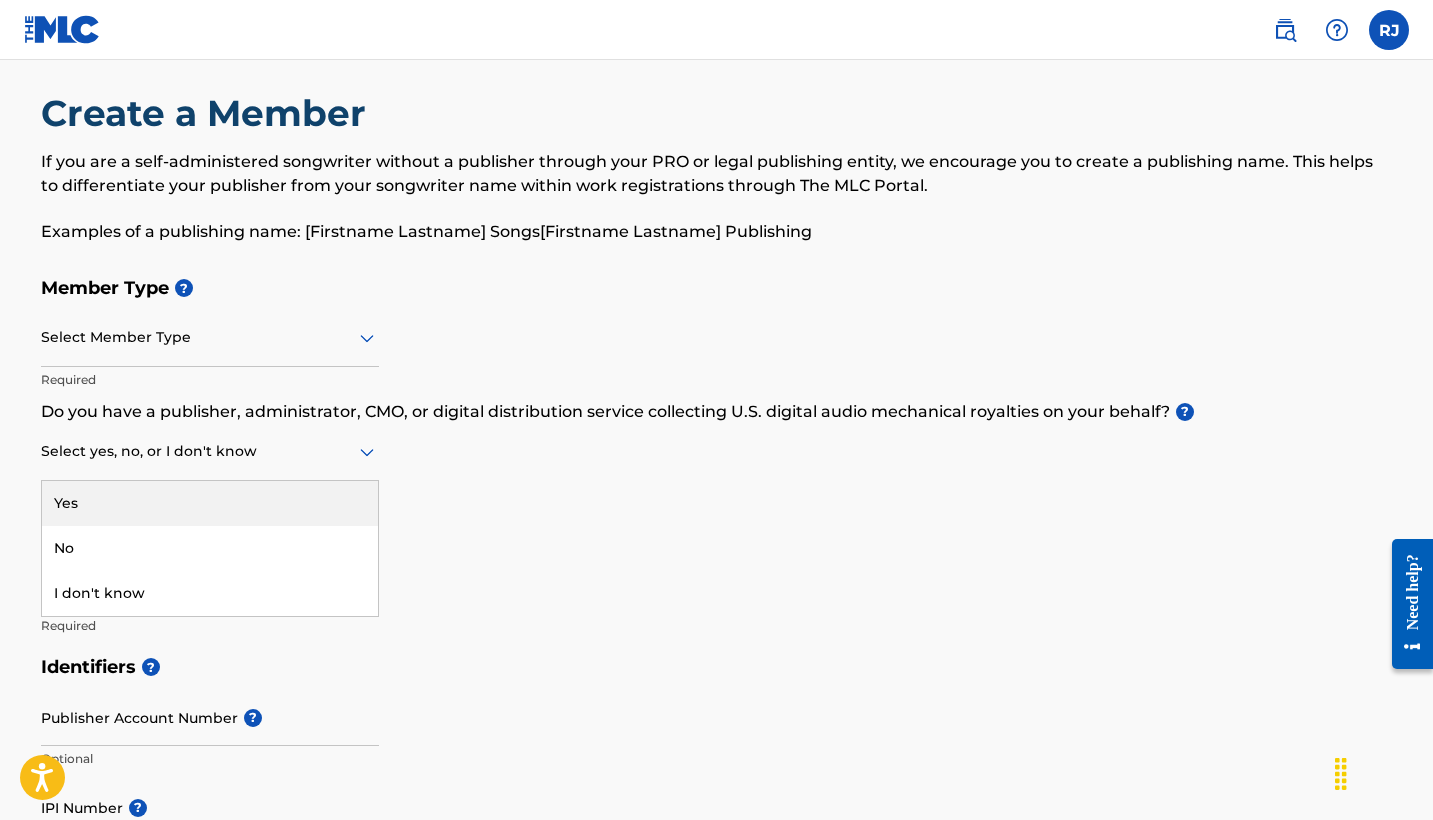 click 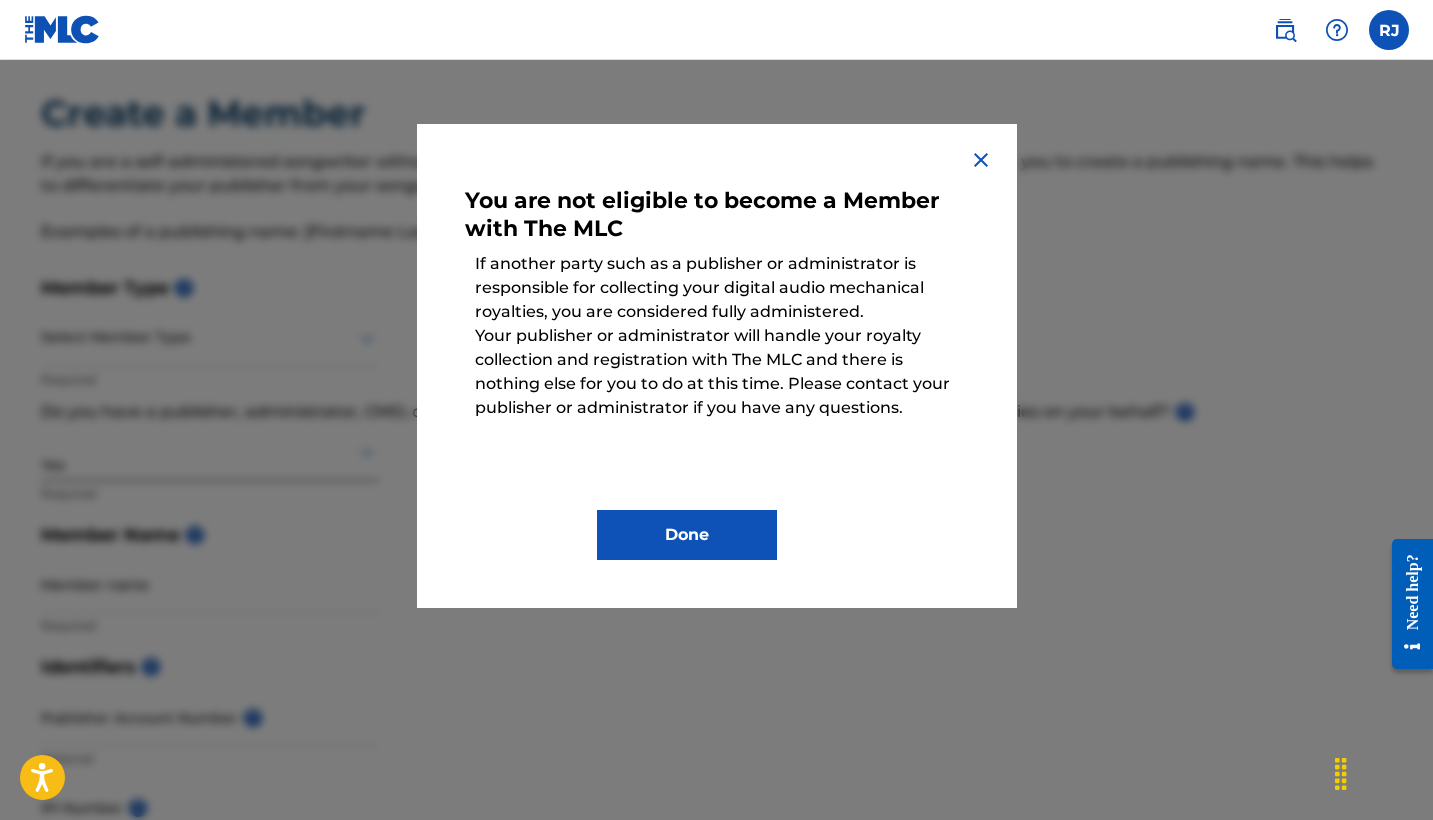 click at bounding box center (981, 160) 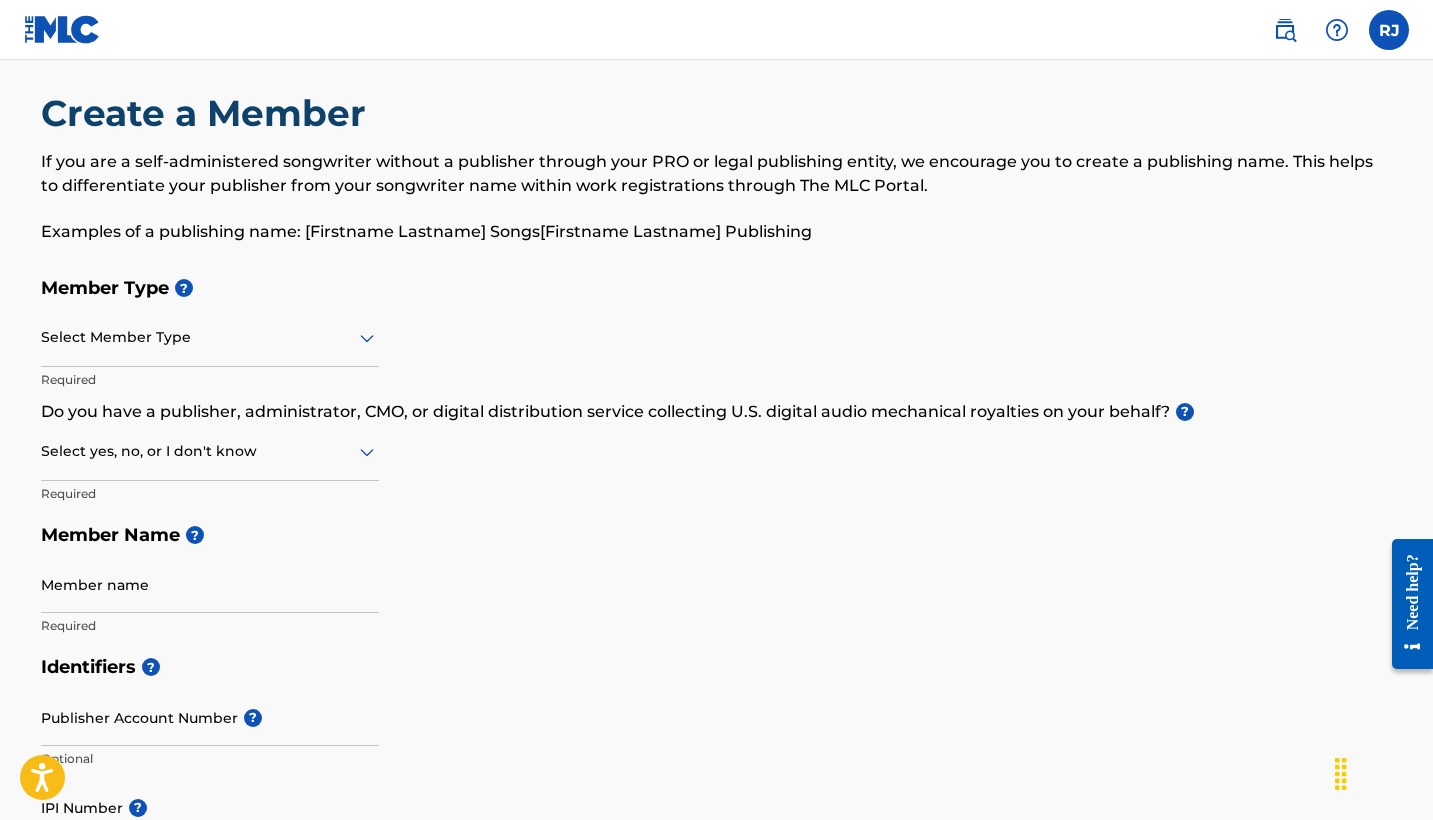 click 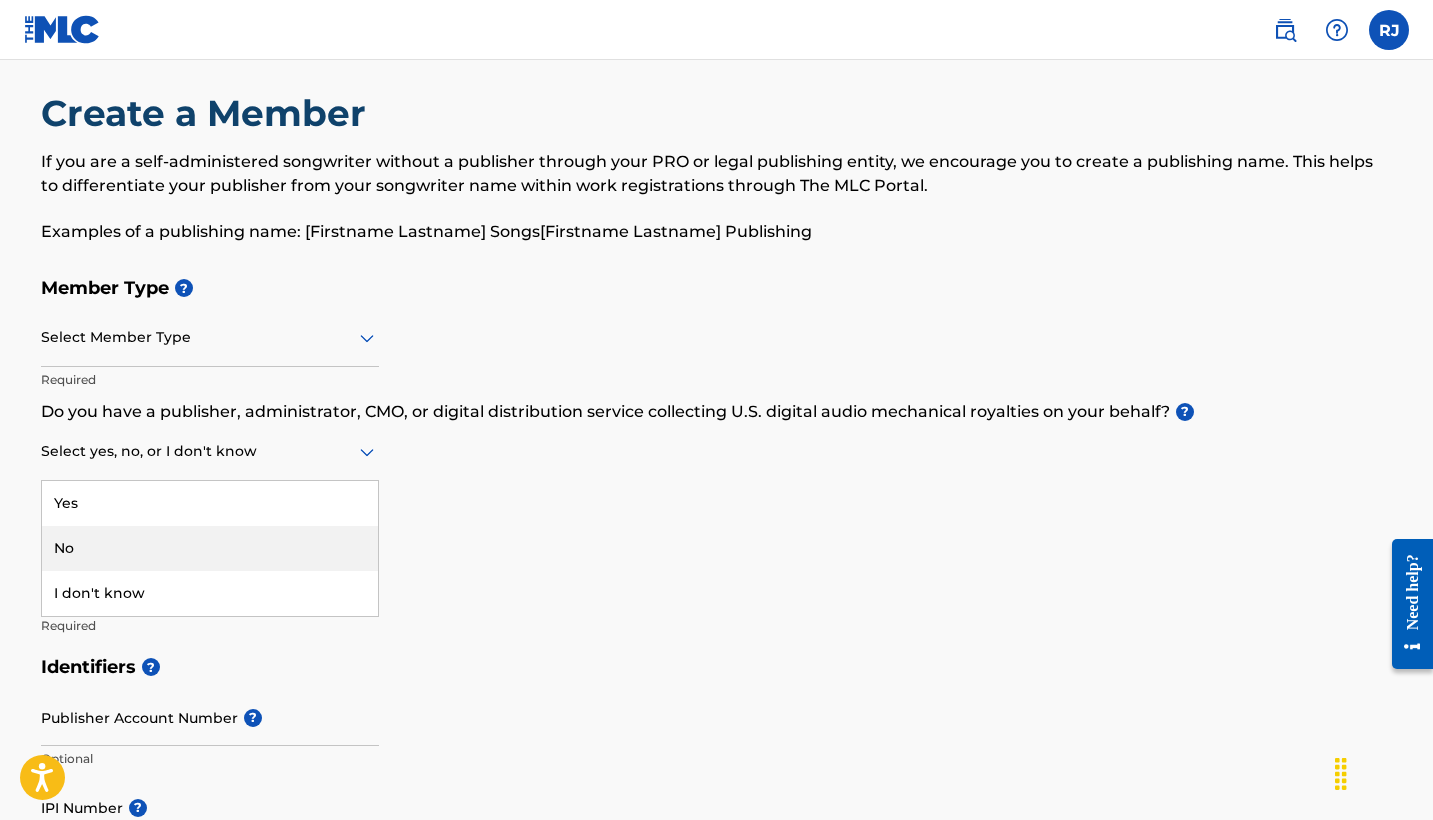 click on "No" at bounding box center (210, 548) 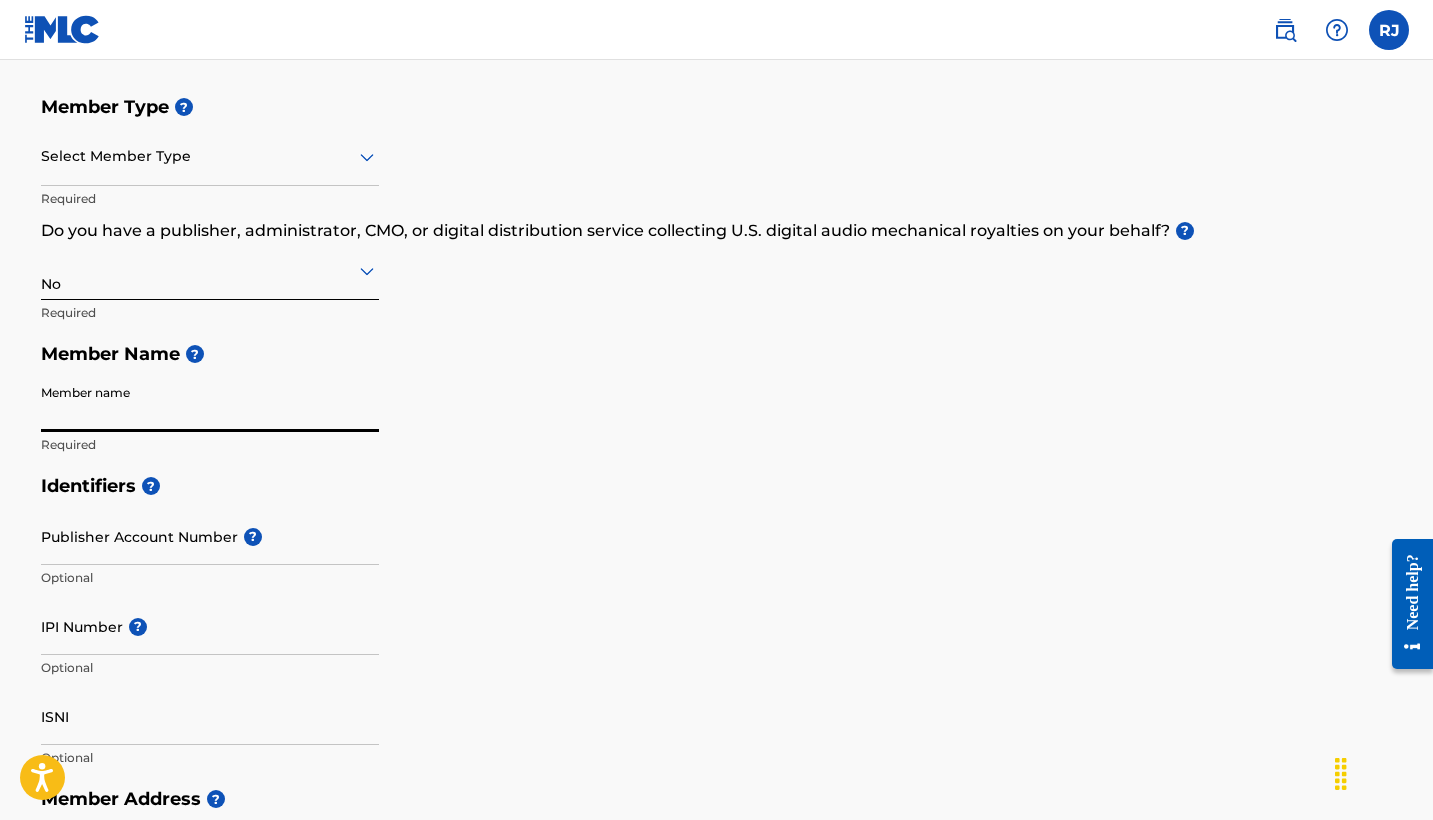 scroll, scrollTop: 204, scrollLeft: 0, axis: vertical 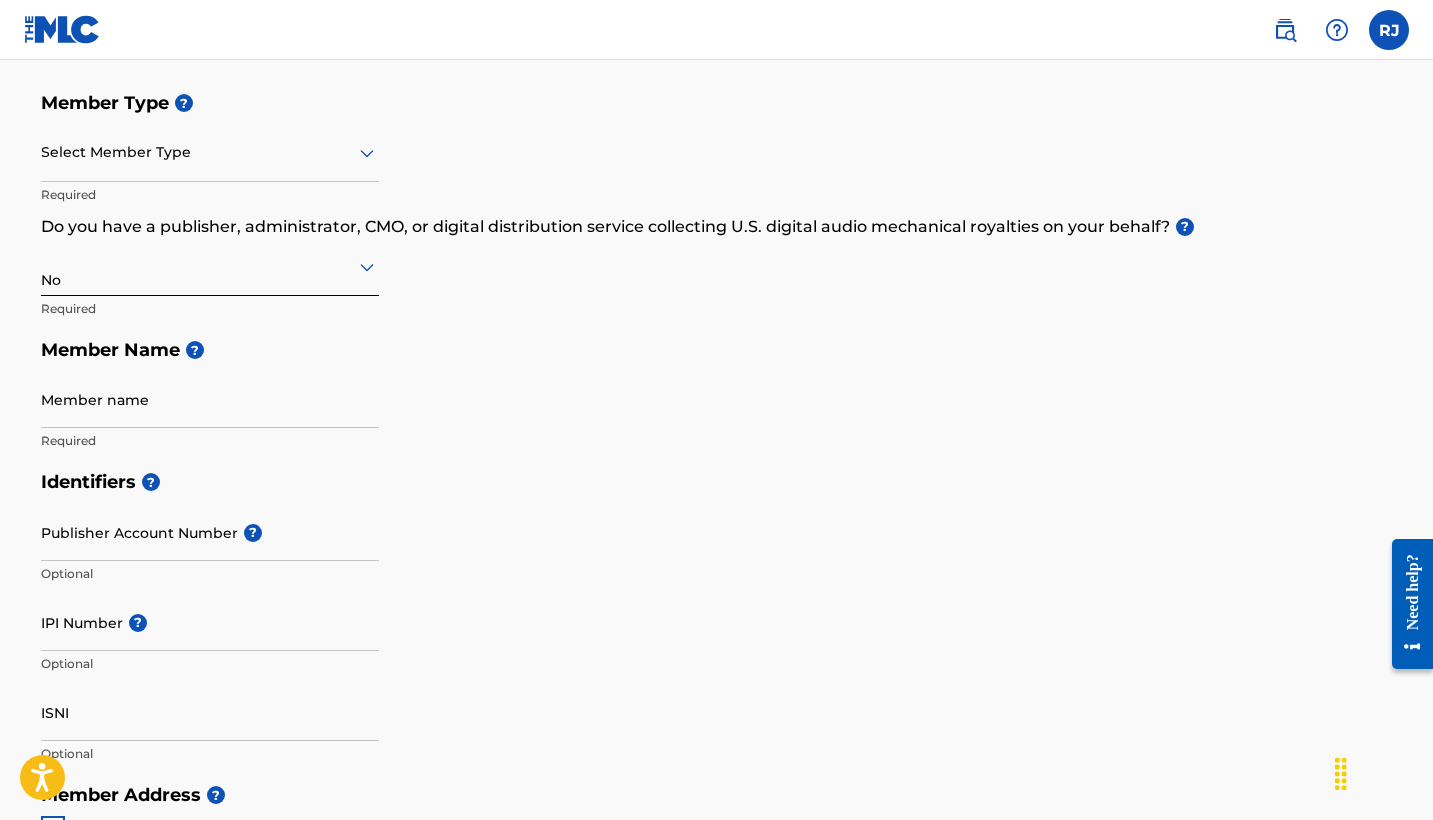 click on "Member Name ?" at bounding box center (717, 350) 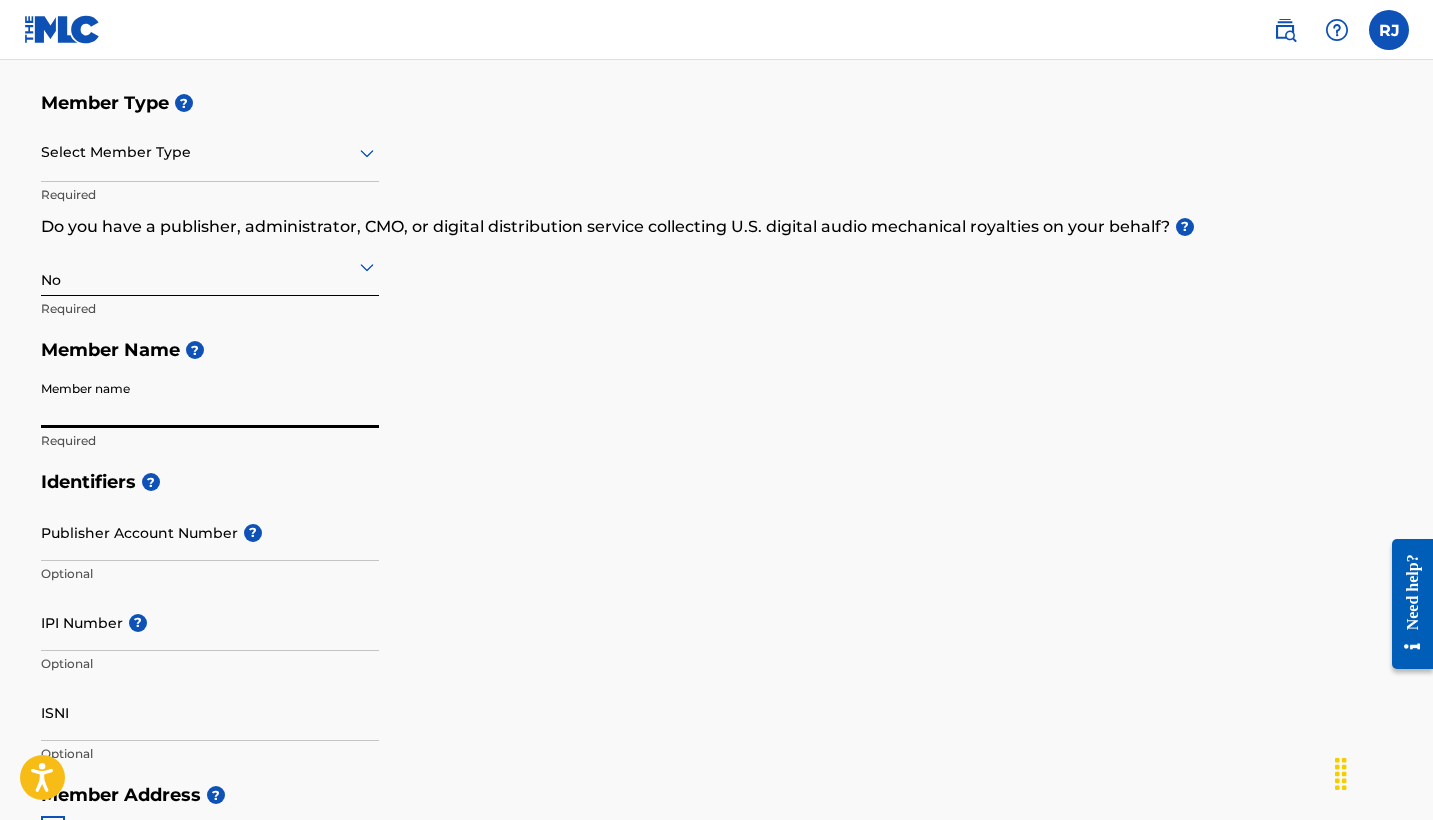 click on "Member name" at bounding box center (210, 399) 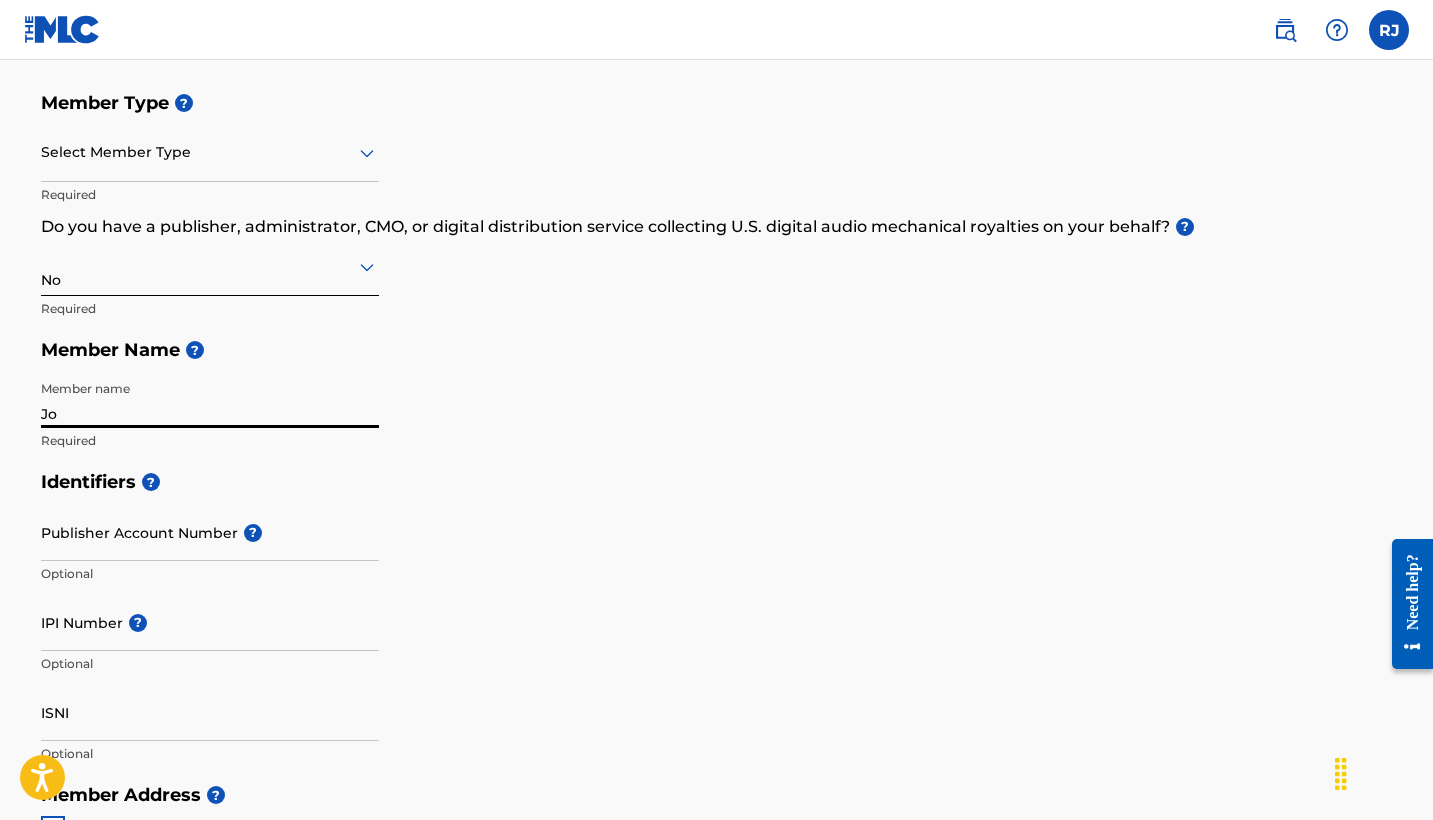 type on "J" 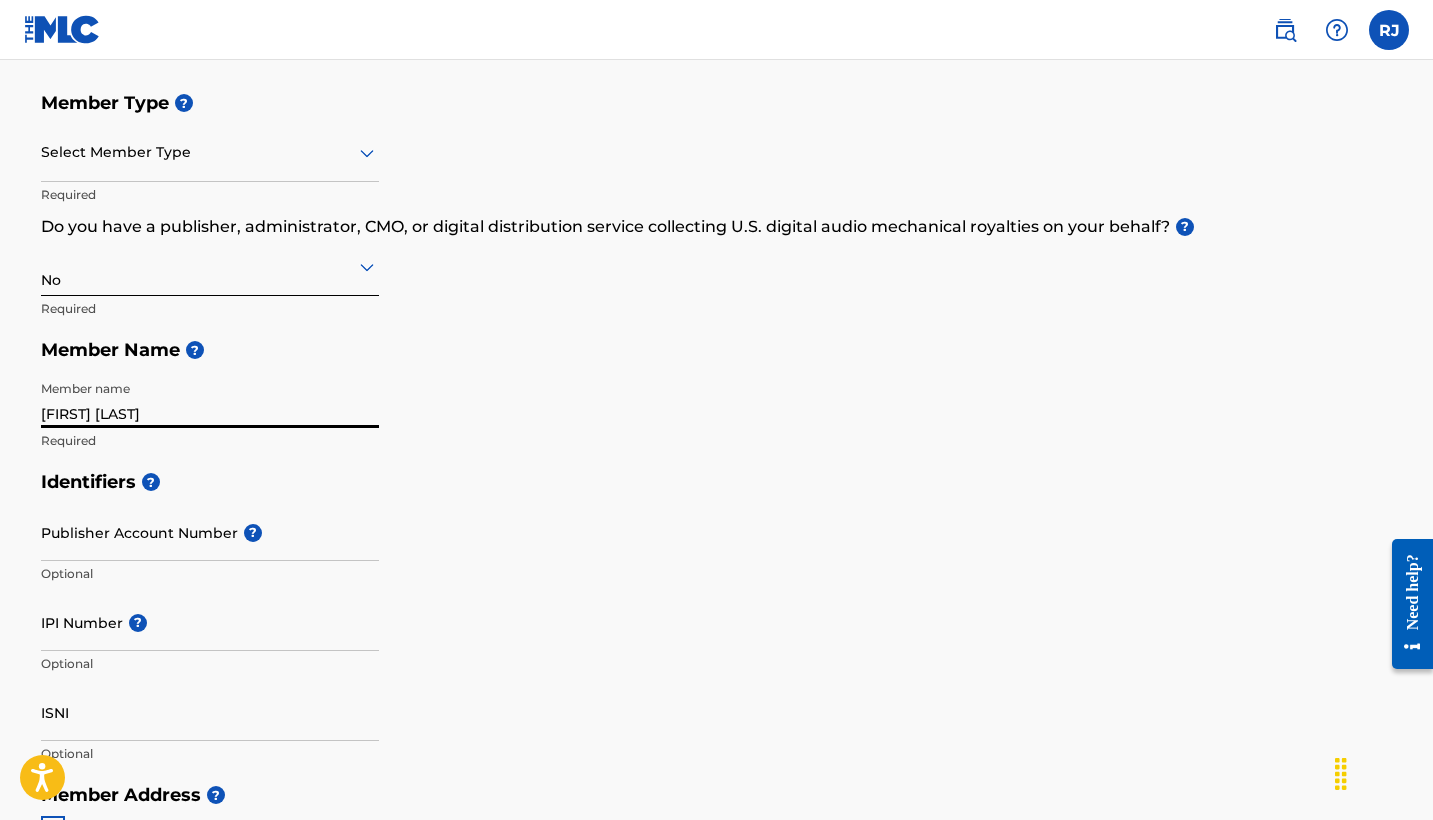 type on "Kez Jonez" 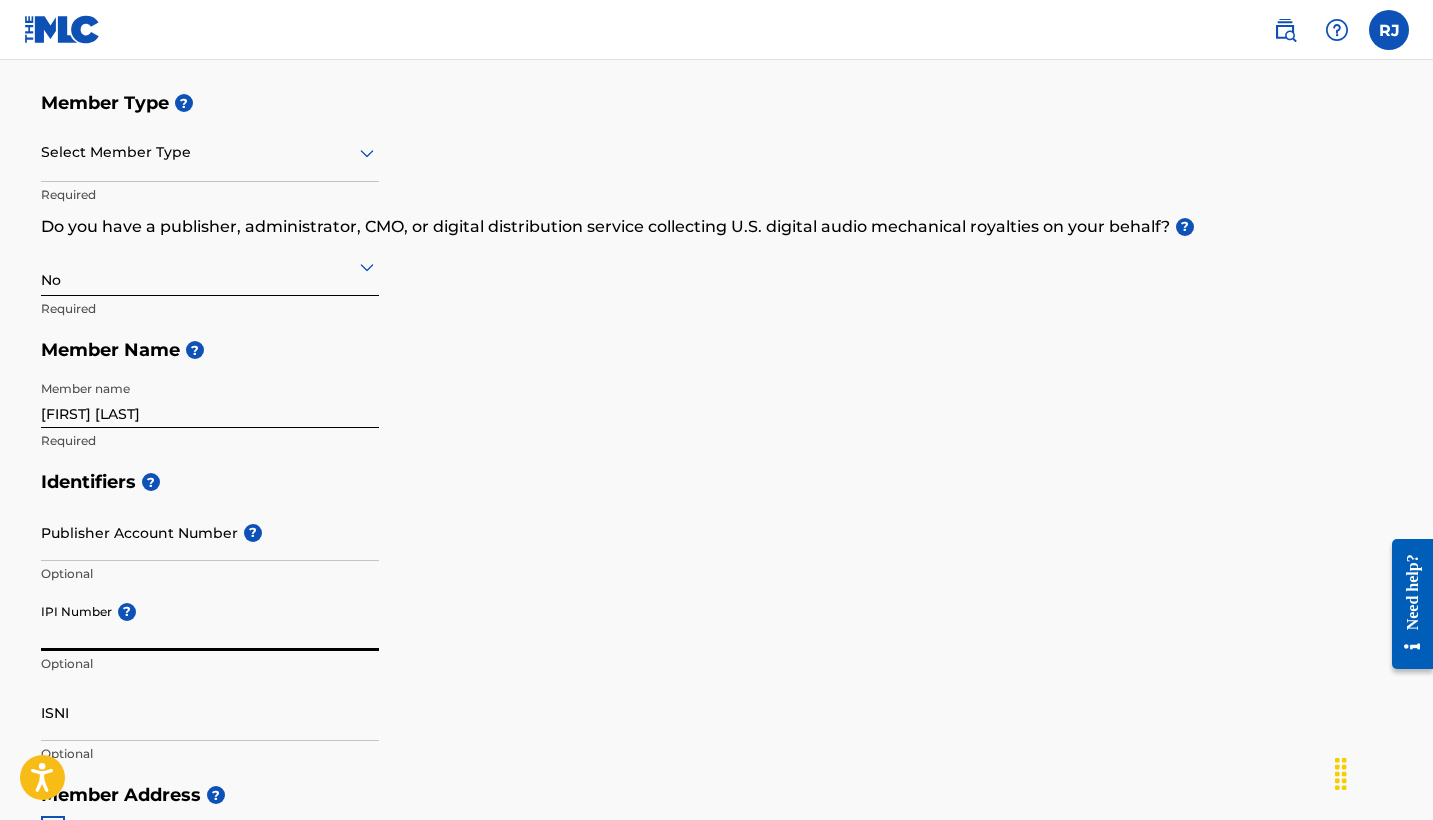 click on "IPI Number ?" at bounding box center (210, 622) 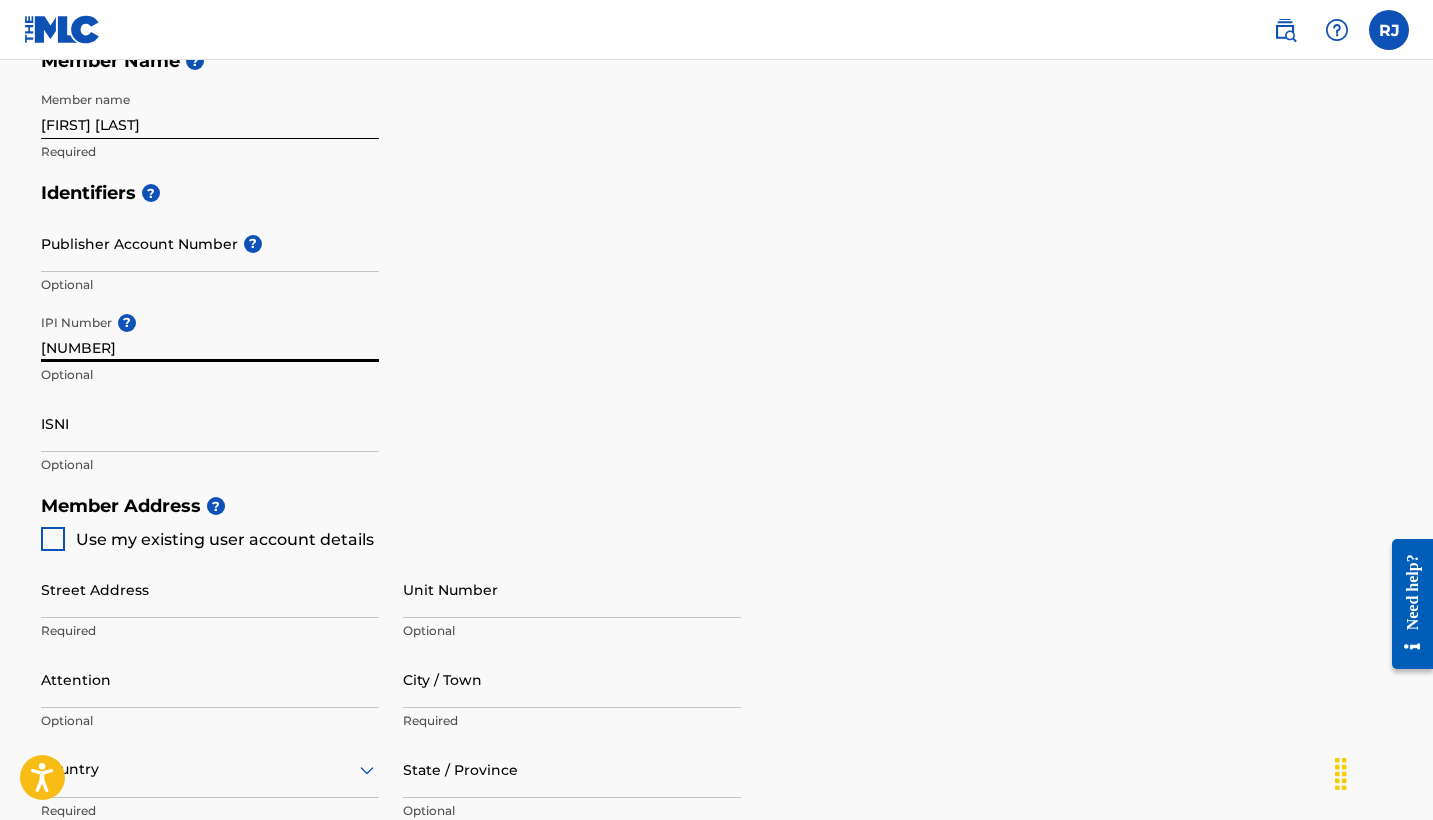 scroll, scrollTop: 618, scrollLeft: 0, axis: vertical 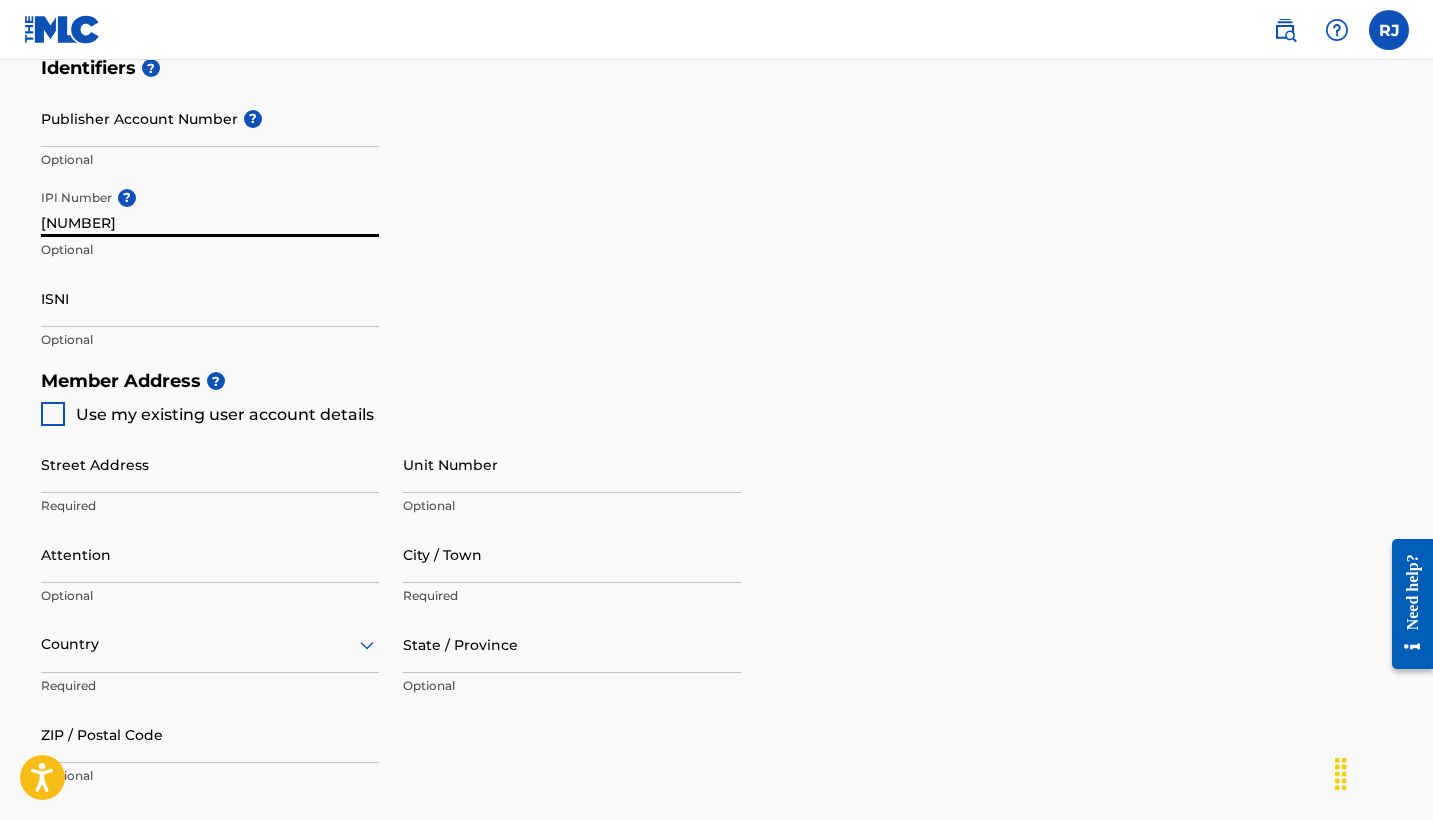 type on "1304826373" 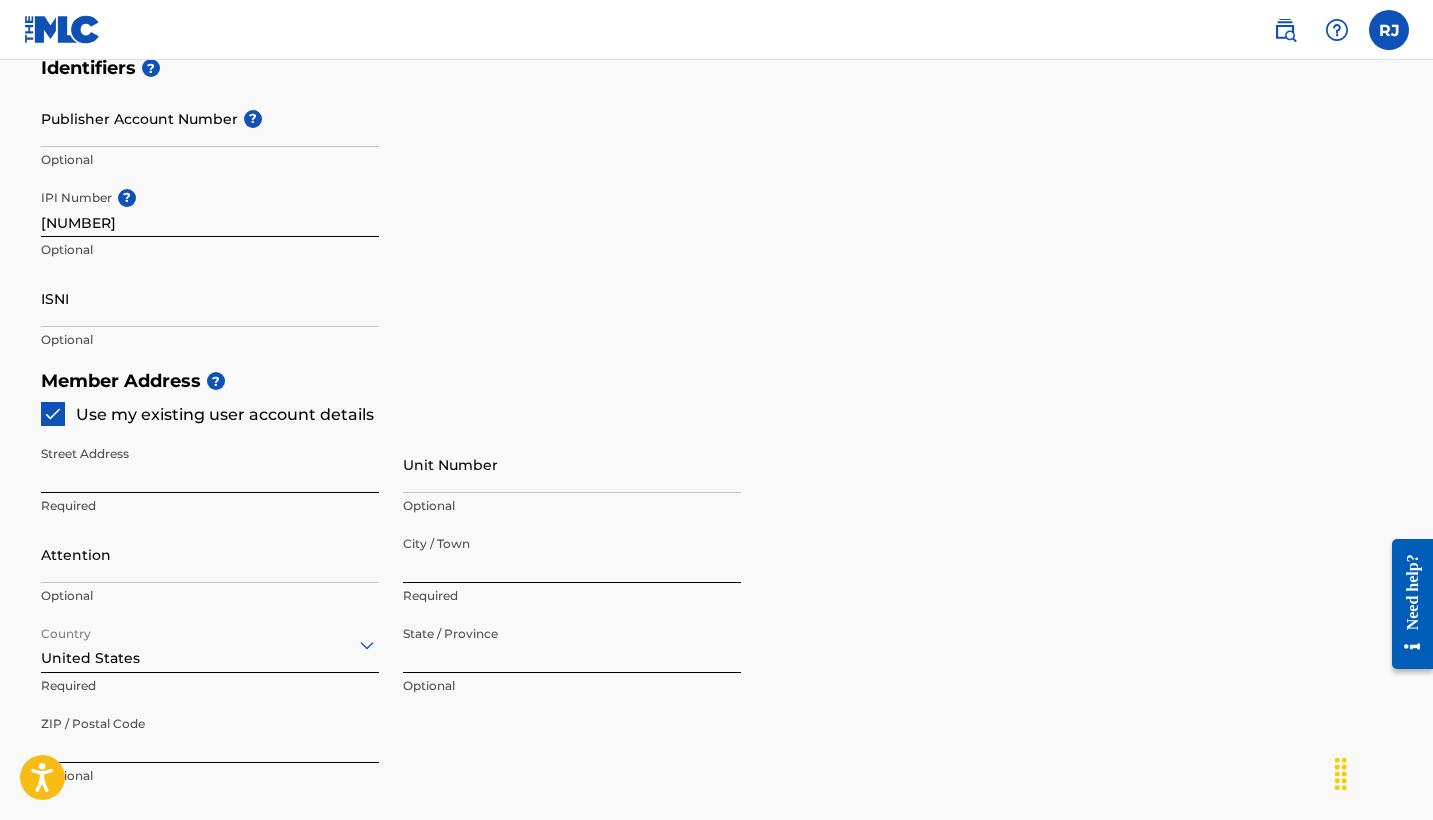 type on "[NUMBER] [STREET] [STREET_SUFFIX]" 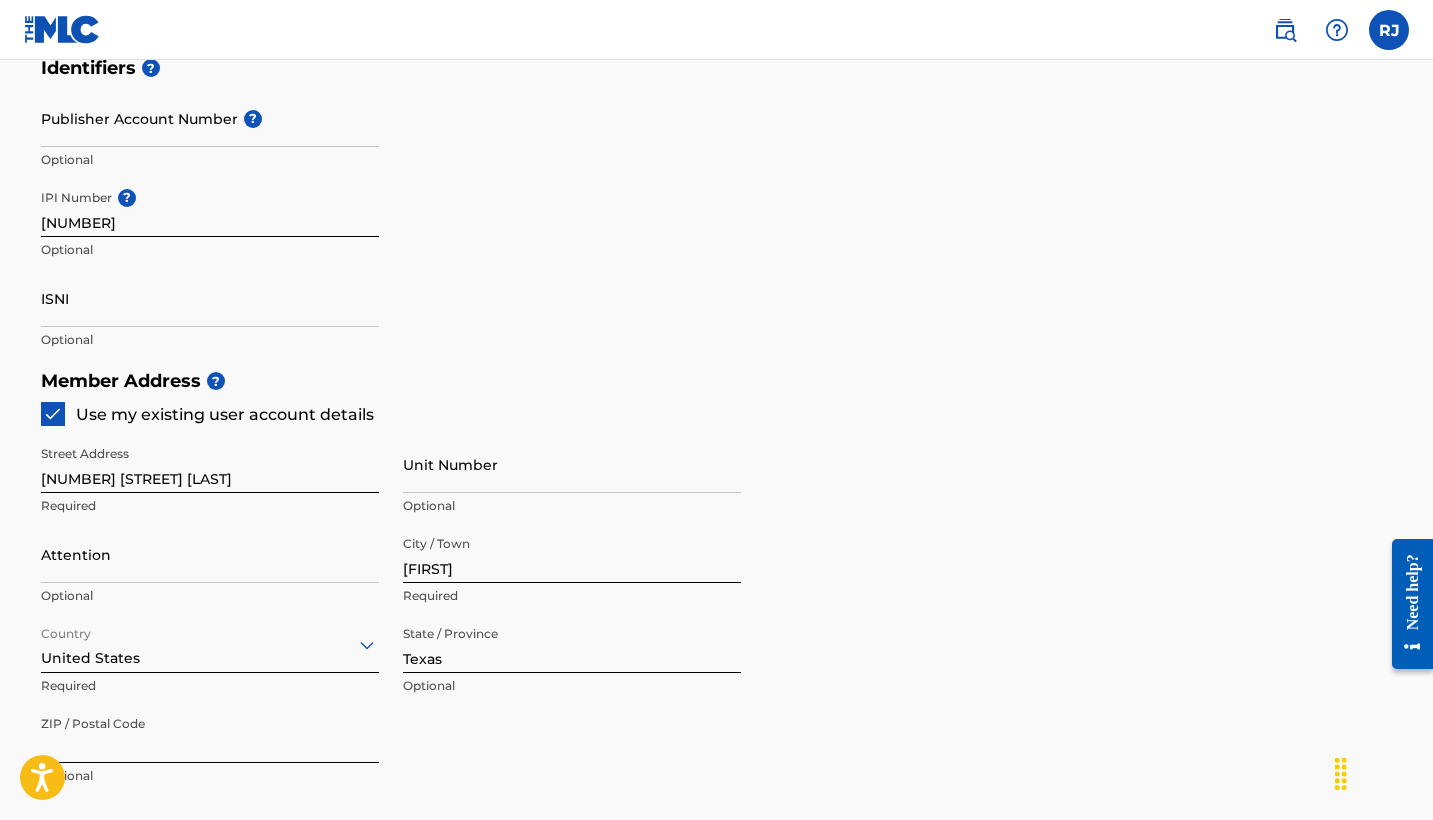 type on "[NUMBER]" 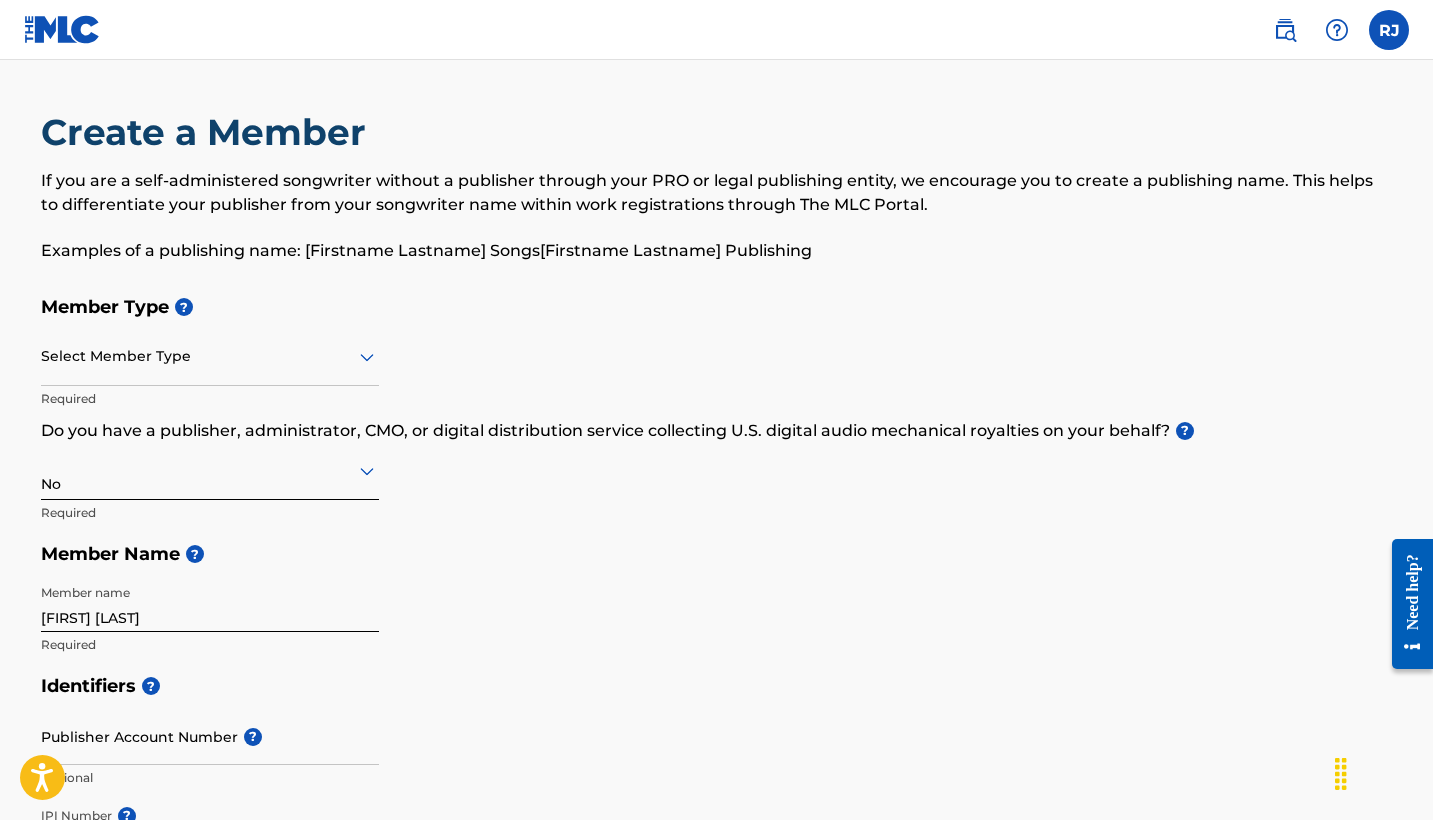 scroll, scrollTop: 0, scrollLeft: 0, axis: both 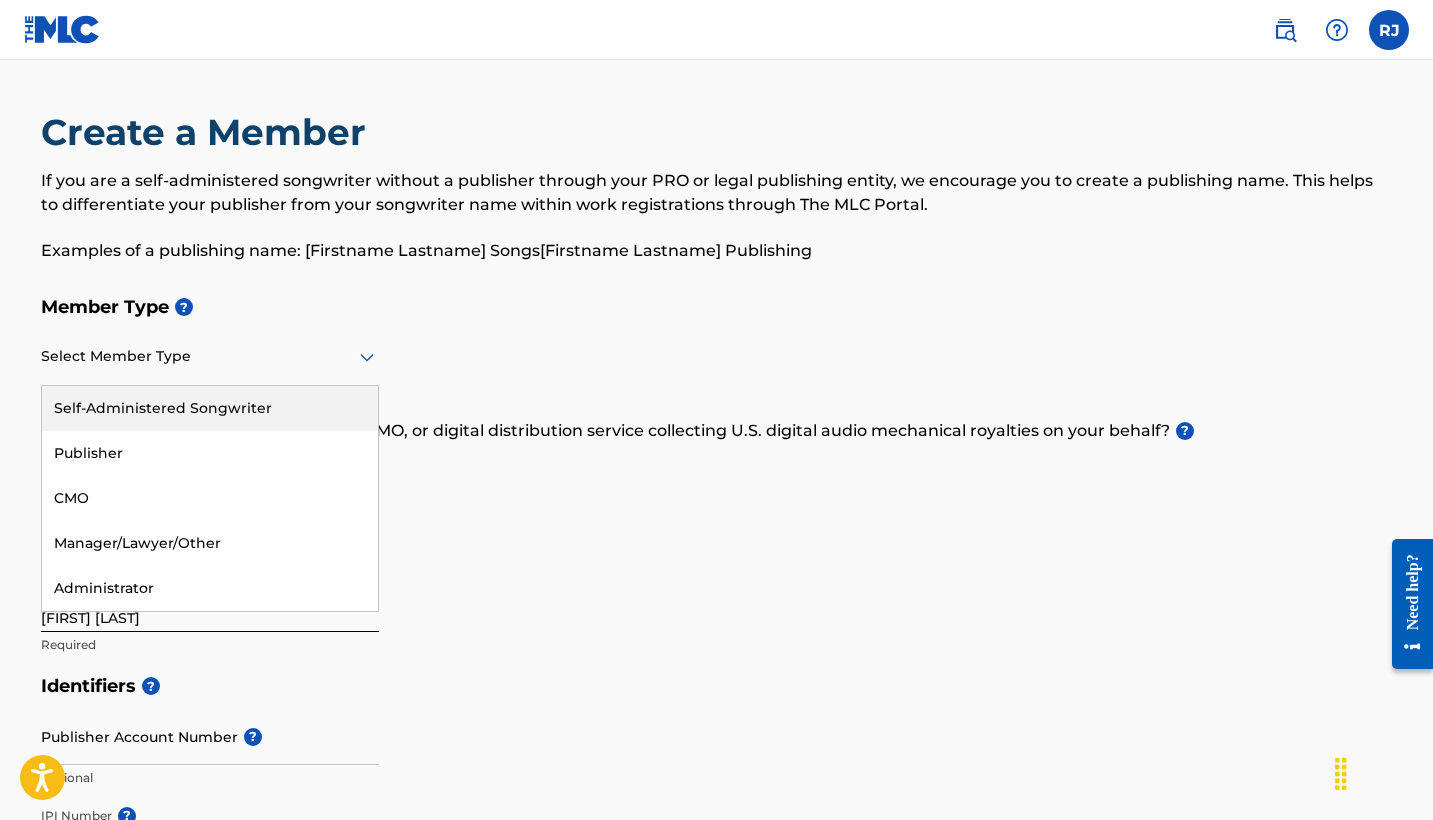 click on "Self-Administered Songwriter" at bounding box center [210, 408] 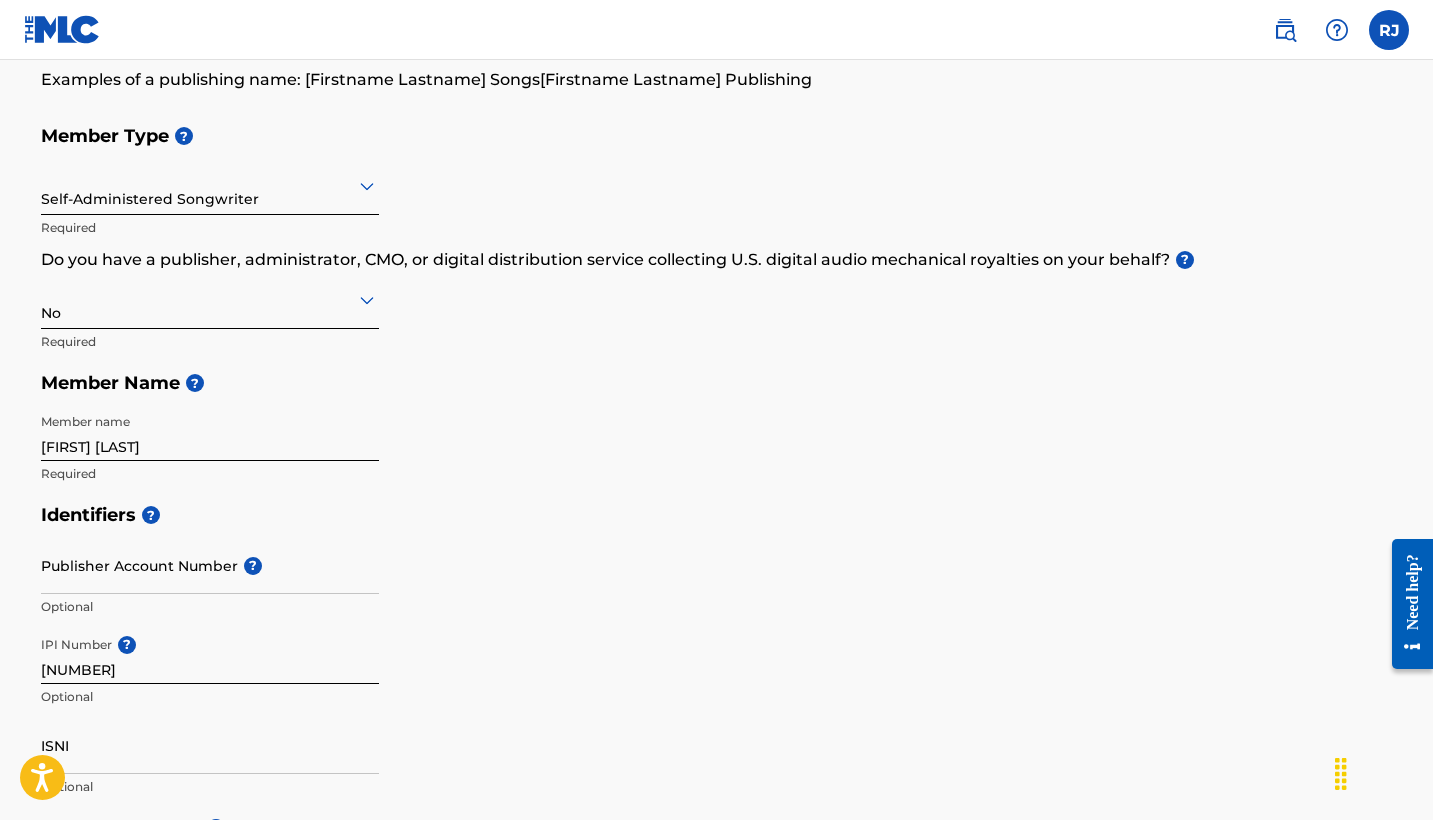 scroll, scrollTop: 172, scrollLeft: 0, axis: vertical 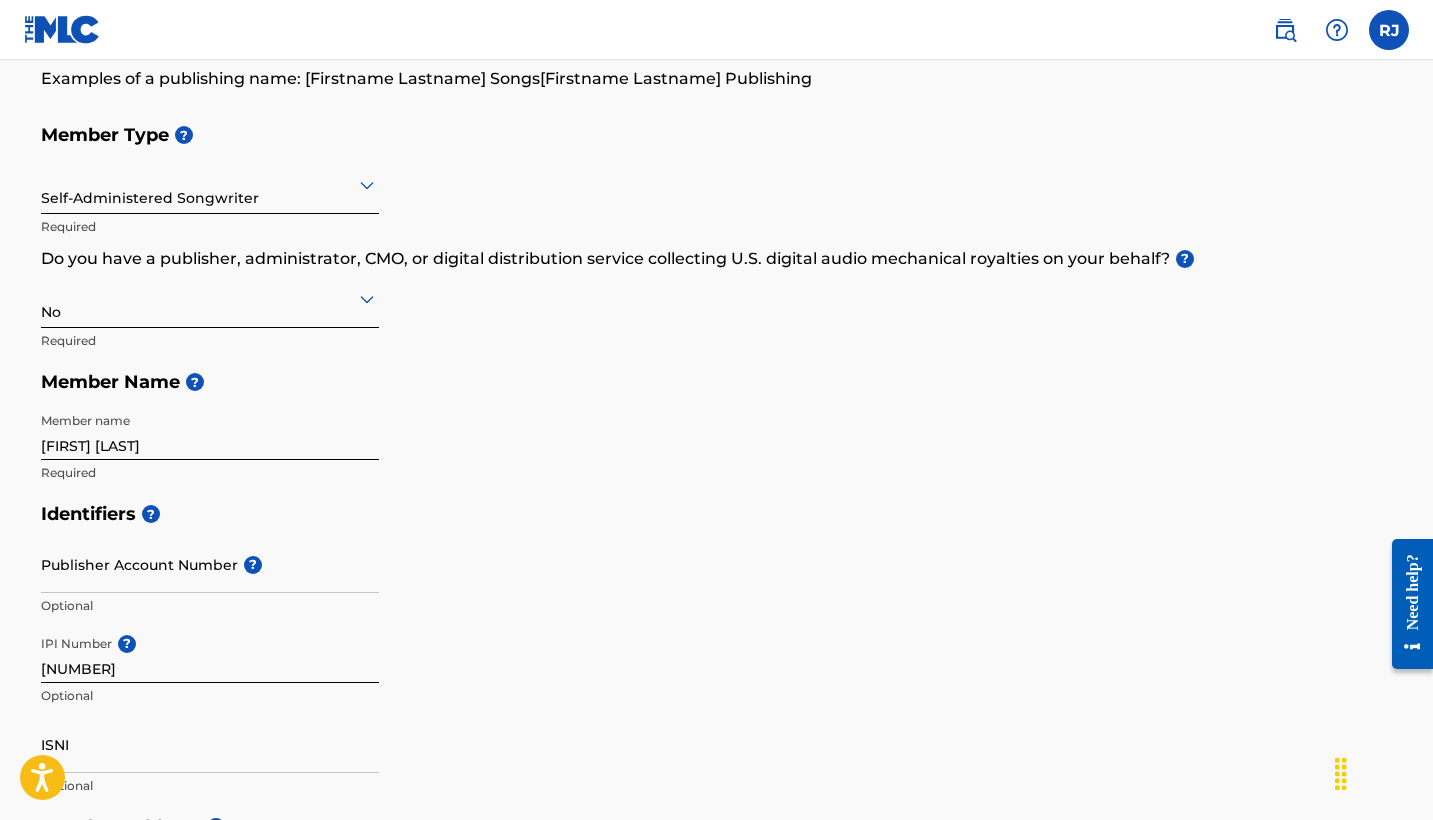 click 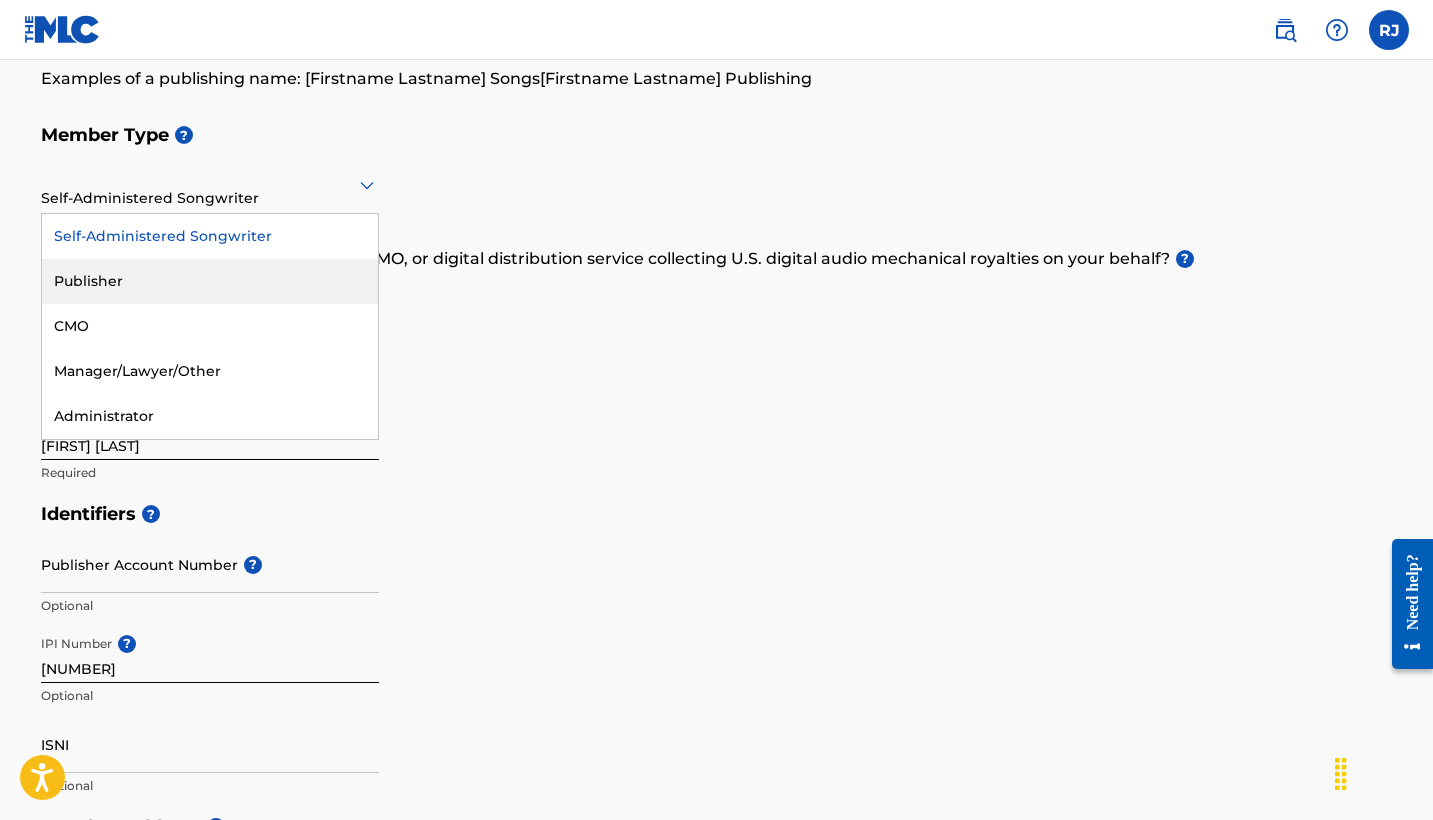 click on "Publisher" at bounding box center [210, 281] 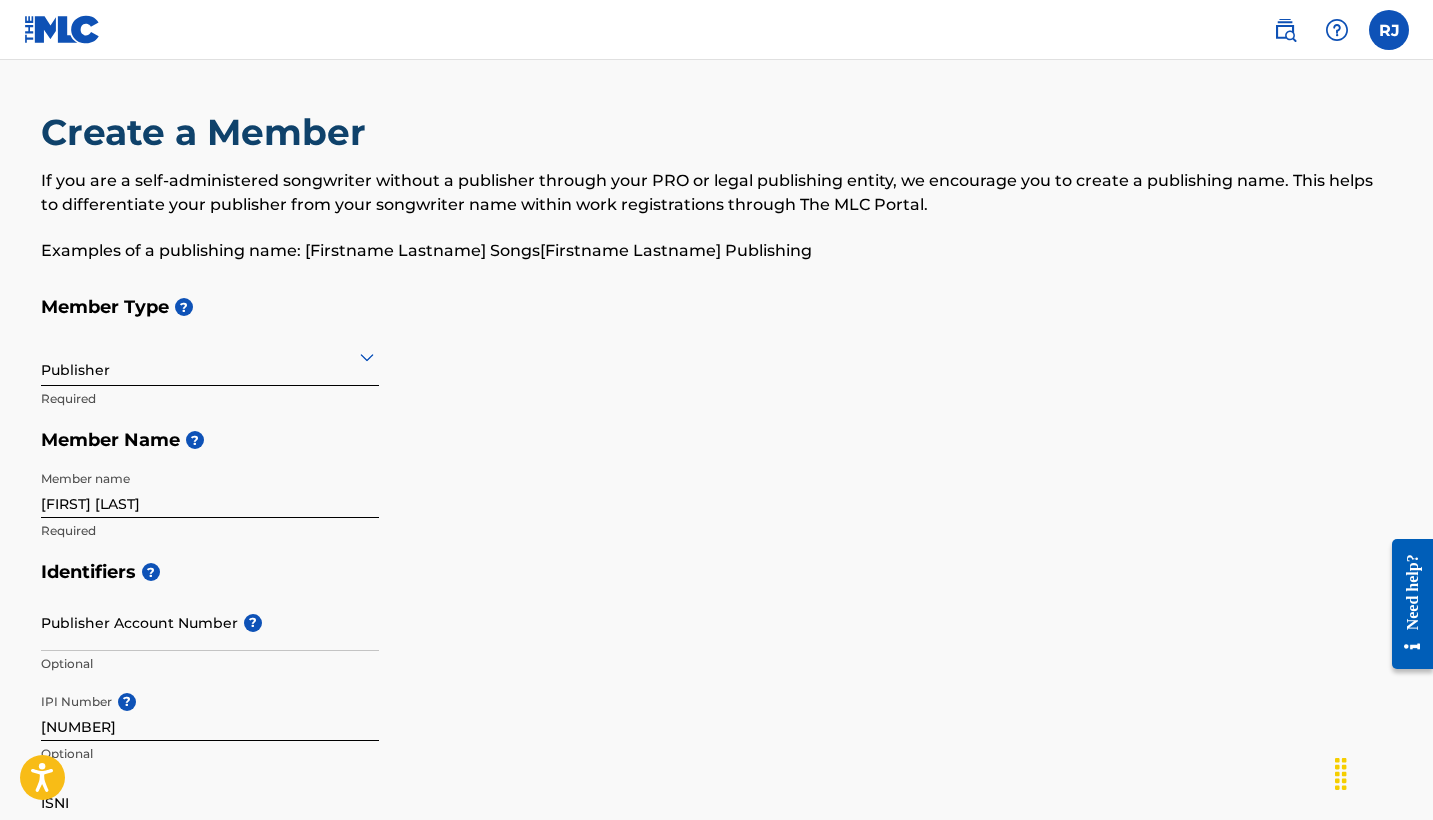 scroll, scrollTop: 0, scrollLeft: 0, axis: both 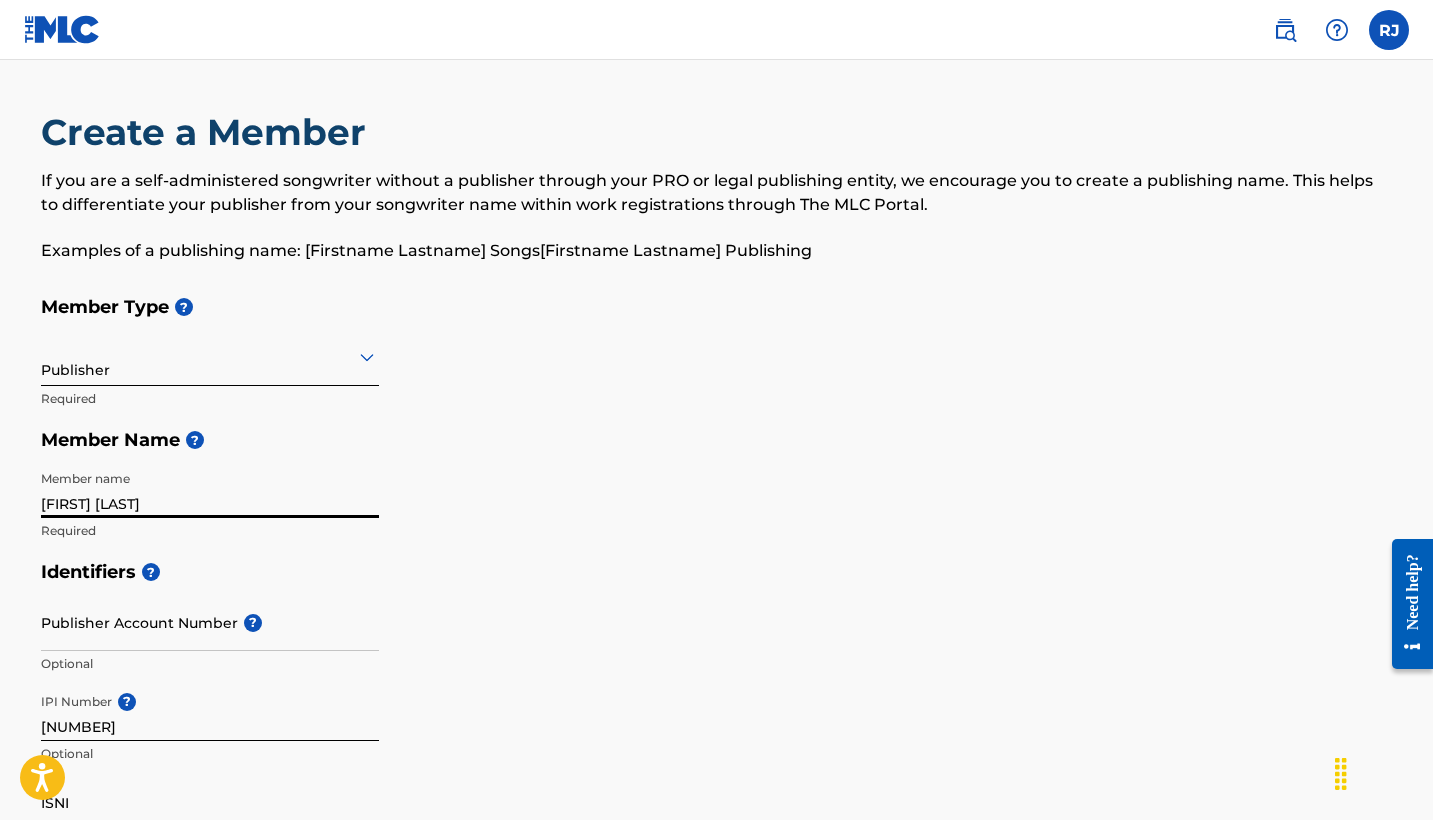 click on "Kez Jonez" at bounding box center (210, 489) 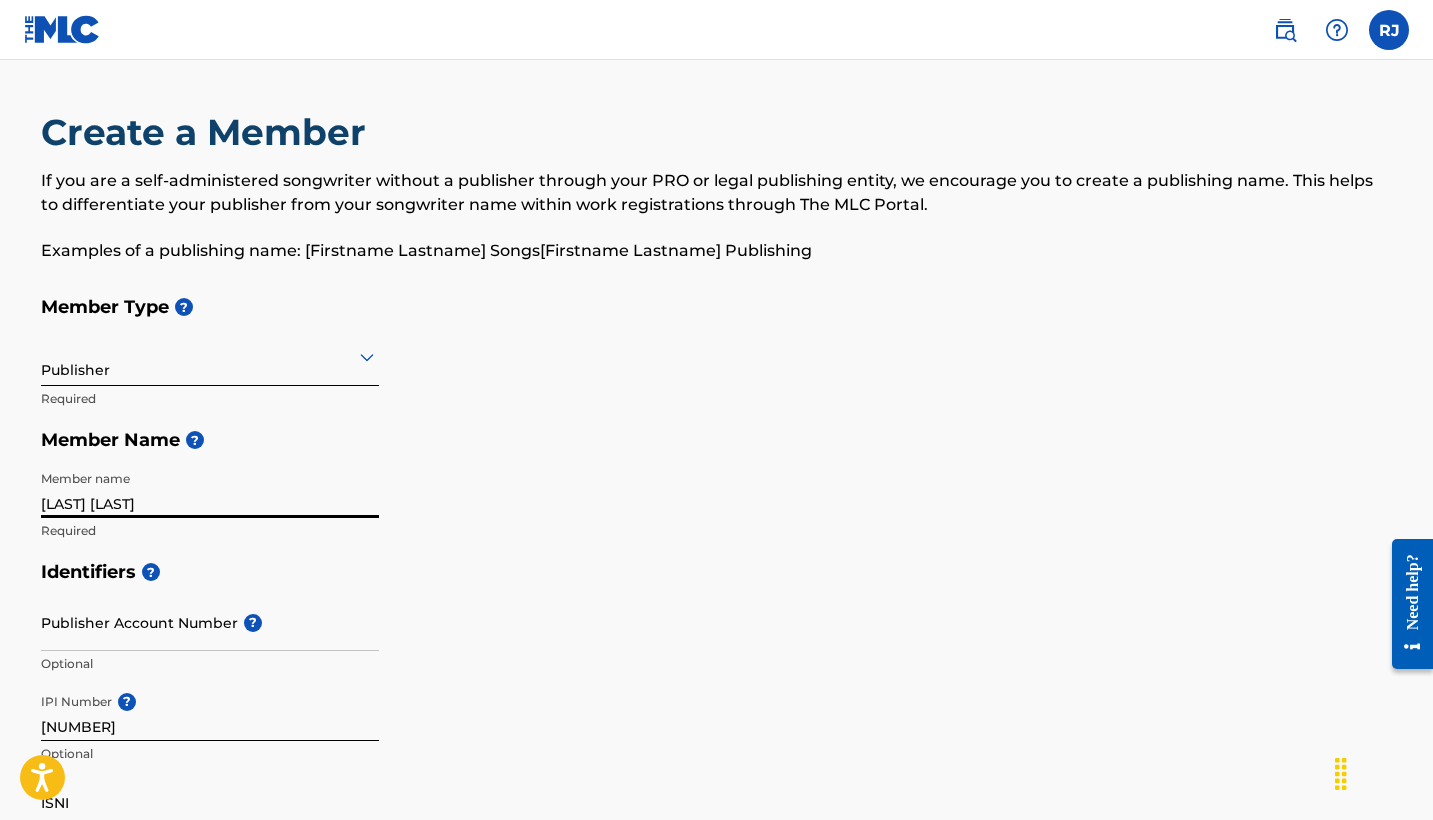 scroll, scrollTop: 0, scrollLeft: 0, axis: both 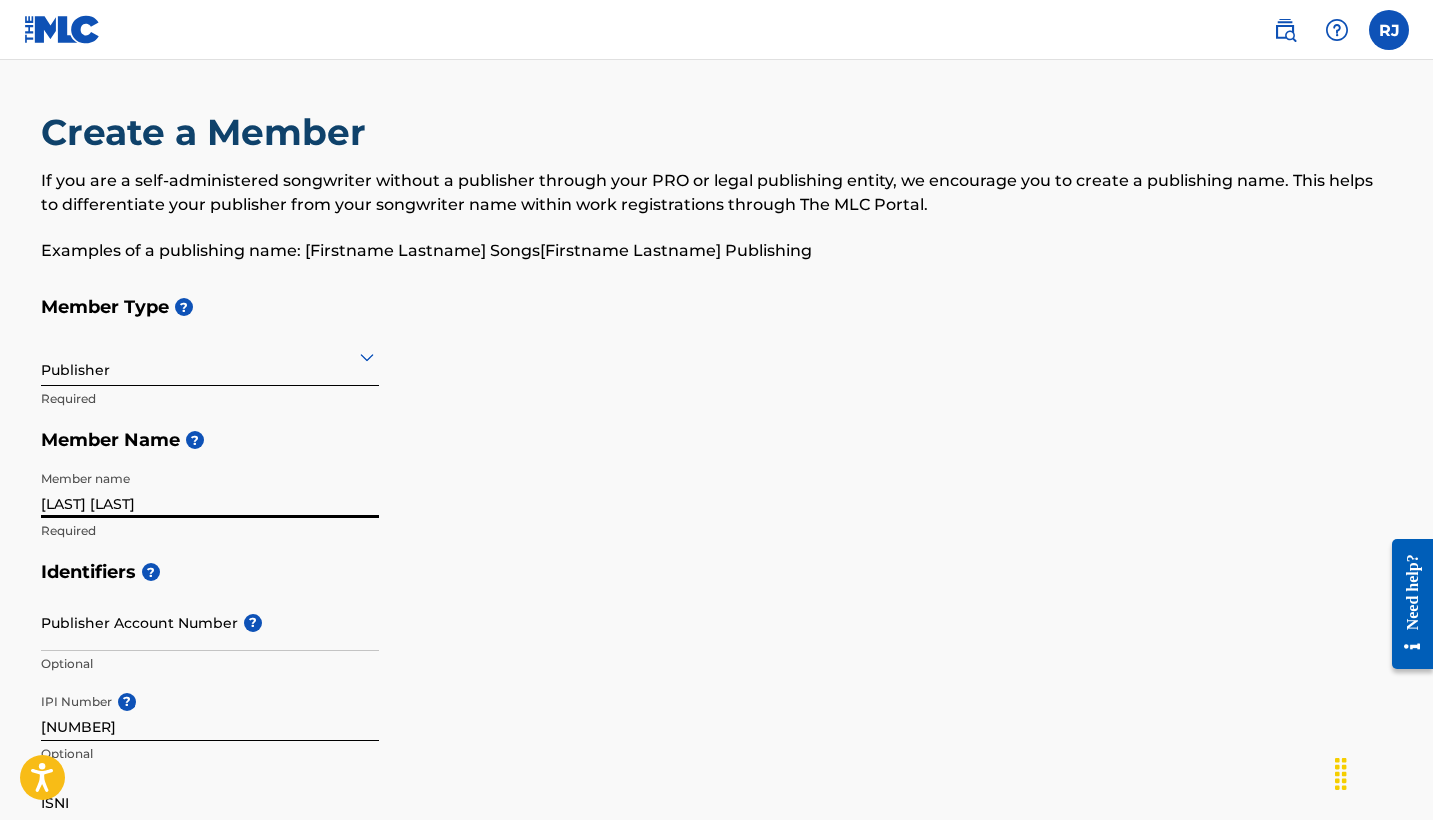 type on "Kezjonez Publishing" 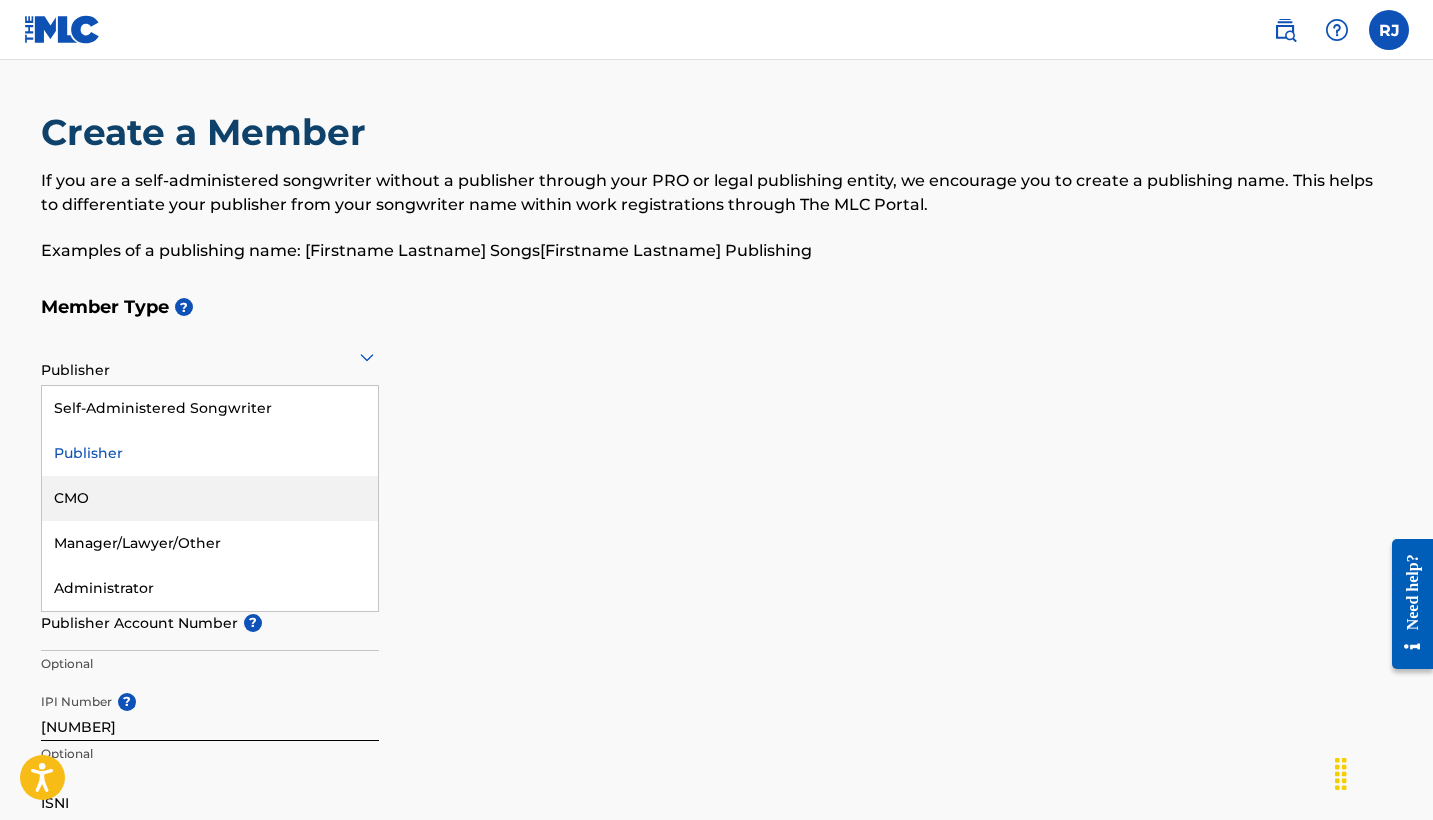 click on "Member Name ?" at bounding box center [717, 440] 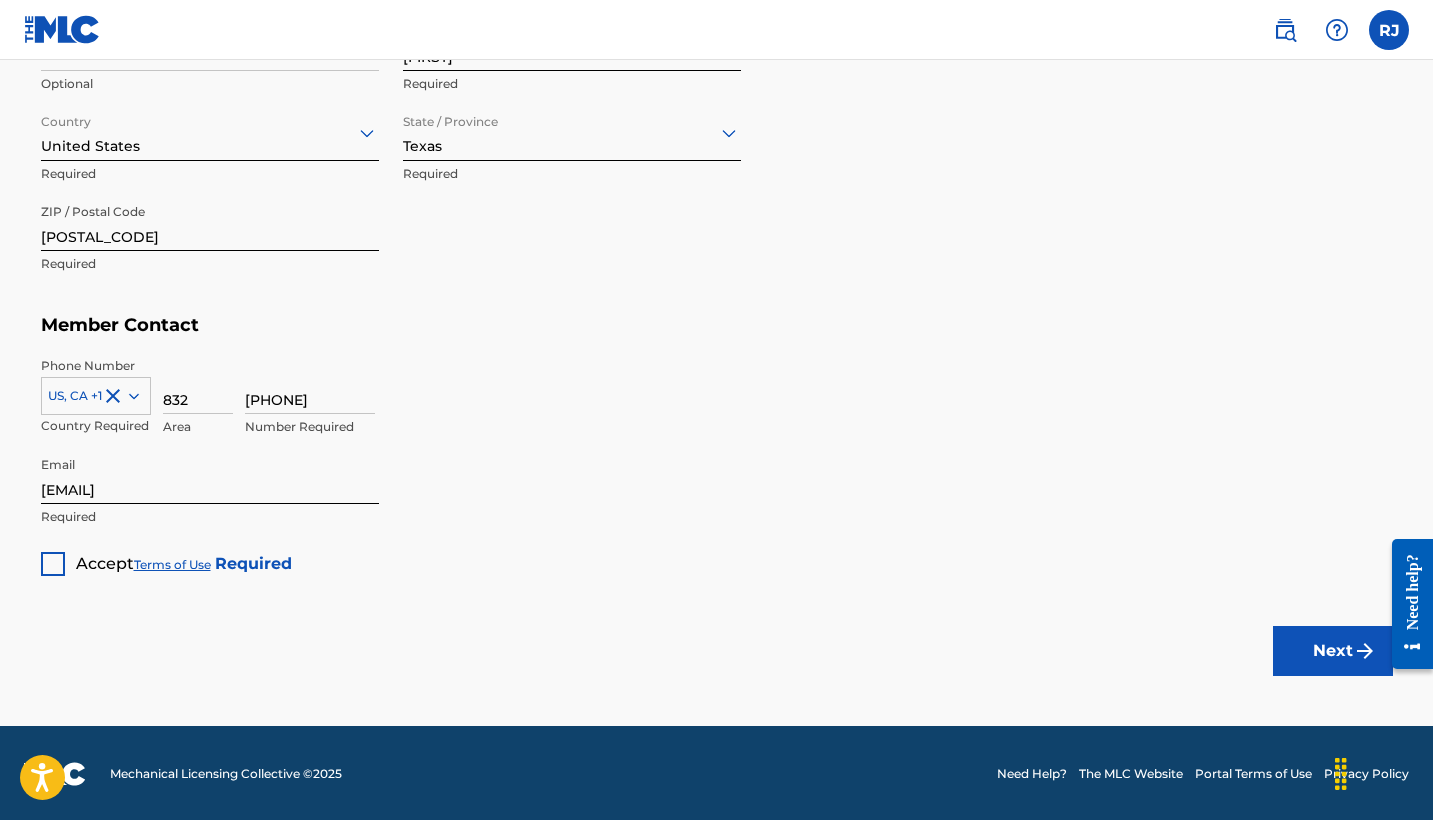scroll, scrollTop: 1015, scrollLeft: 0, axis: vertical 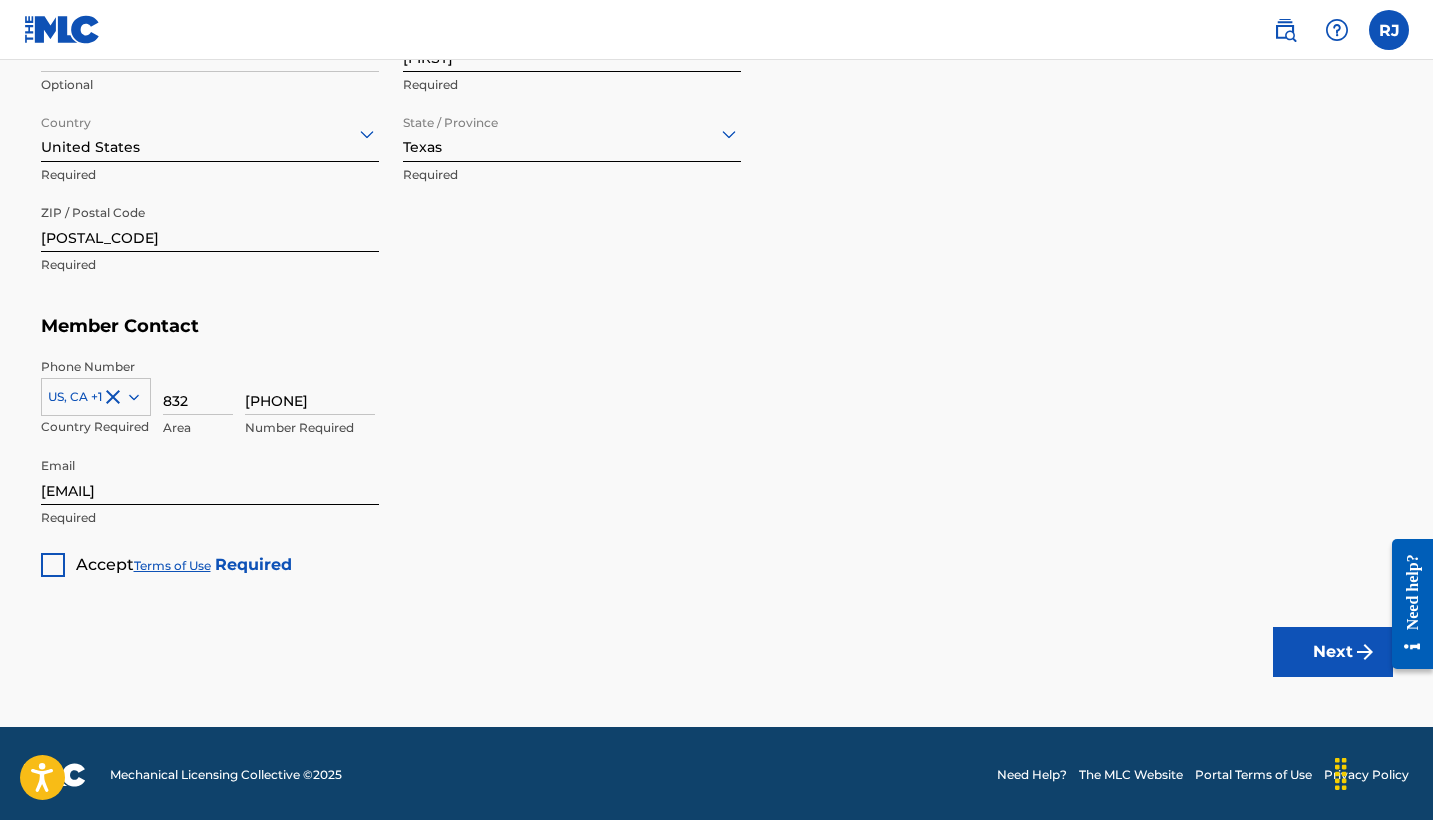 click at bounding box center [53, 565] 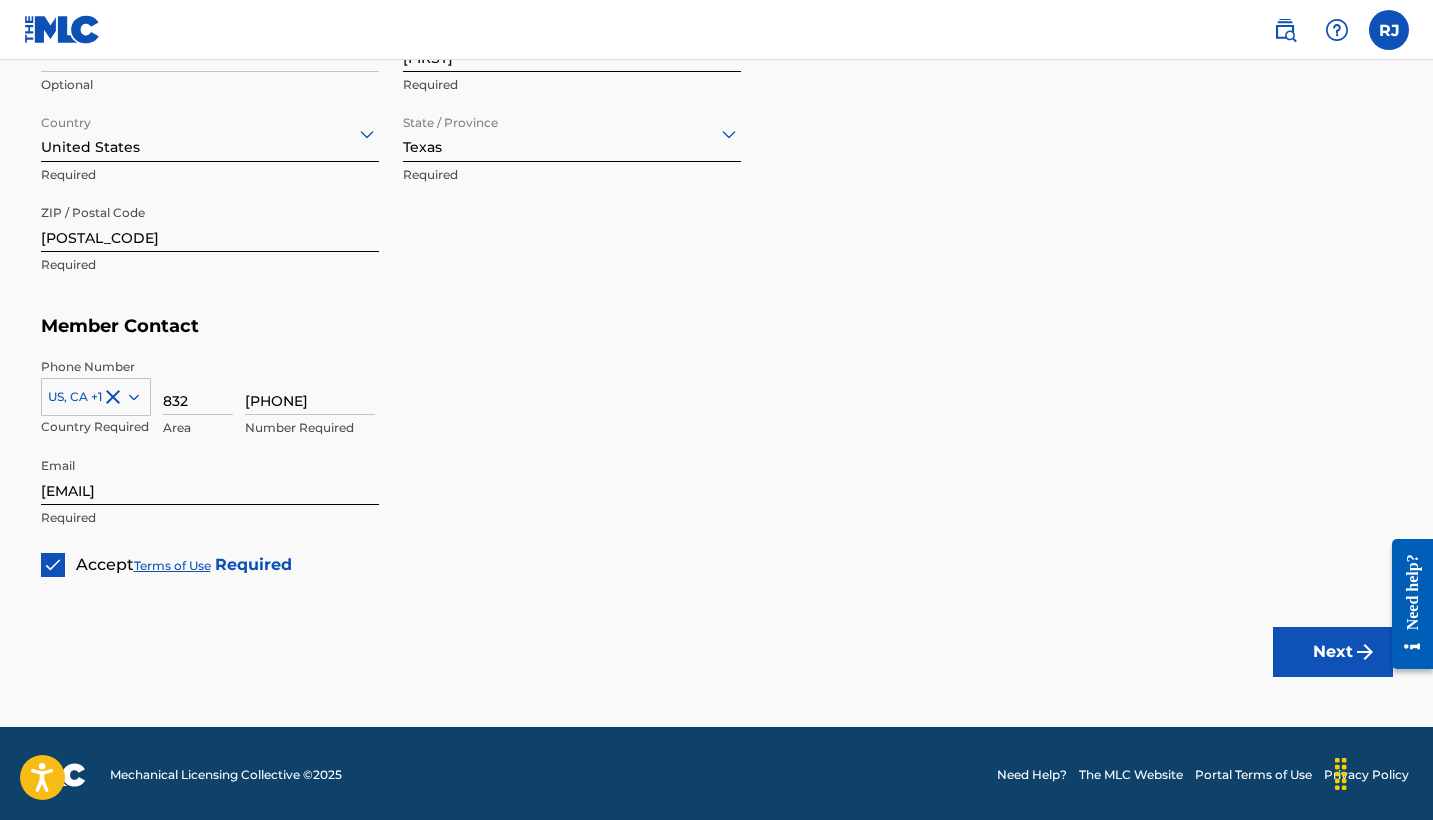 click on "Next" at bounding box center (1333, 652) 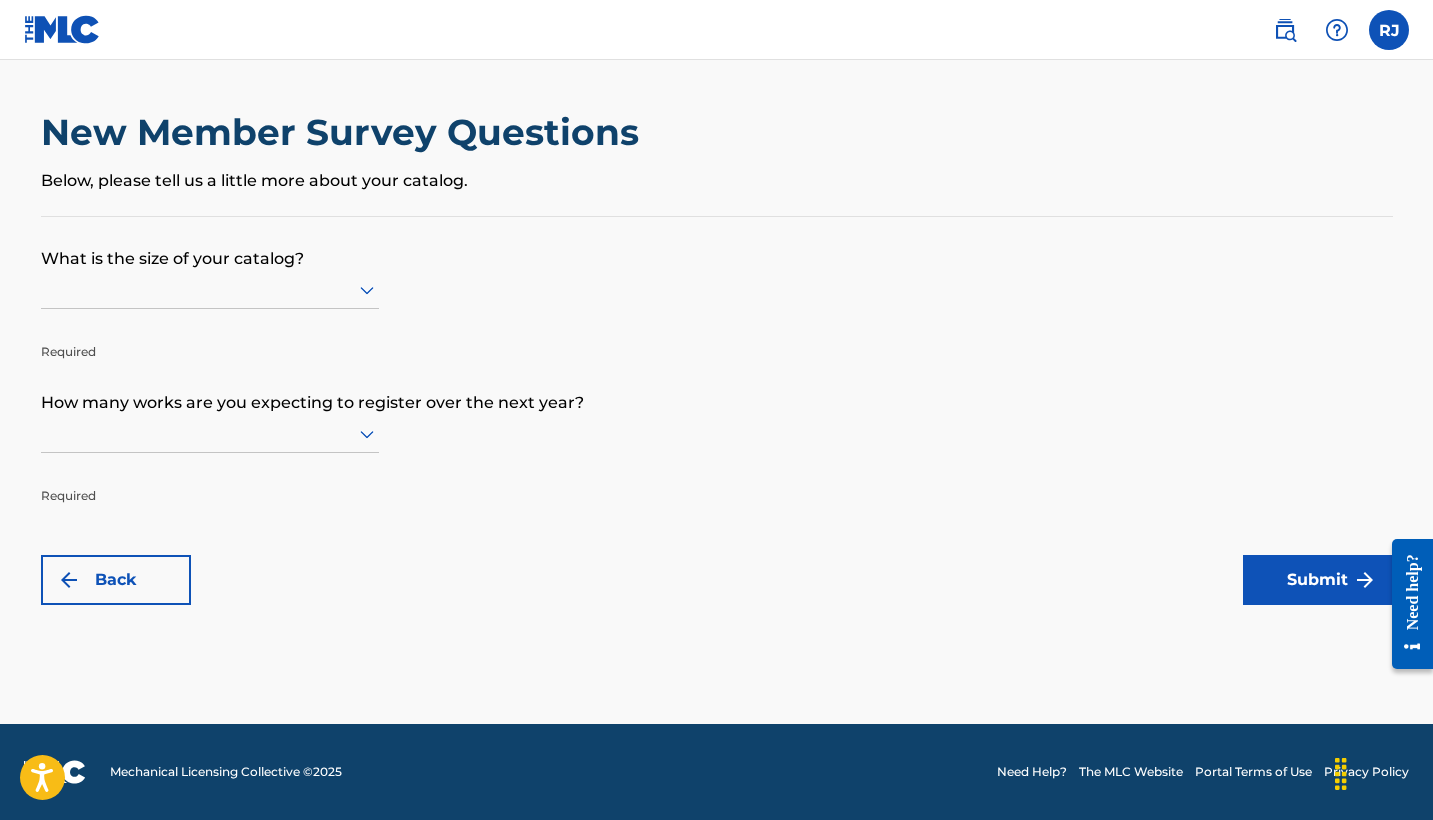 scroll, scrollTop: 0, scrollLeft: 0, axis: both 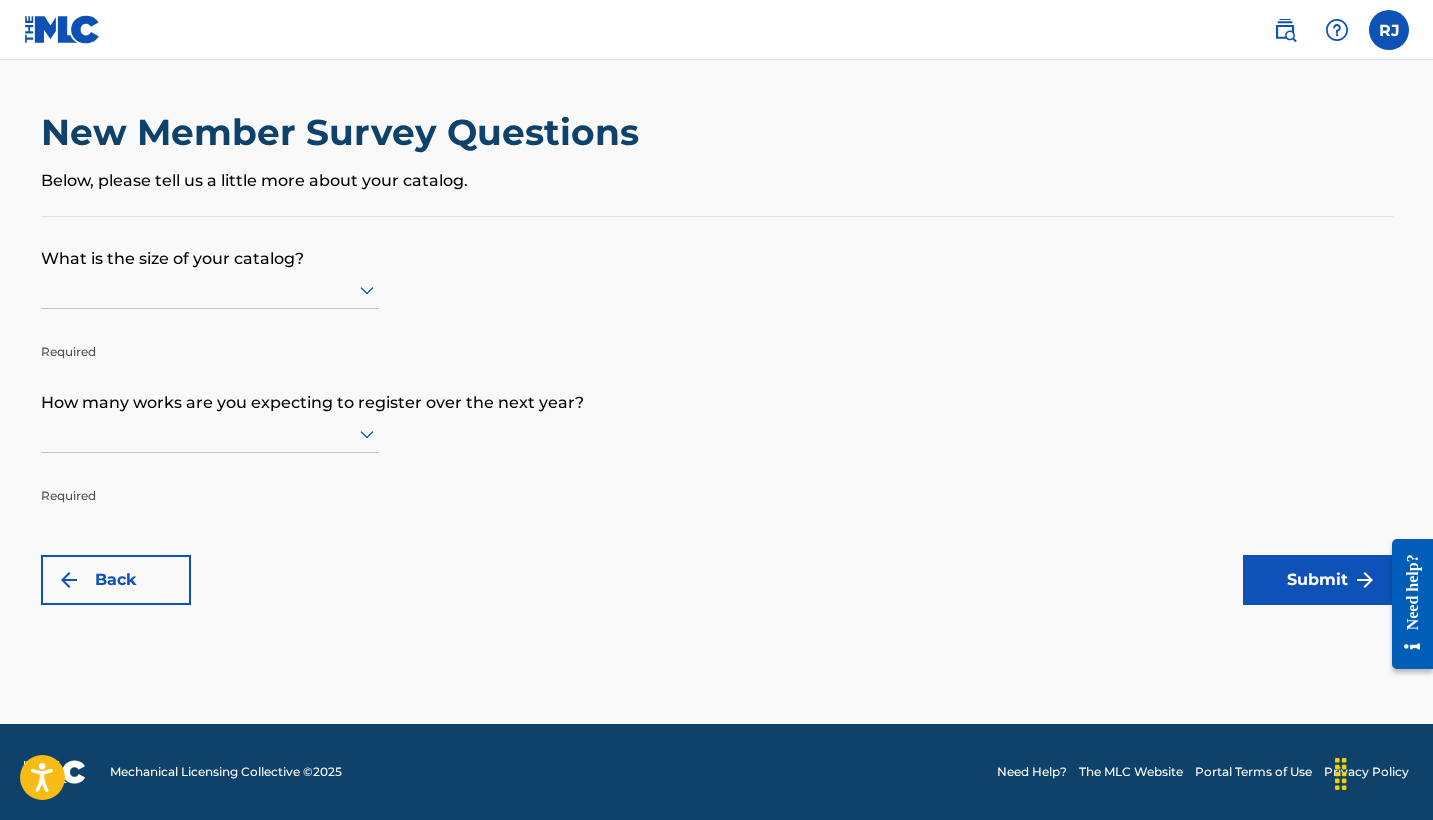 click on "What is the size of your catalog? Required How many works are you expecting to register over the next year? Required Back Submit" at bounding box center [717, 411] 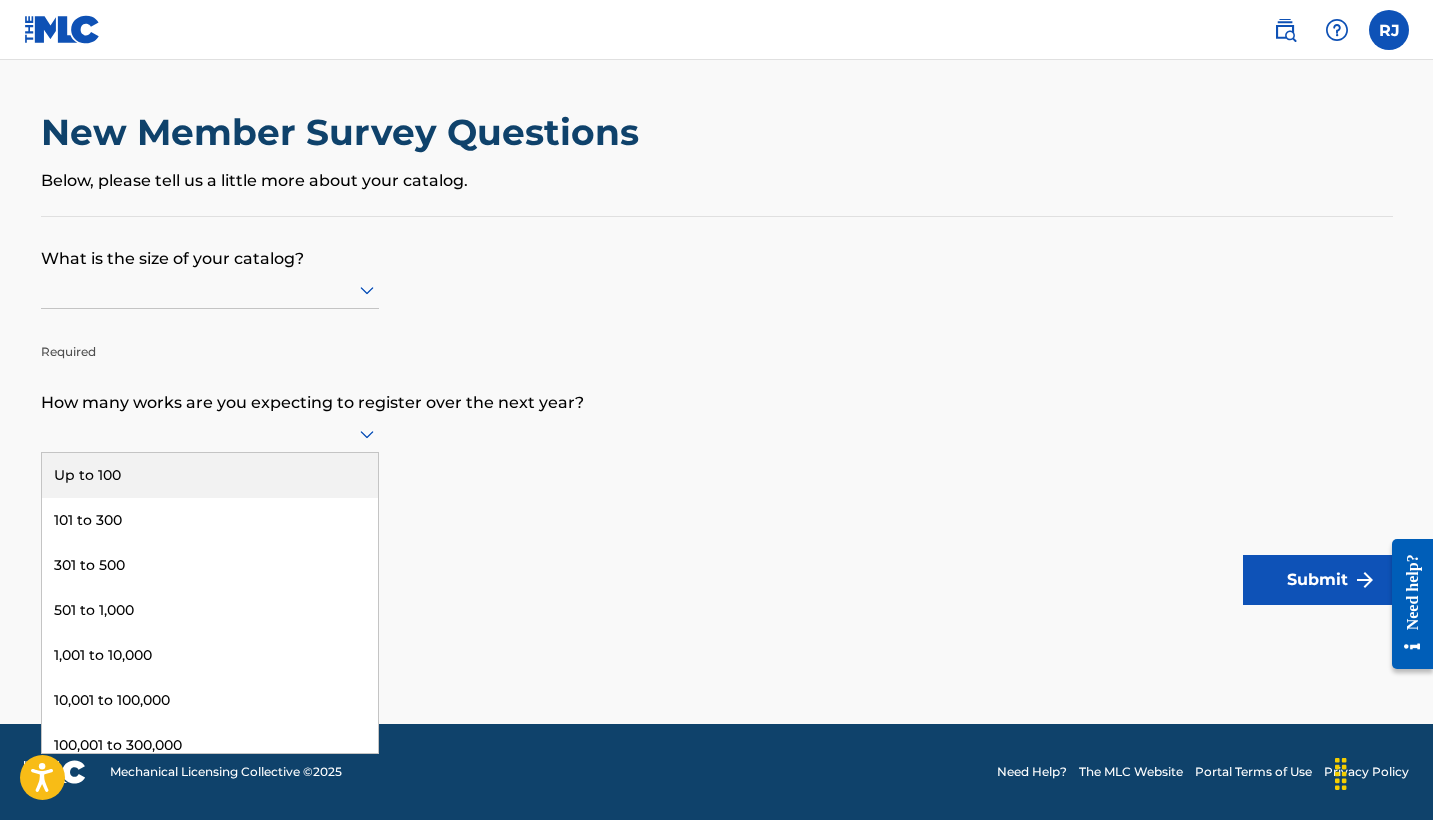 click 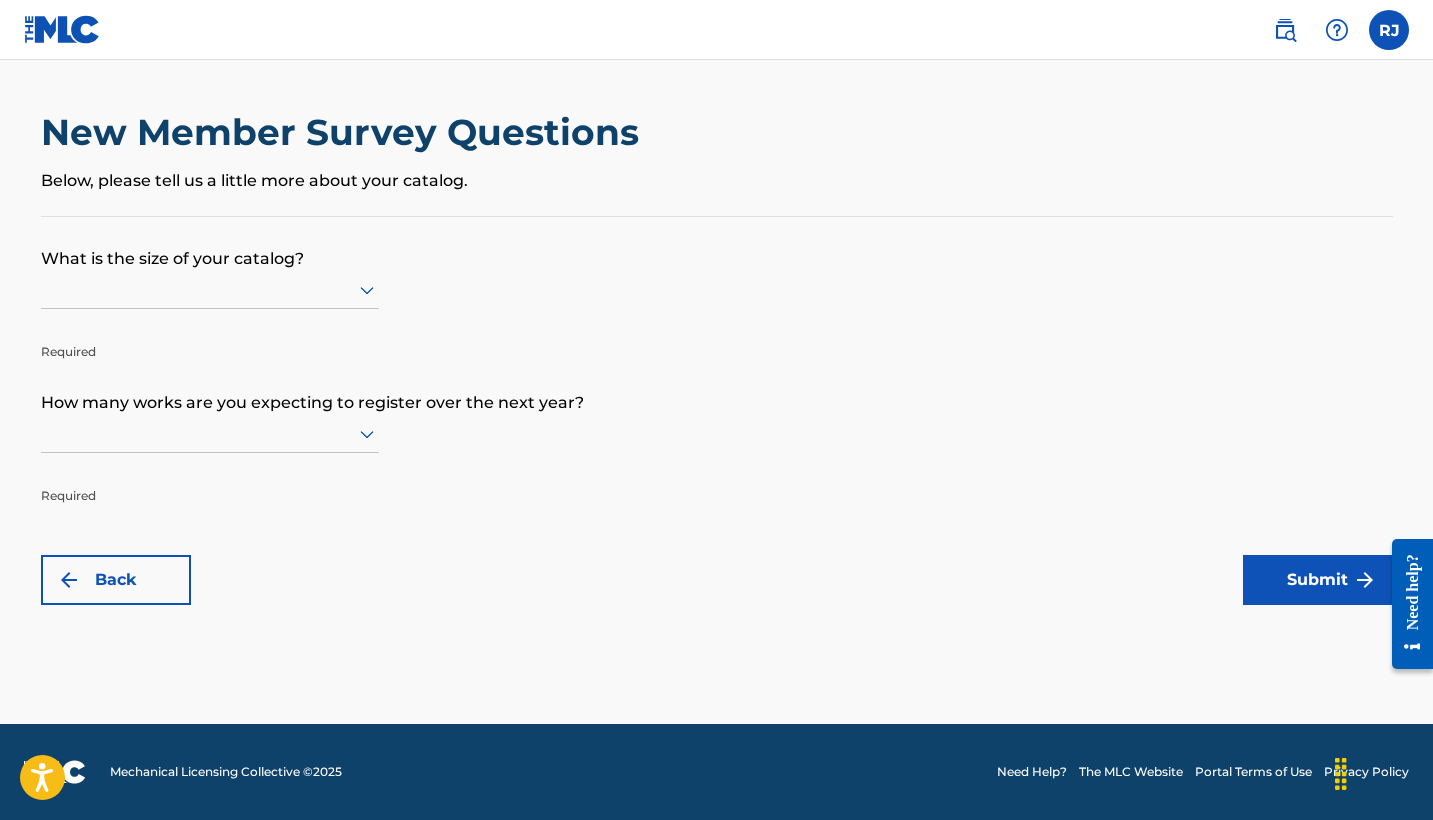 click on "What is the size of your catalog? Required How many works are you expecting to register over the next year? Required Back Submit" at bounding box center (717, 411) 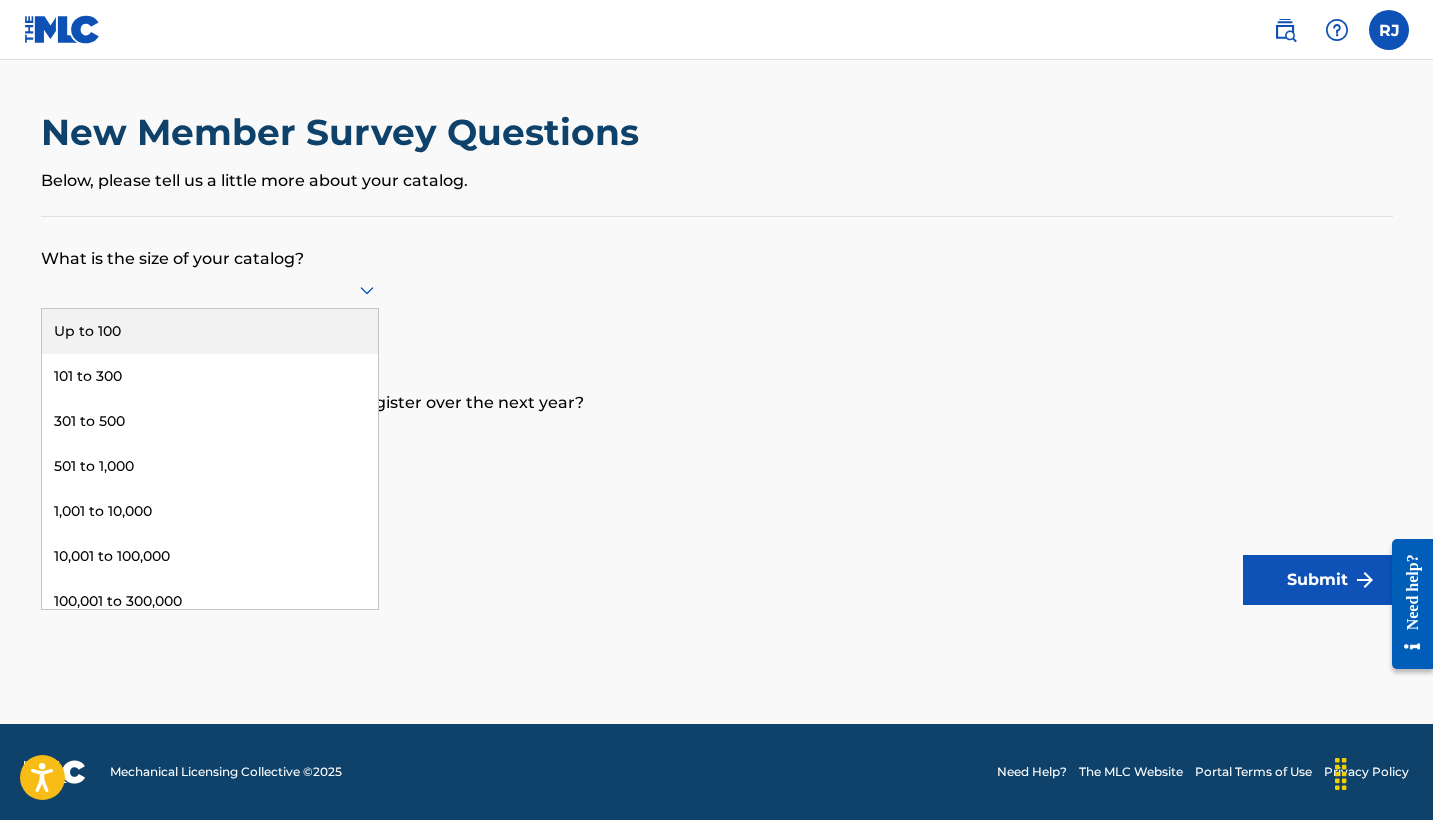 click 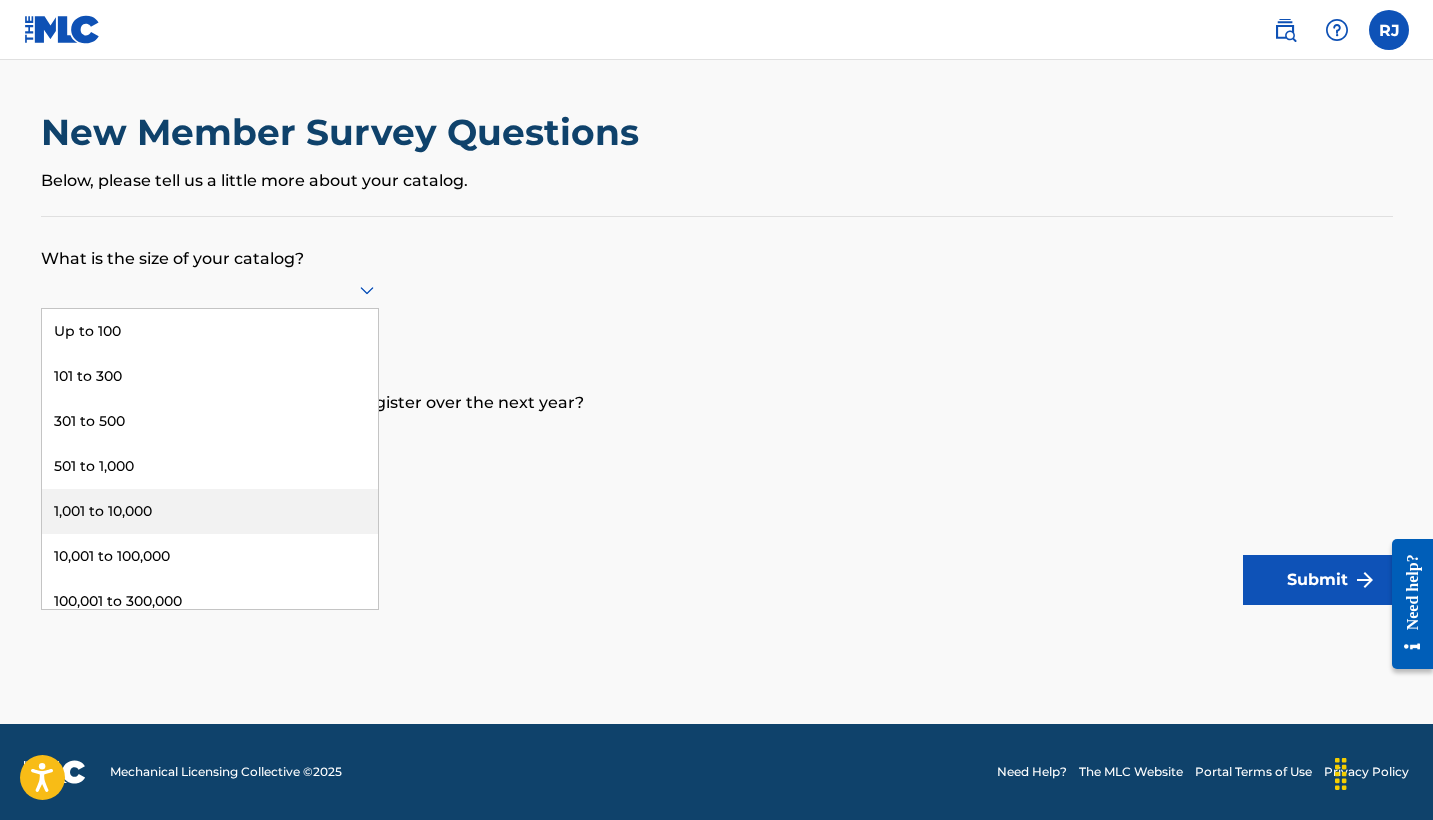 scroll, scrollTop: 0, scrollLeft: 0, axis: both 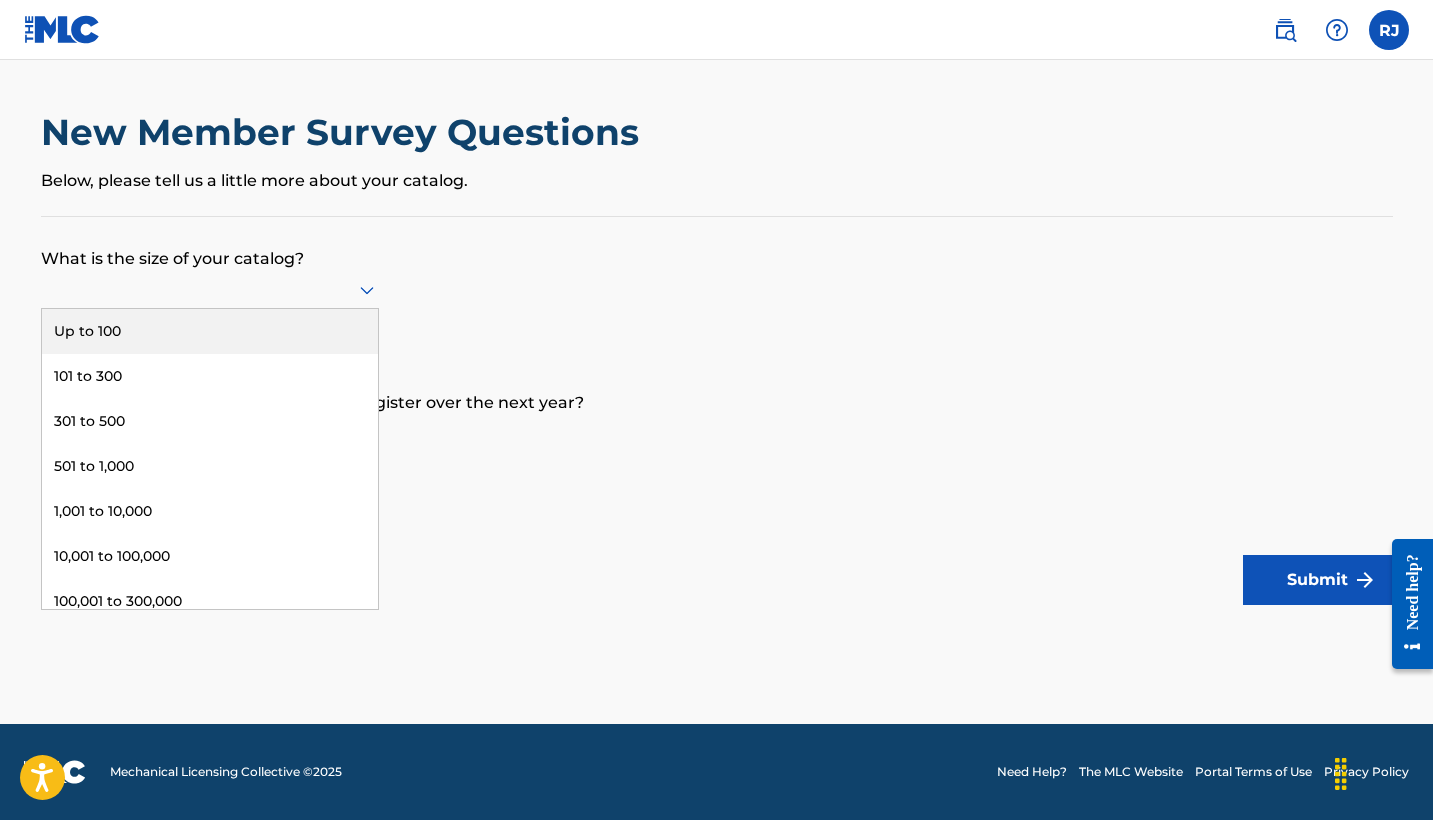 click on "Up to 100" at bounding box center (210, 331) 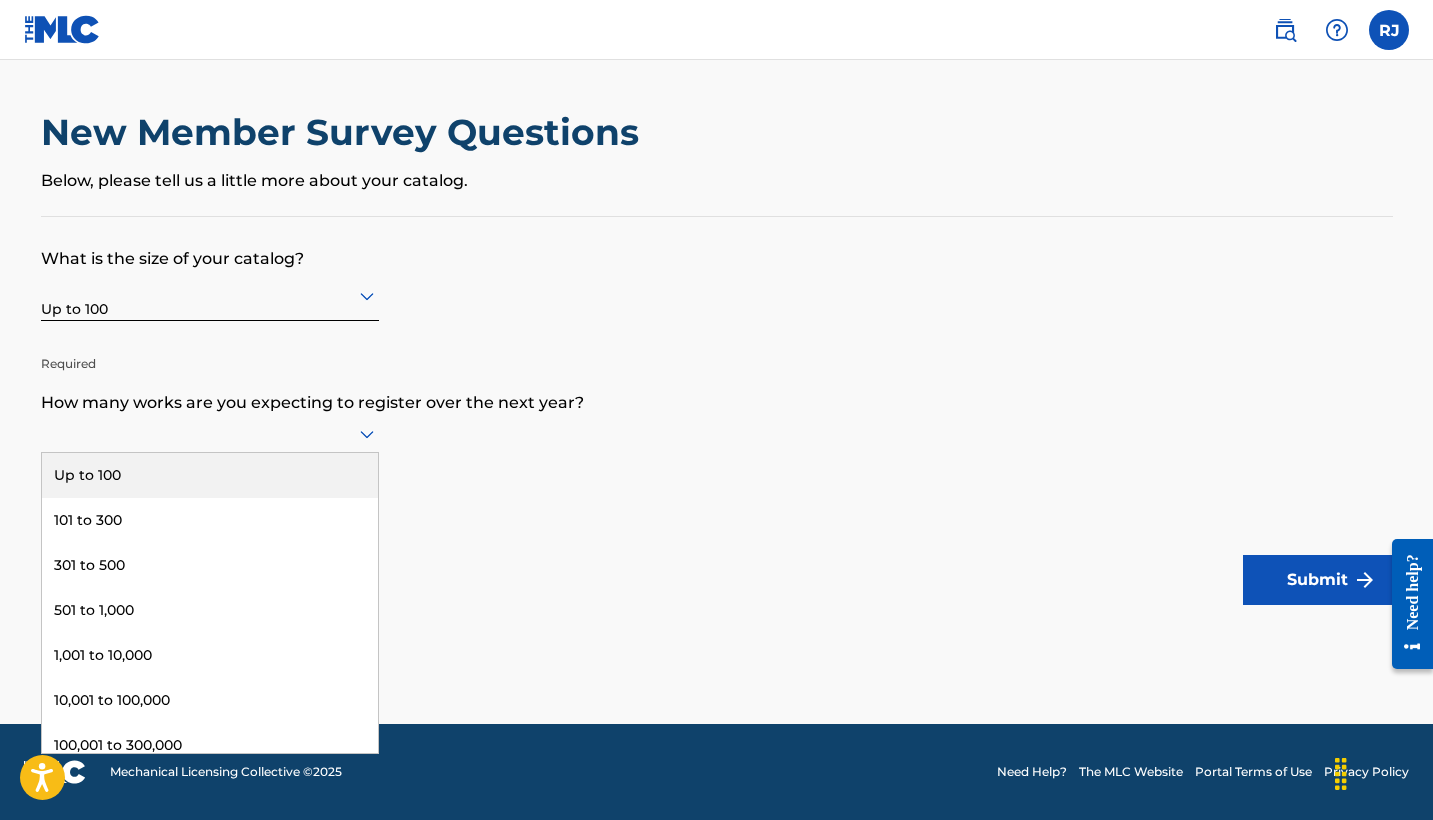 click 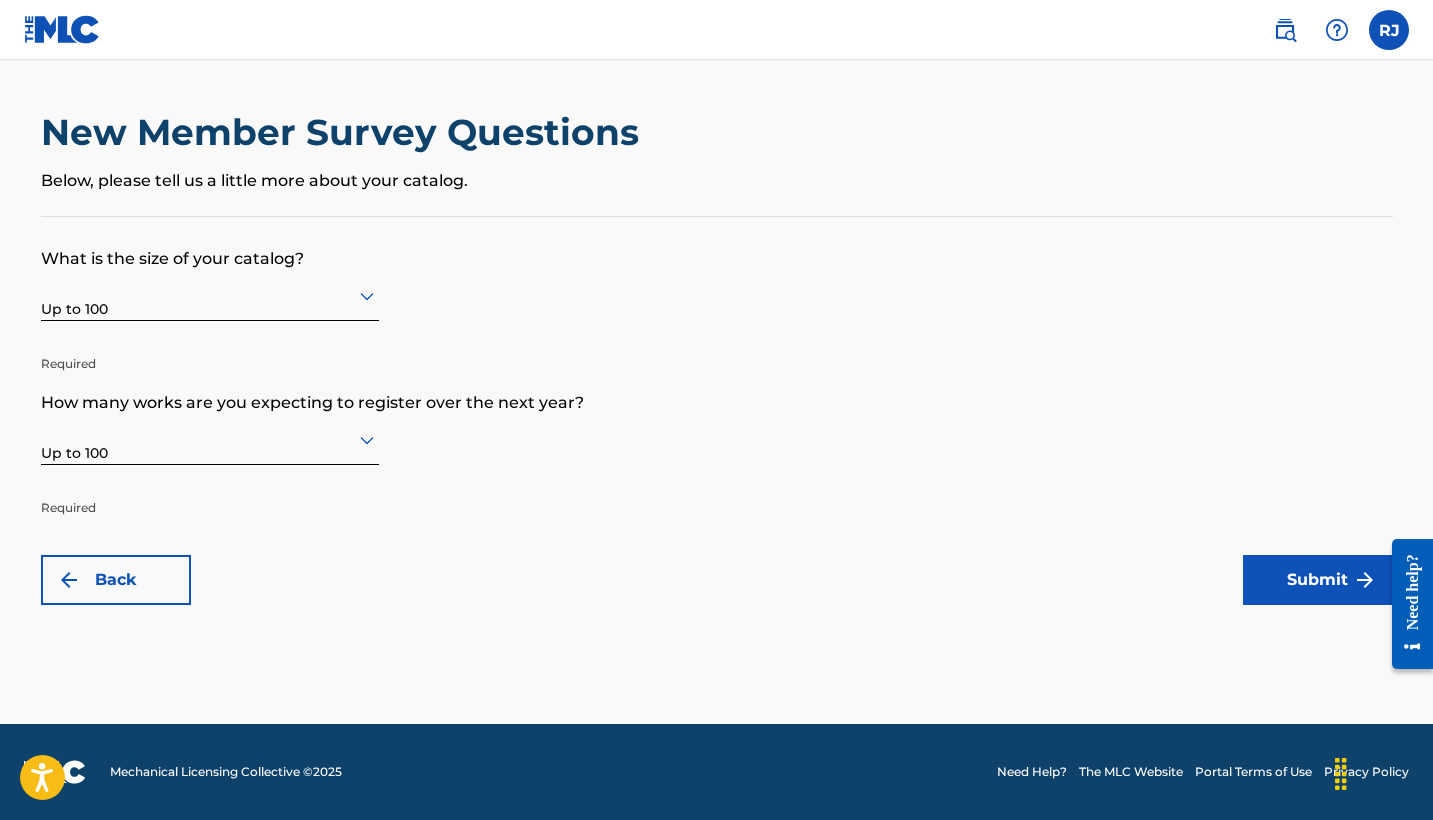 scroll, scrollTop: 0, scrollLeft: 0, axis: both 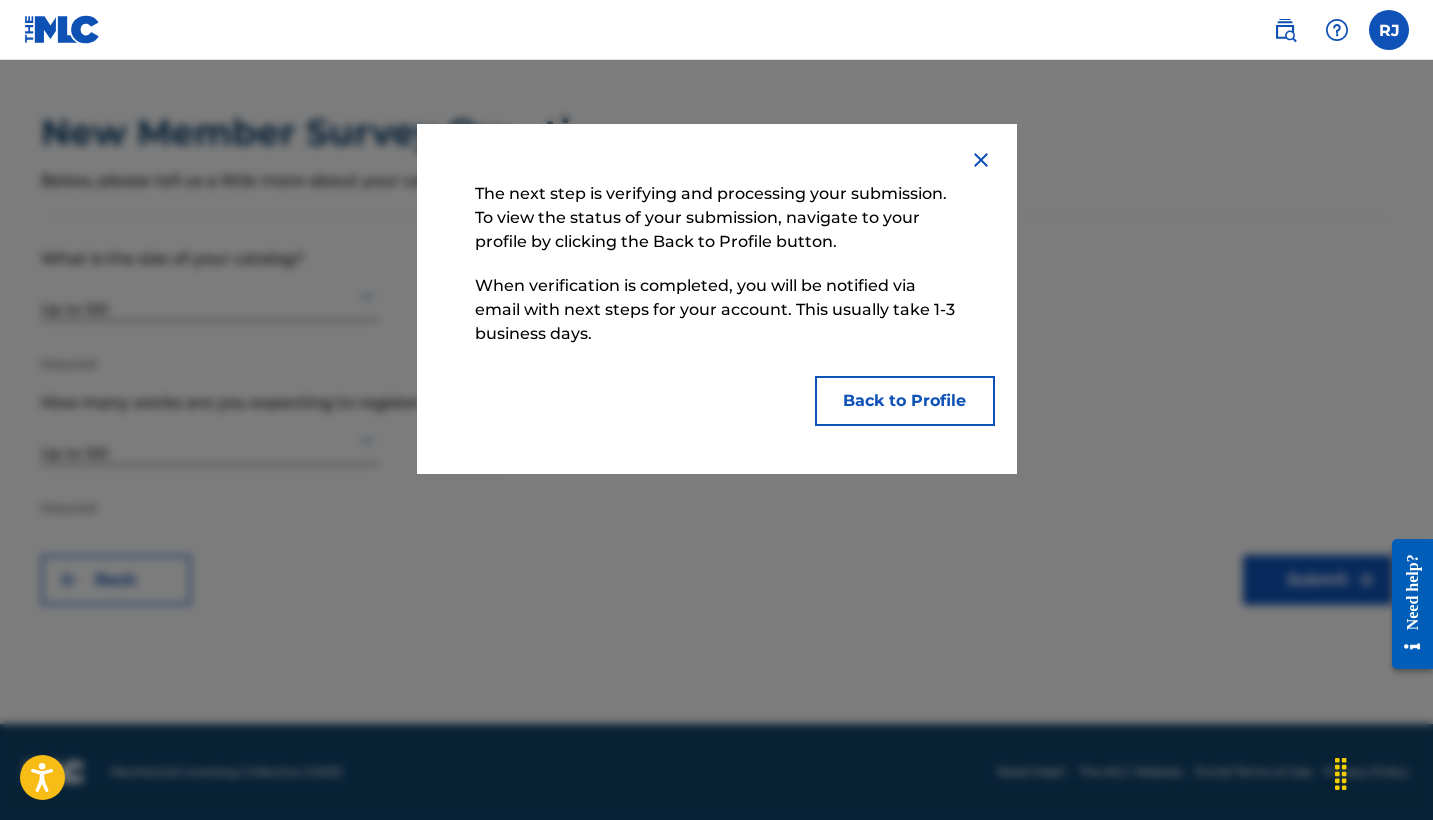 click on "Back to Profile" at bounding box center (905, 401) 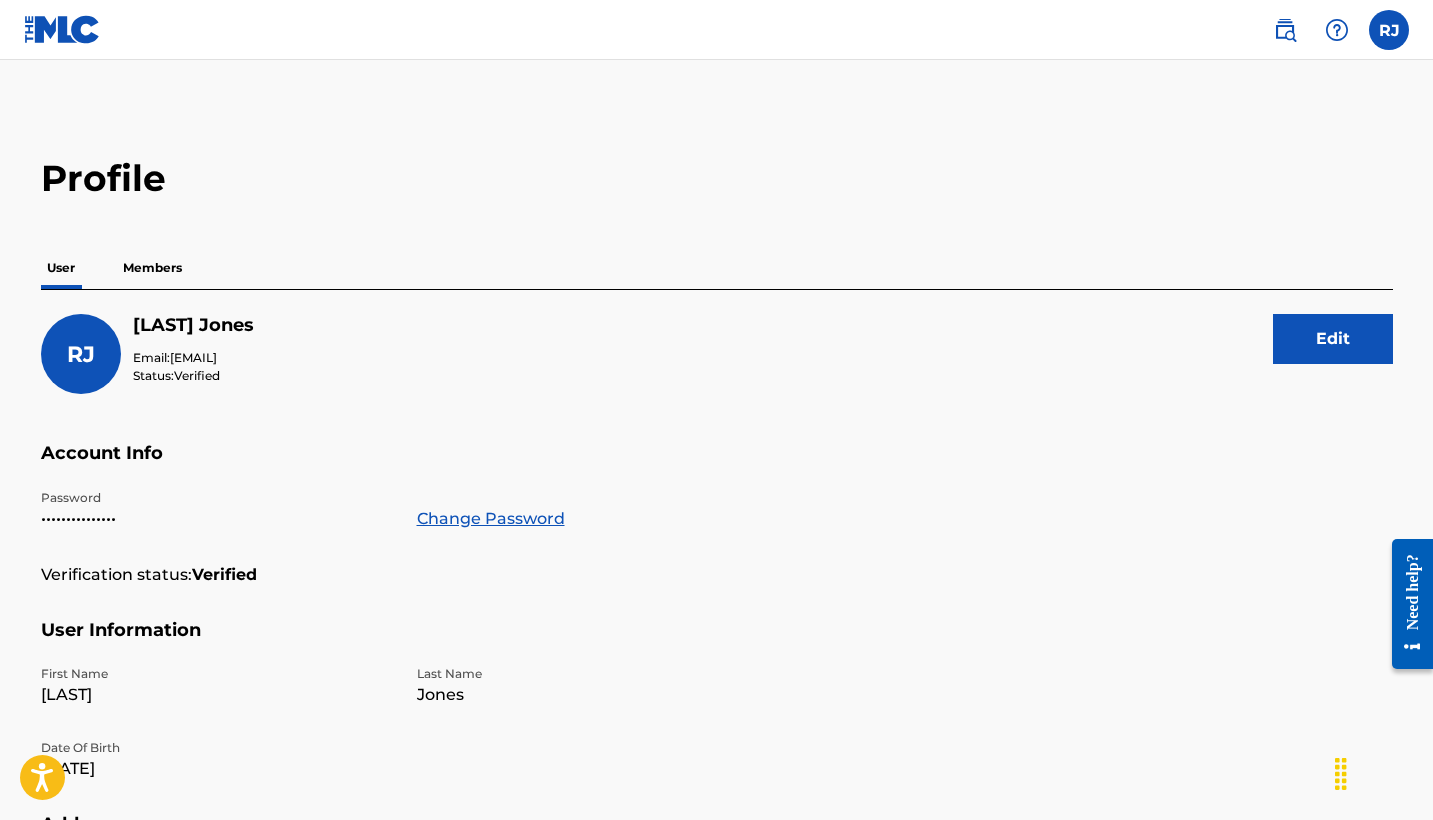 scroll, scrollTop: 0, scrollLeft: 0, axis: both 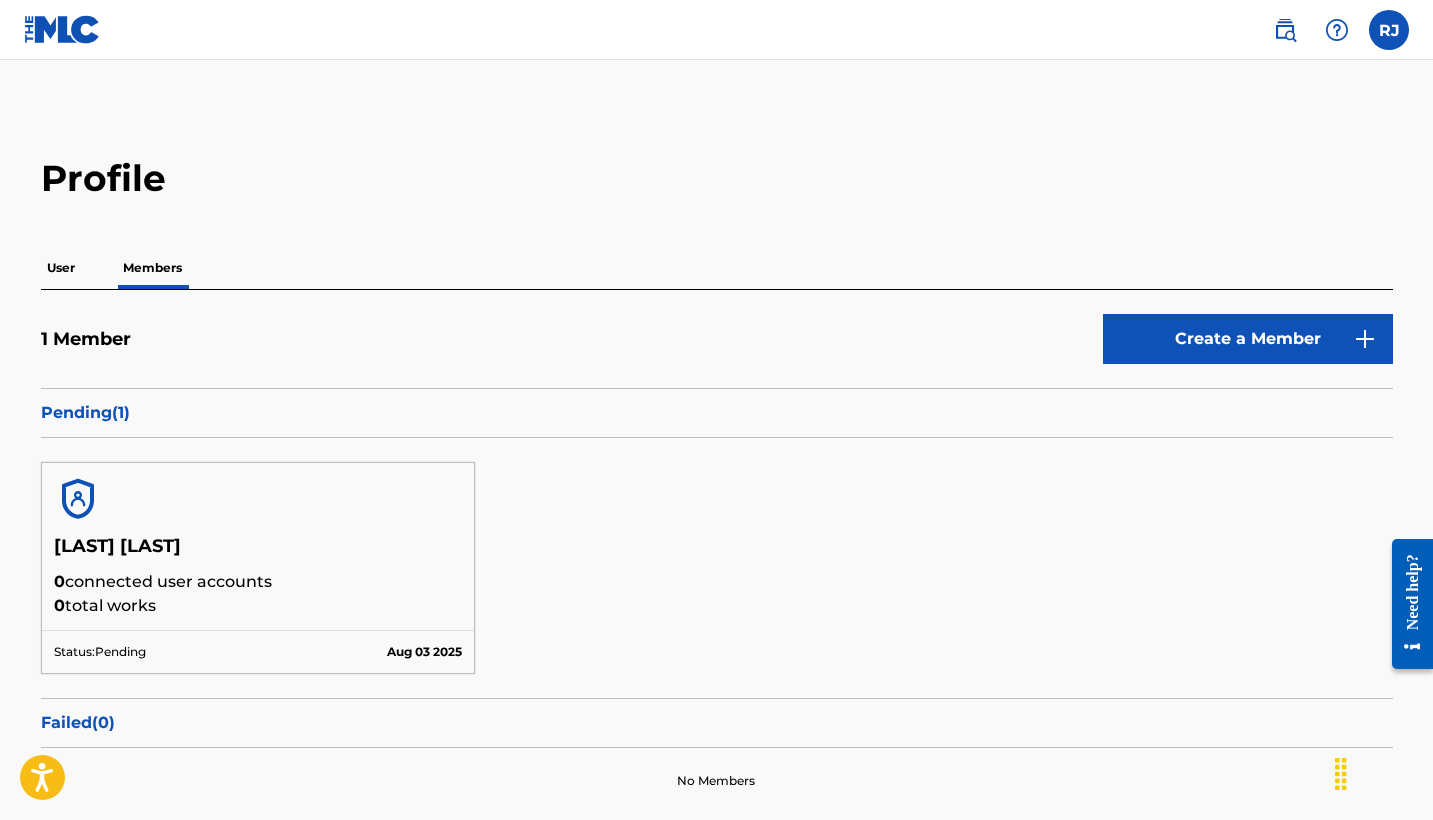 click at bounding box center (1389, 30) 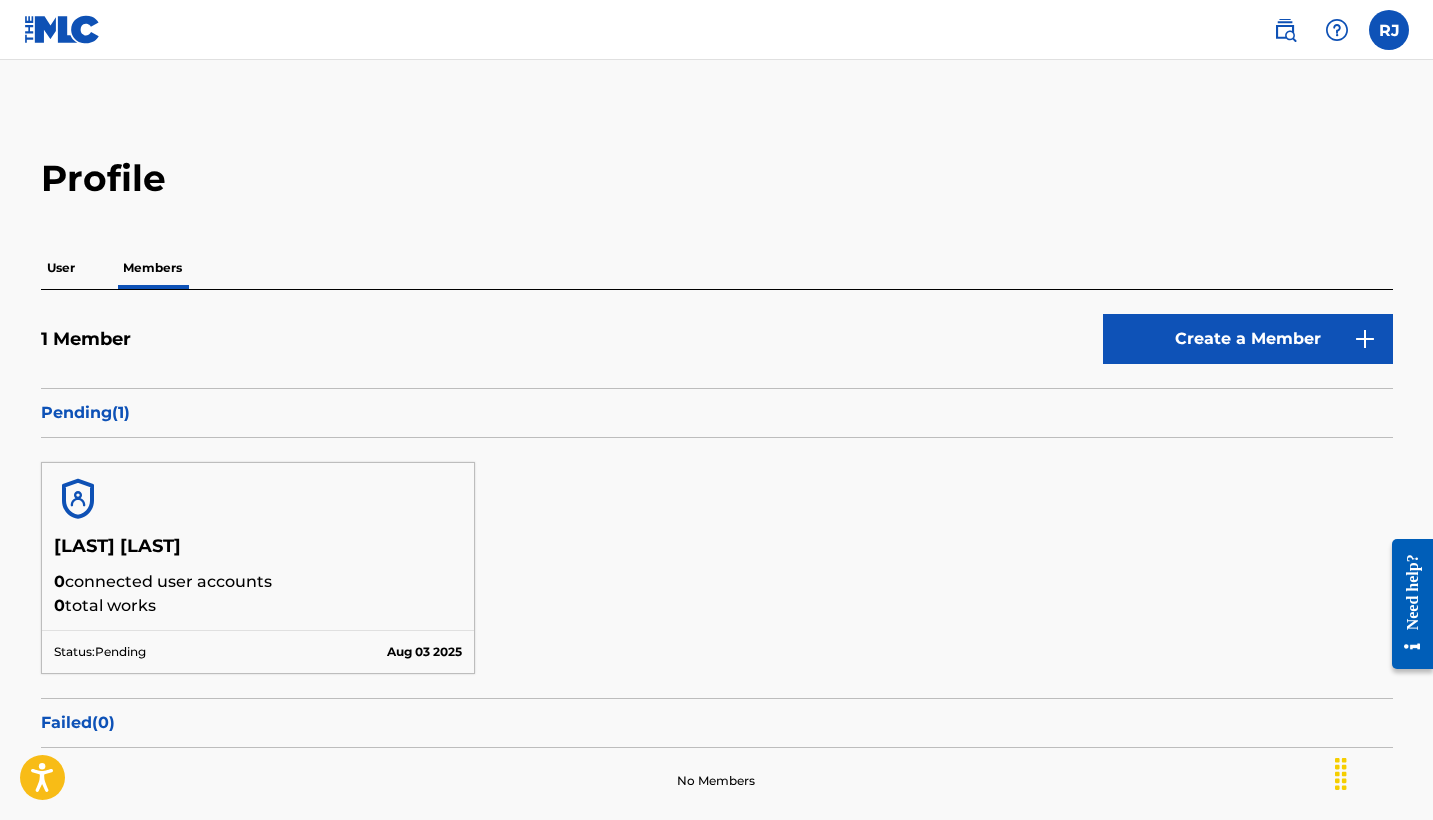 click on "User Members" at bounding box center [717, 268] 